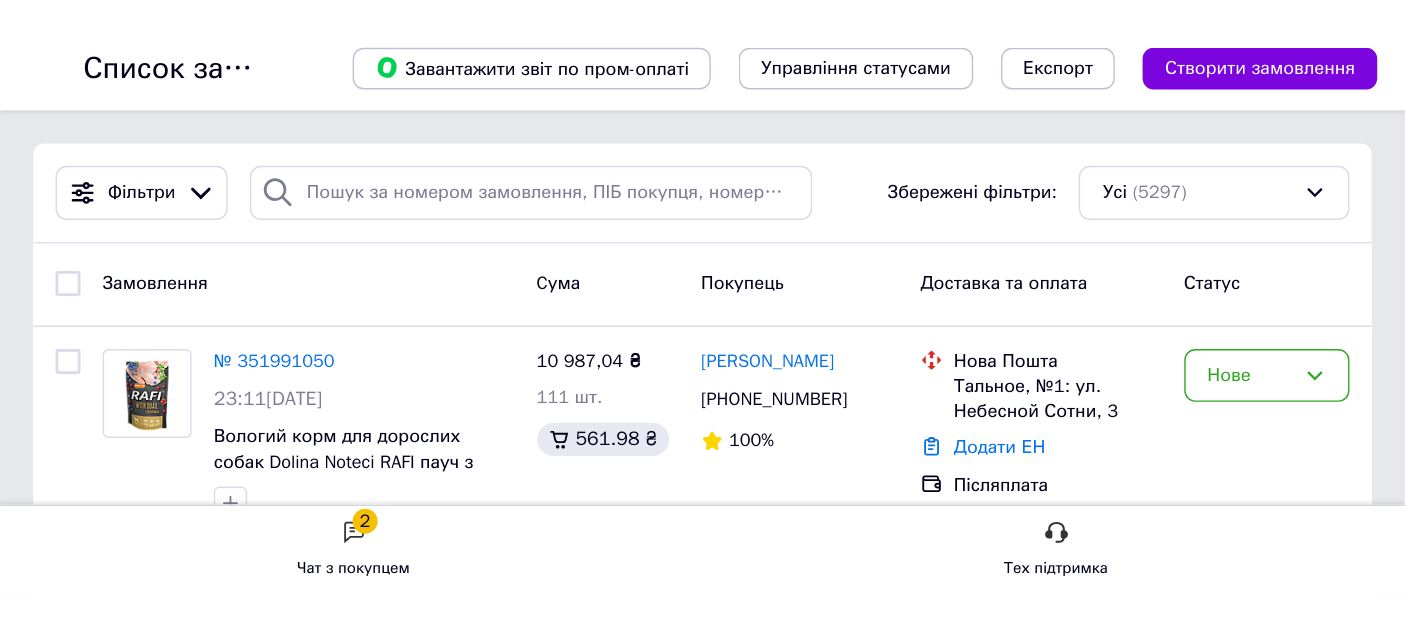 scroll, scrollTop: 0, scrollLeft: 0, axis: both 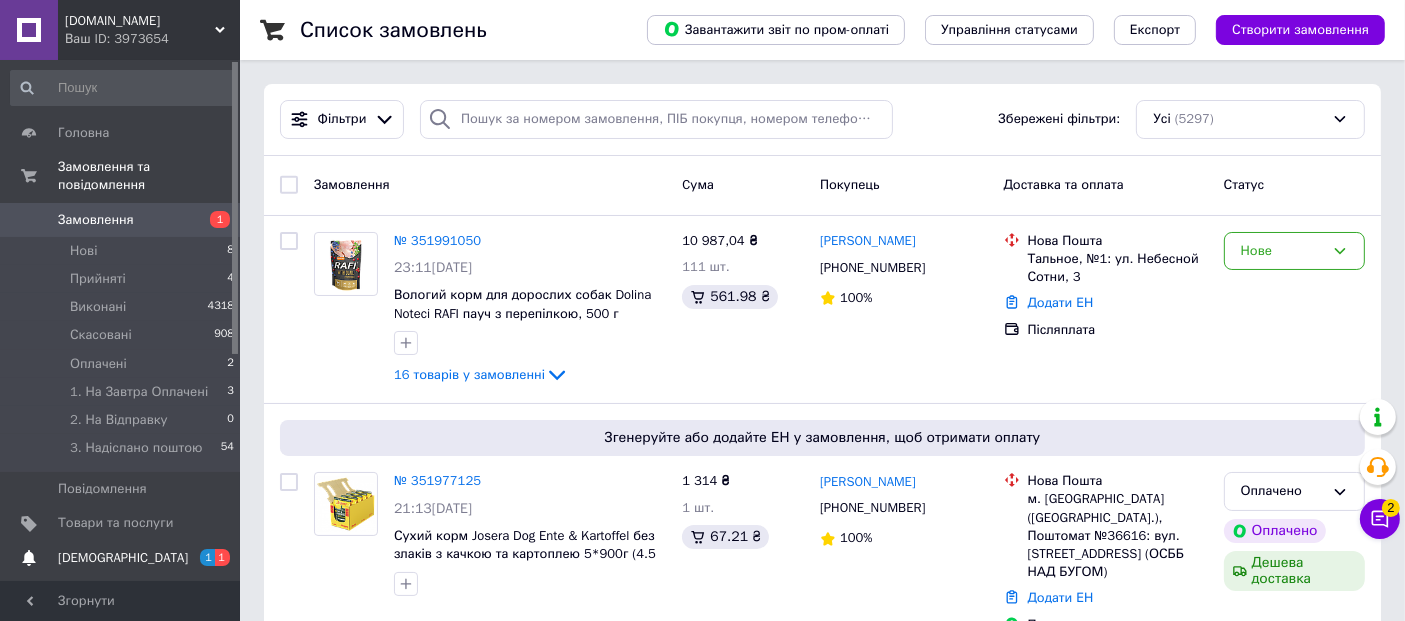 click on "1" at bounding box center [207, 557] 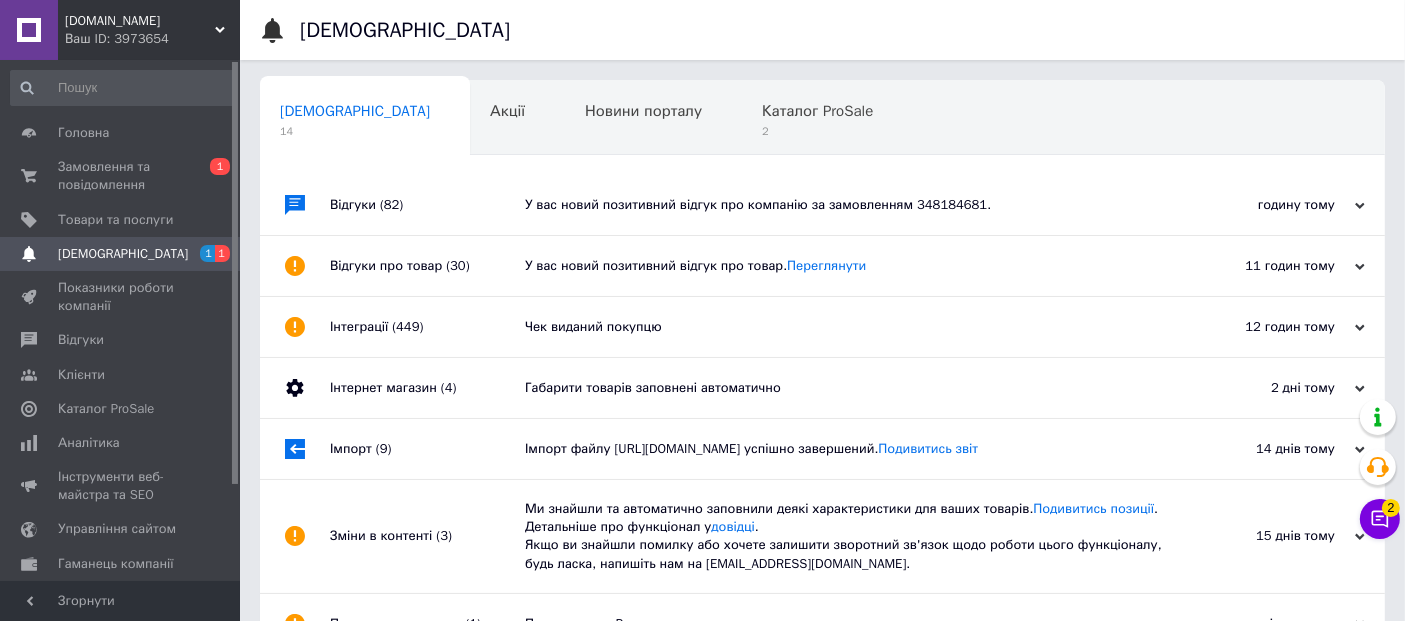 click on "Чек виданий покупцю" at bounding box center [845, 327] 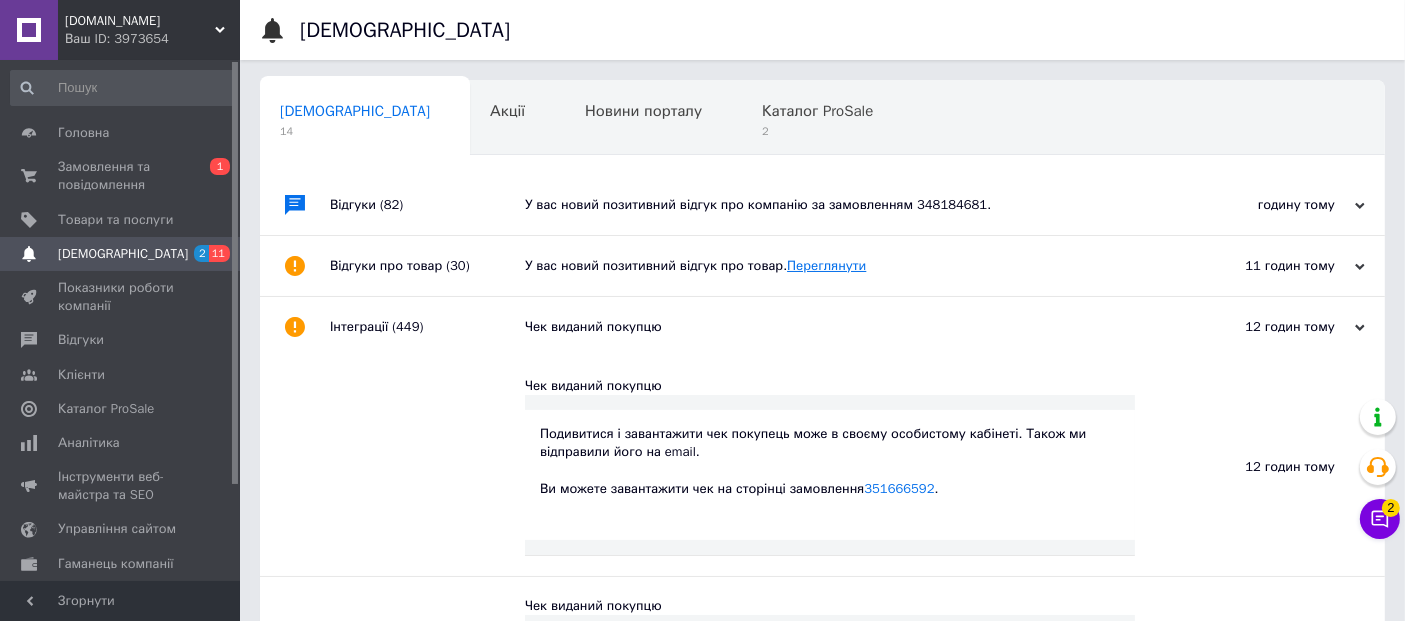 click on "Переглянути" at bounding box center [826, 265] 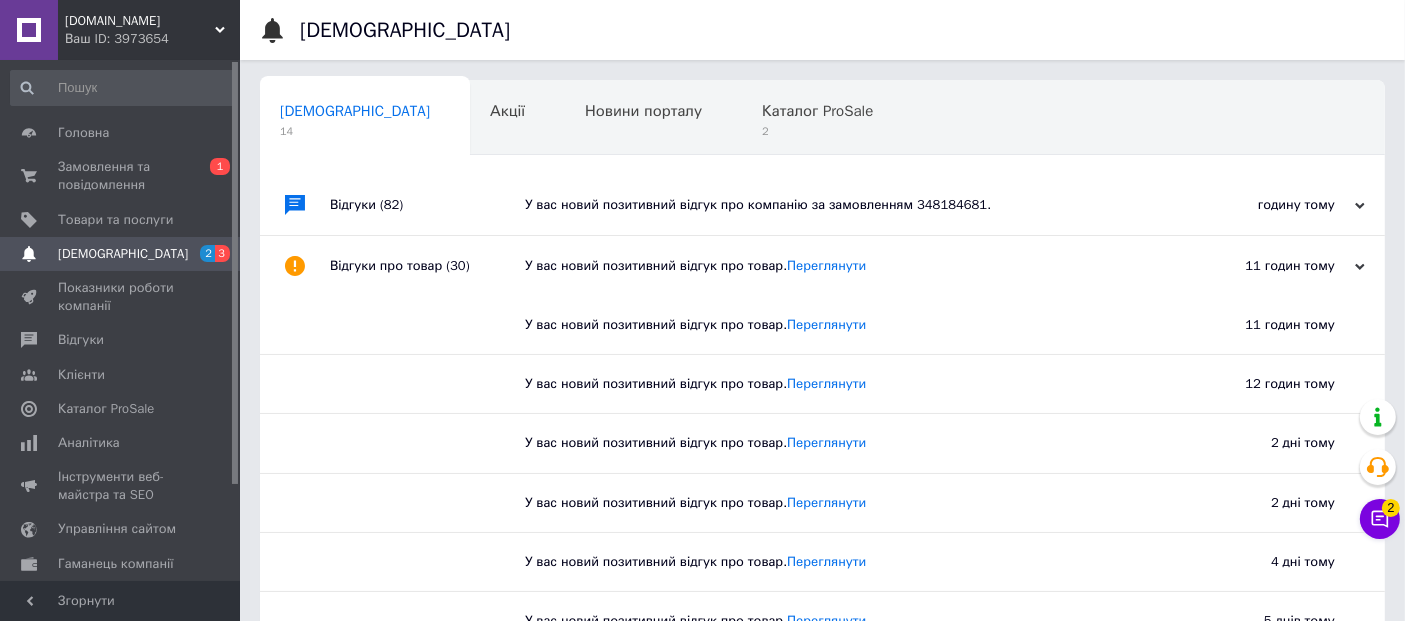 click on "У вас новий позитивний відгук про компанію за замовленням 348184681." at bounding box center (845, 205) 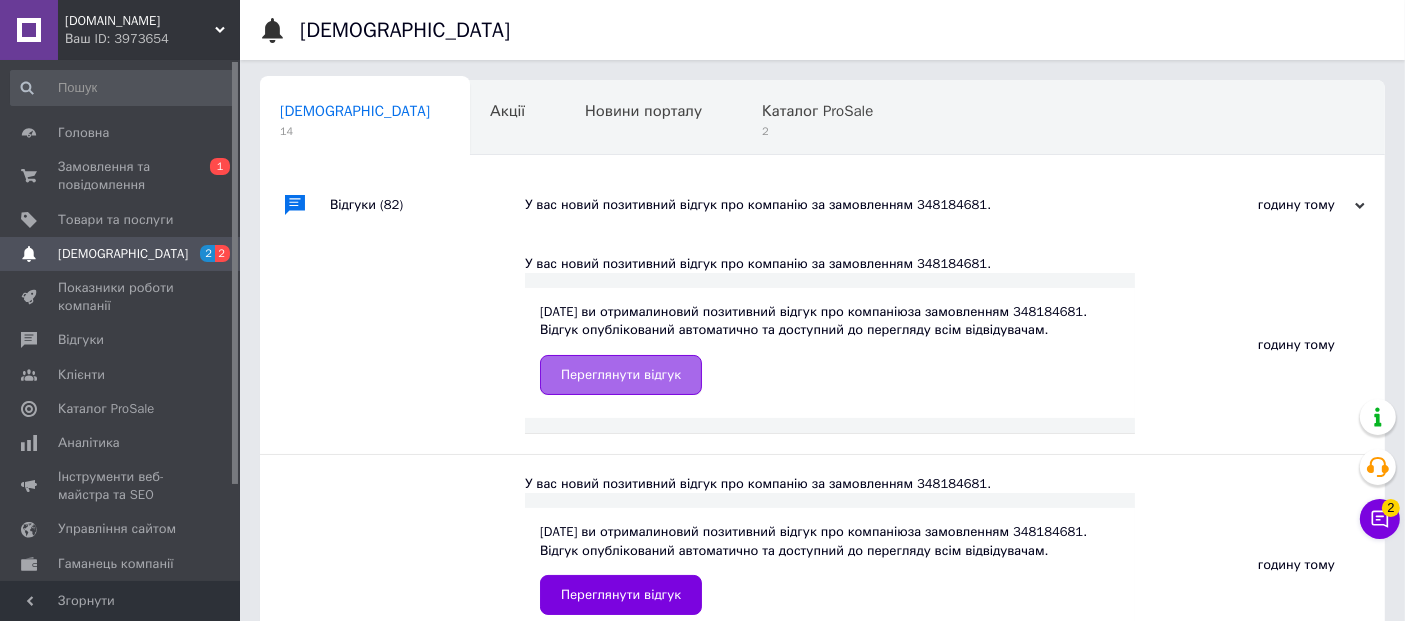 click on "Переглянути відгук" at bounding box center (621, 375) 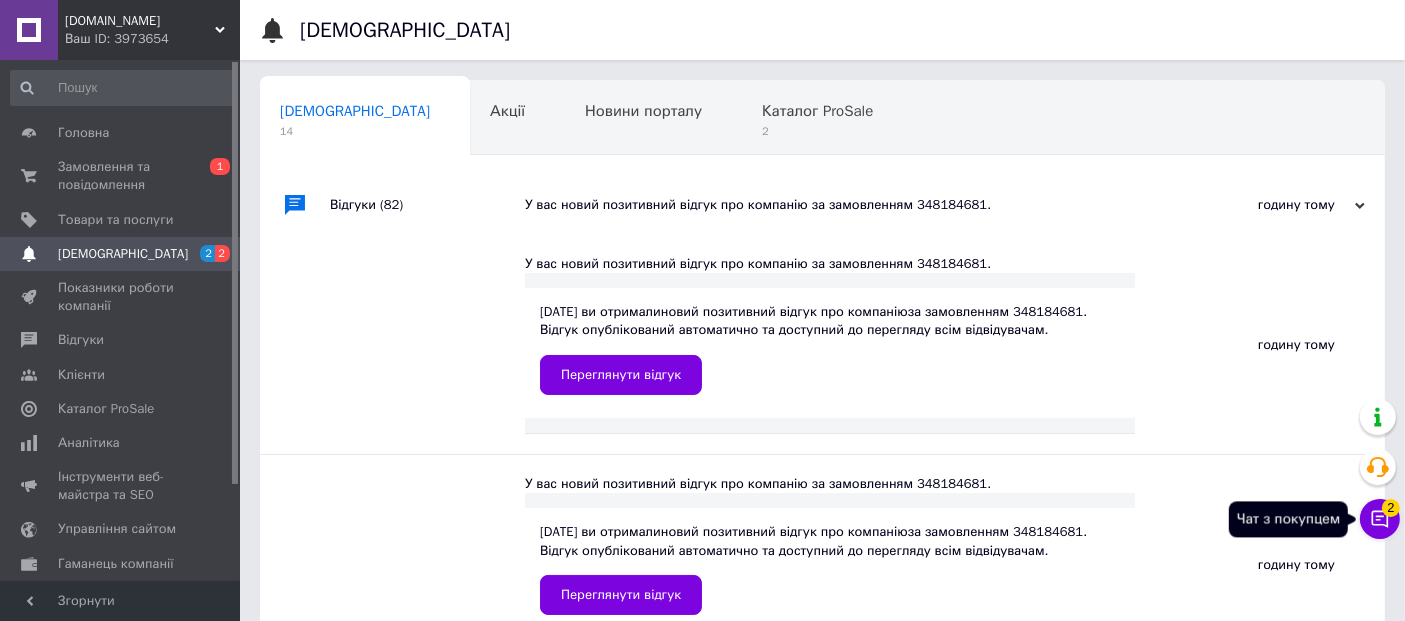 click 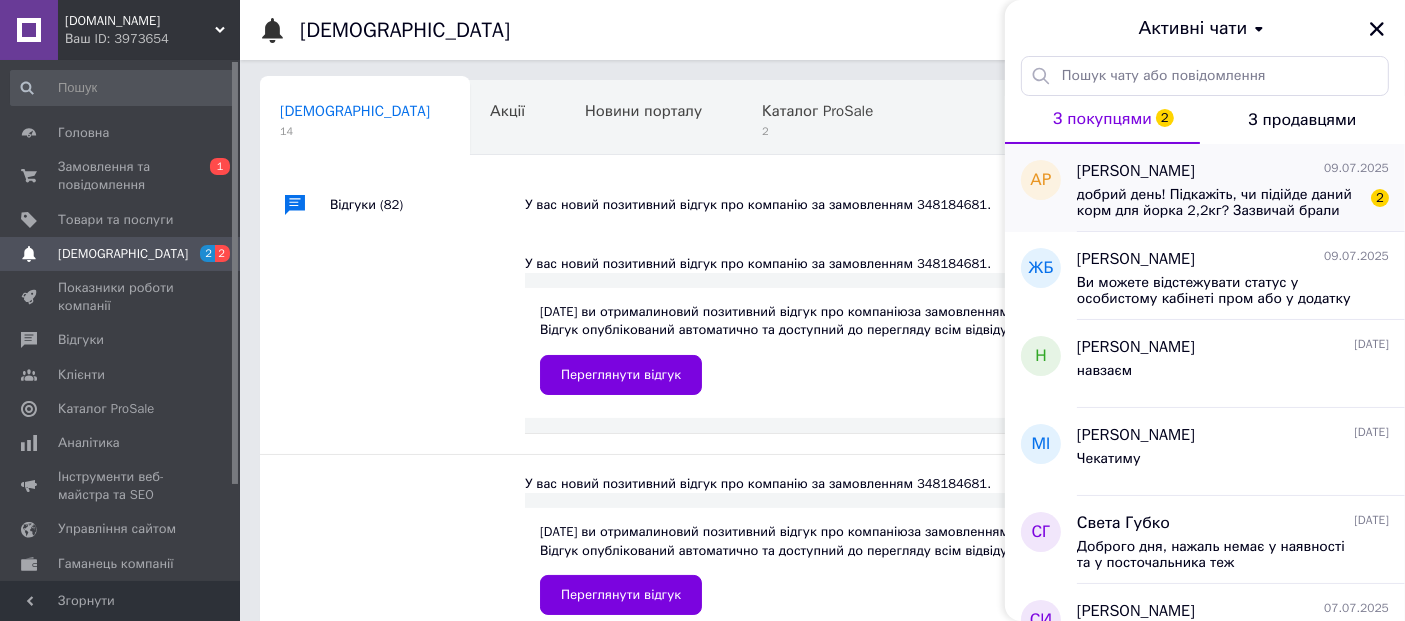 click on "добрий день!
Підкажіть, чи підійде даний корм для йорка 2,2кг? Зазвичай брали для малих та середніх порід лосось чи ягня." at bounding box center [1219, 203] 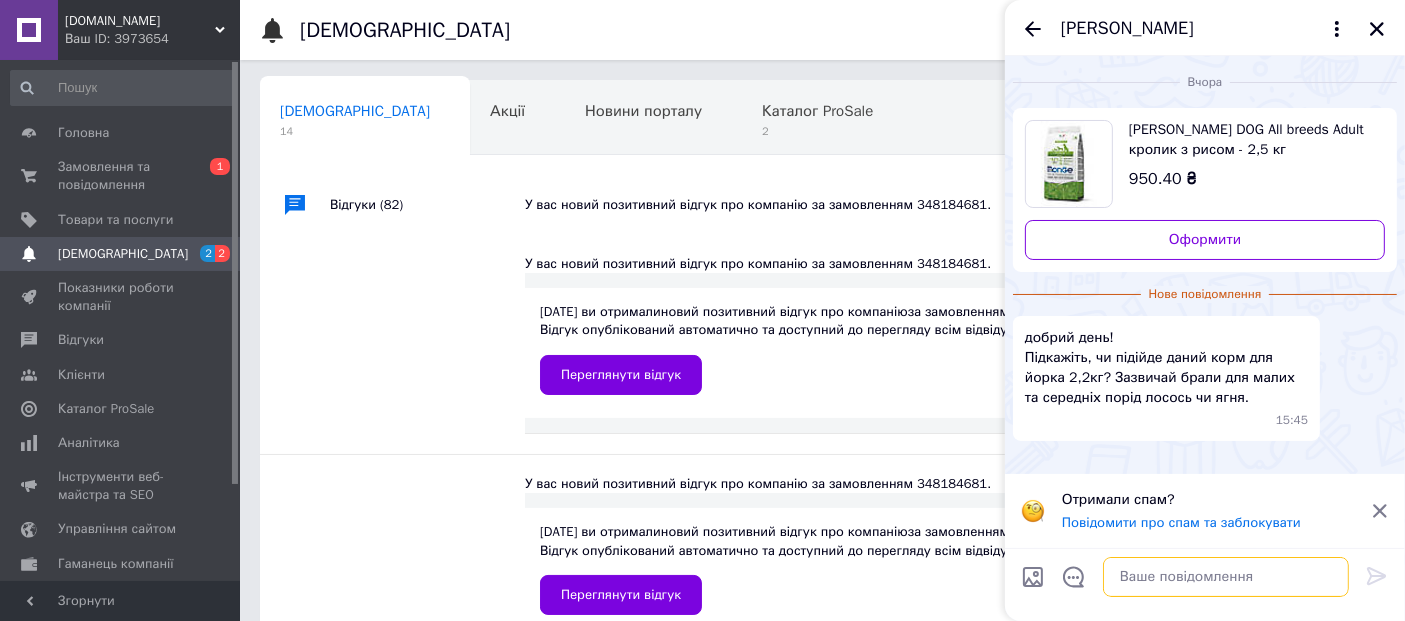 click at bounding box center (1226, 577) 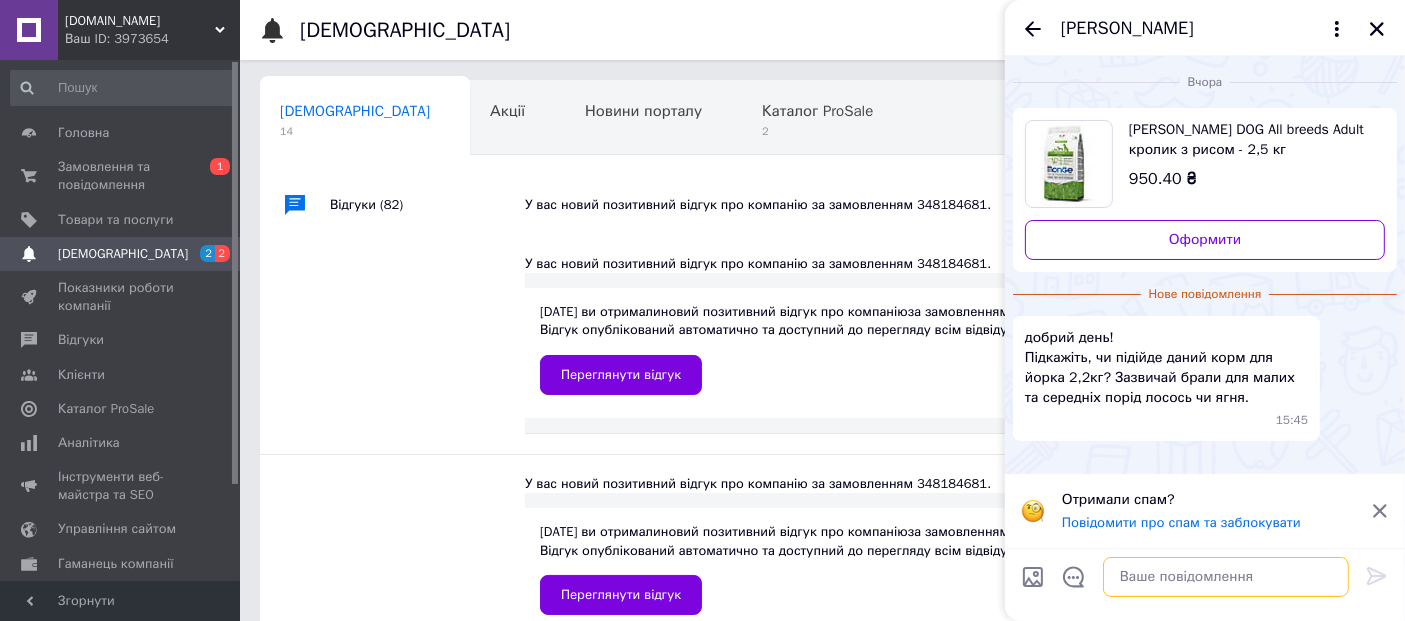 type on "І" 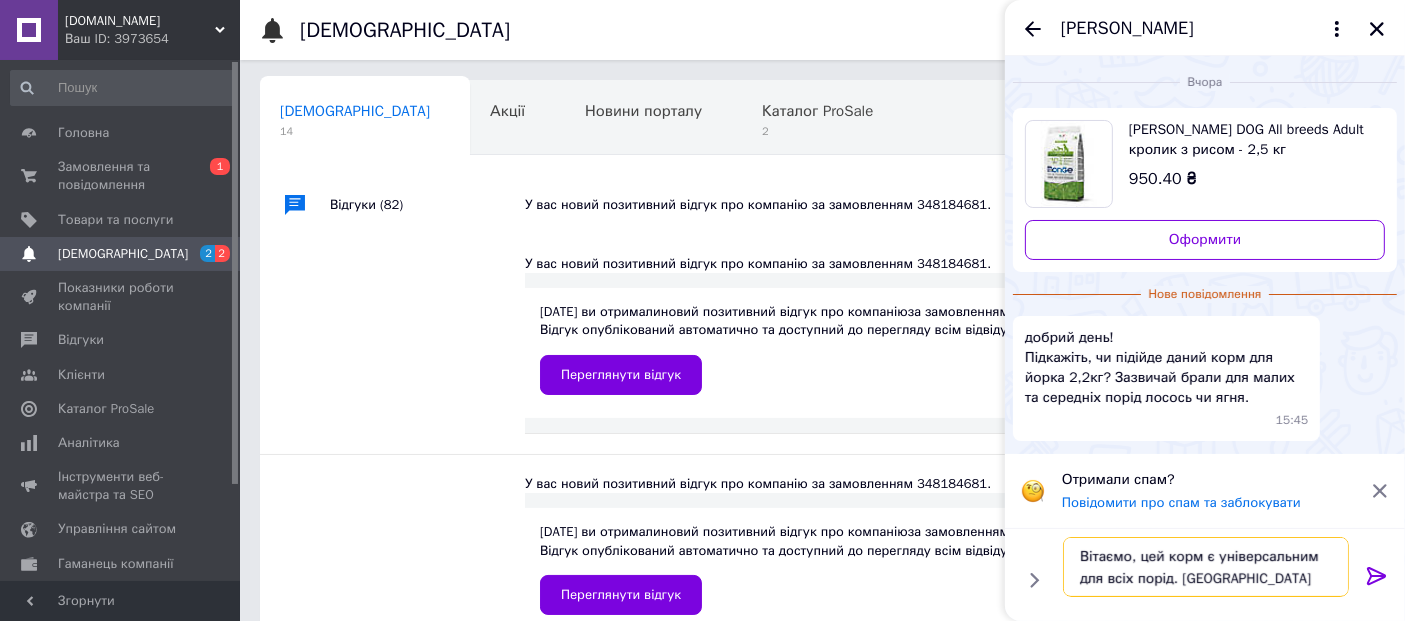 scroll, scrollTop: 1, scrollLeft: 0, axis: vertical 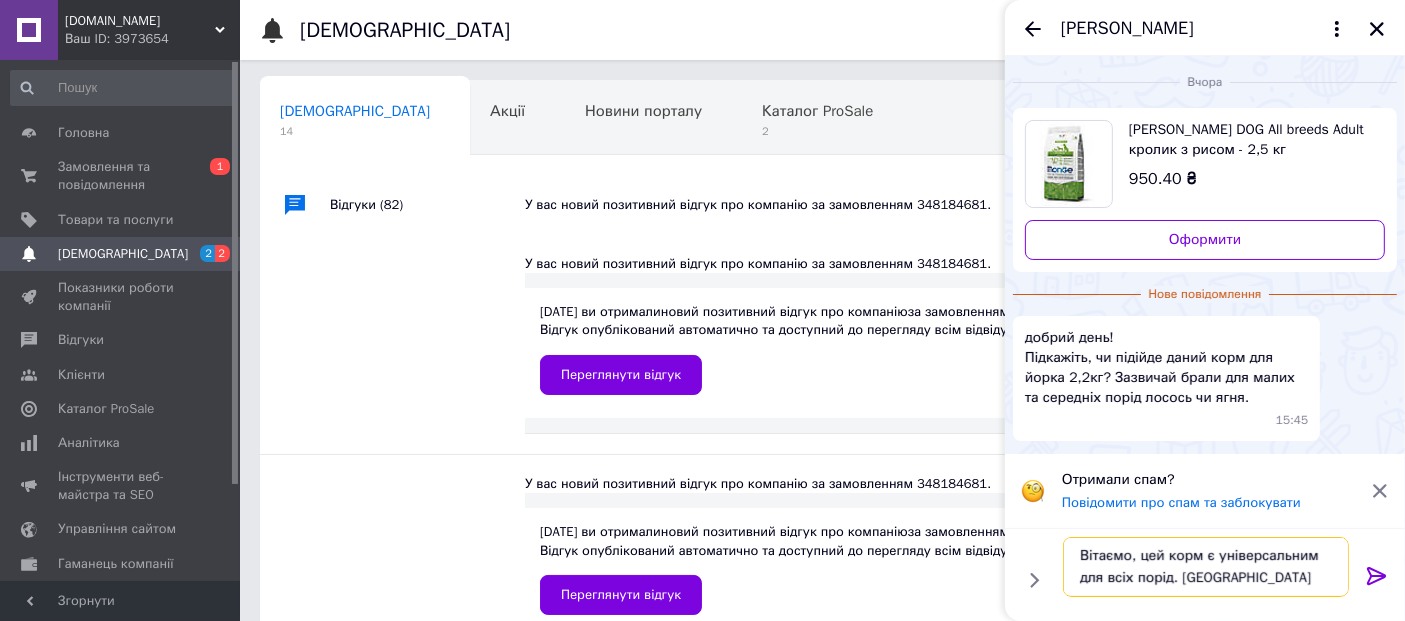 drag, startPoint x: 1212, startPoint y: 576, endPoint x: 1177, endPoint y: 584, distance: 35.902645 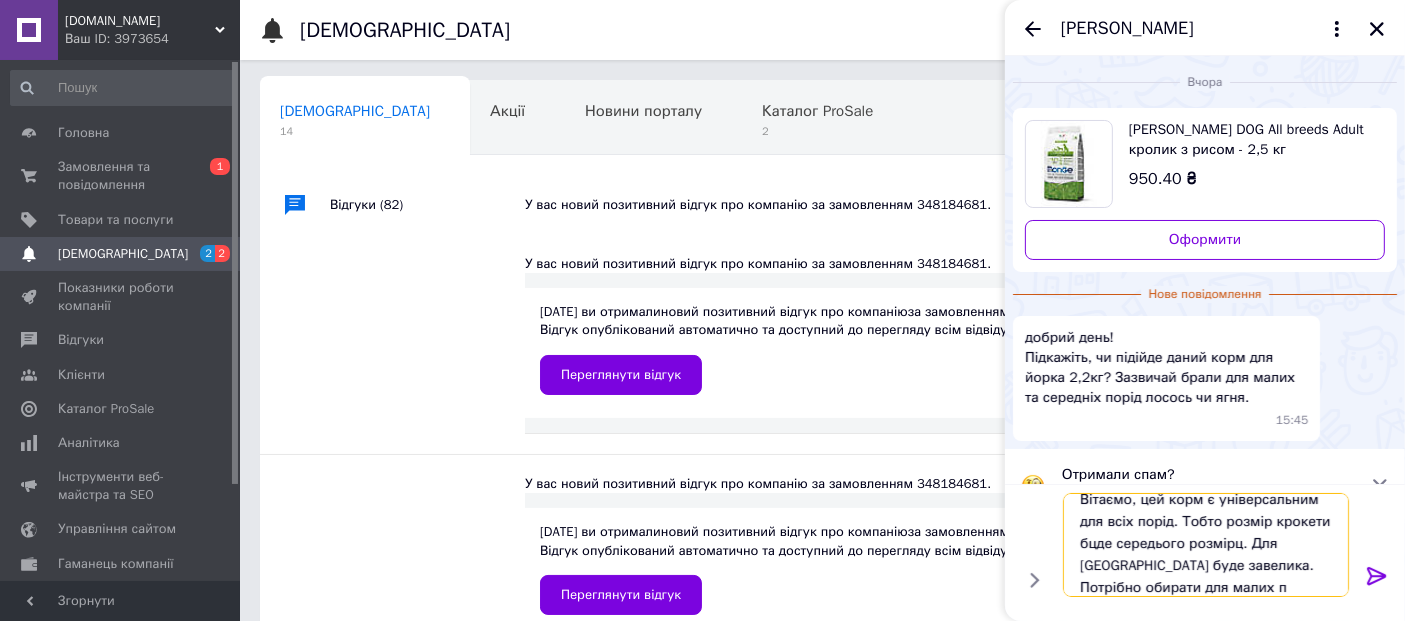 scroll, scrollTop: 1, scrollLeft: 0, axis: vertical 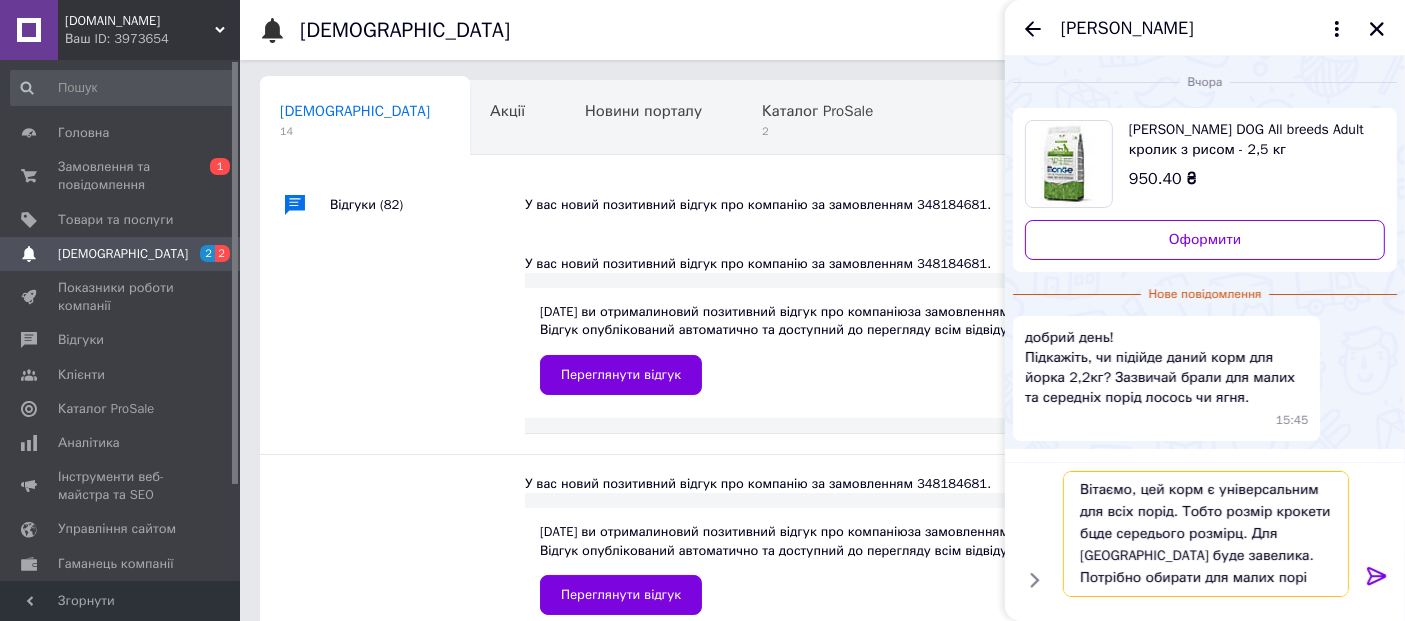 type on "Вітаємо, цей корм є універсальним для всіх порід. Тобто розмір крокети бцде середього розмірц. Для йорку буде завелика. Потрібно обирати для малих порід" 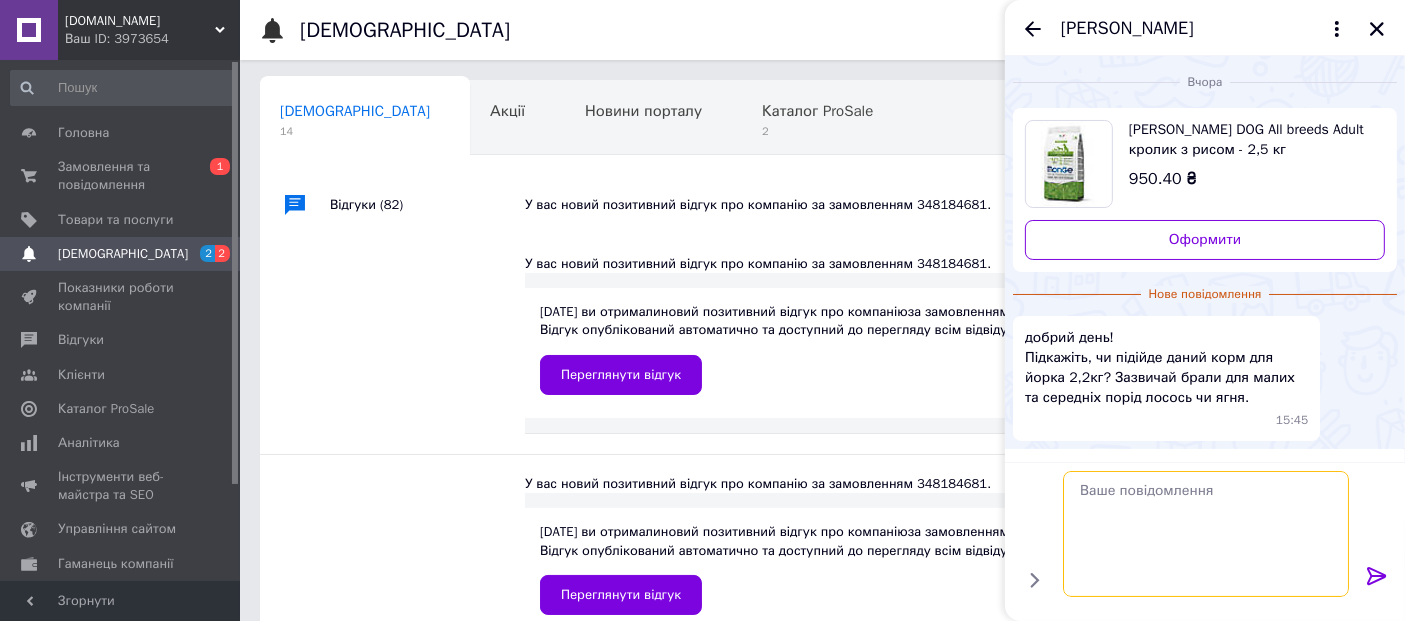 scroll, scrollTop: 0, scrollLeft: 0, axis: both 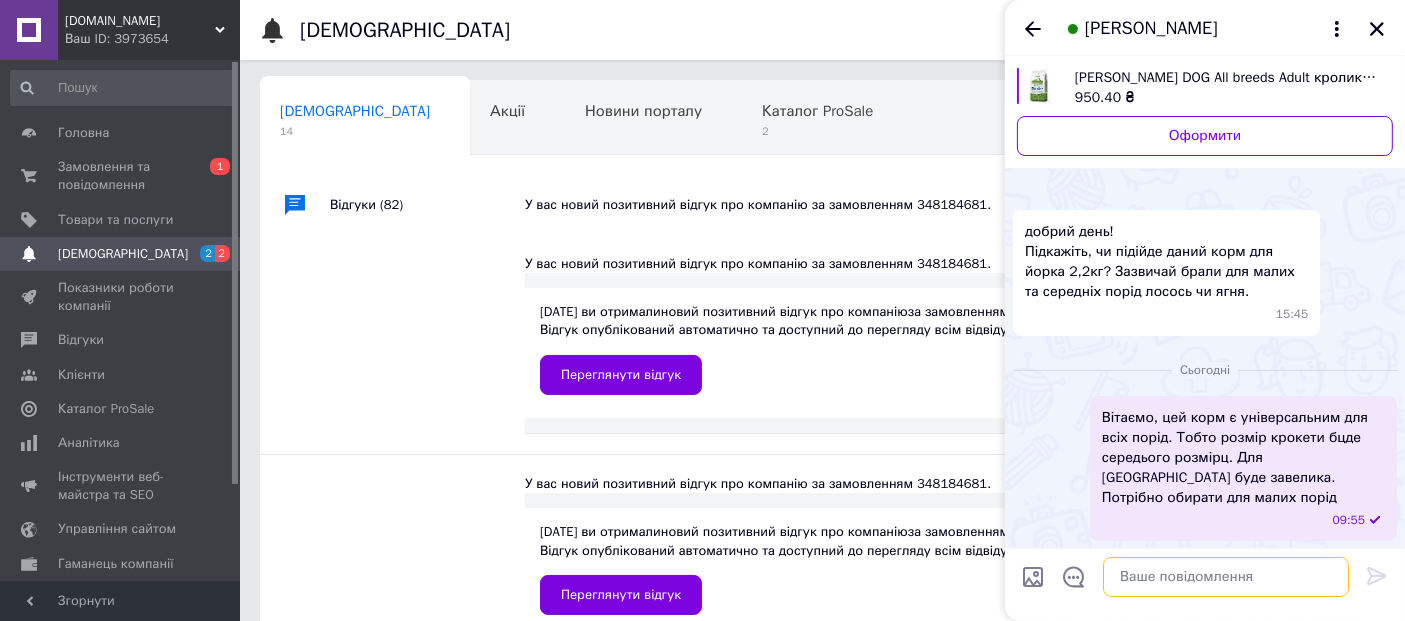 type 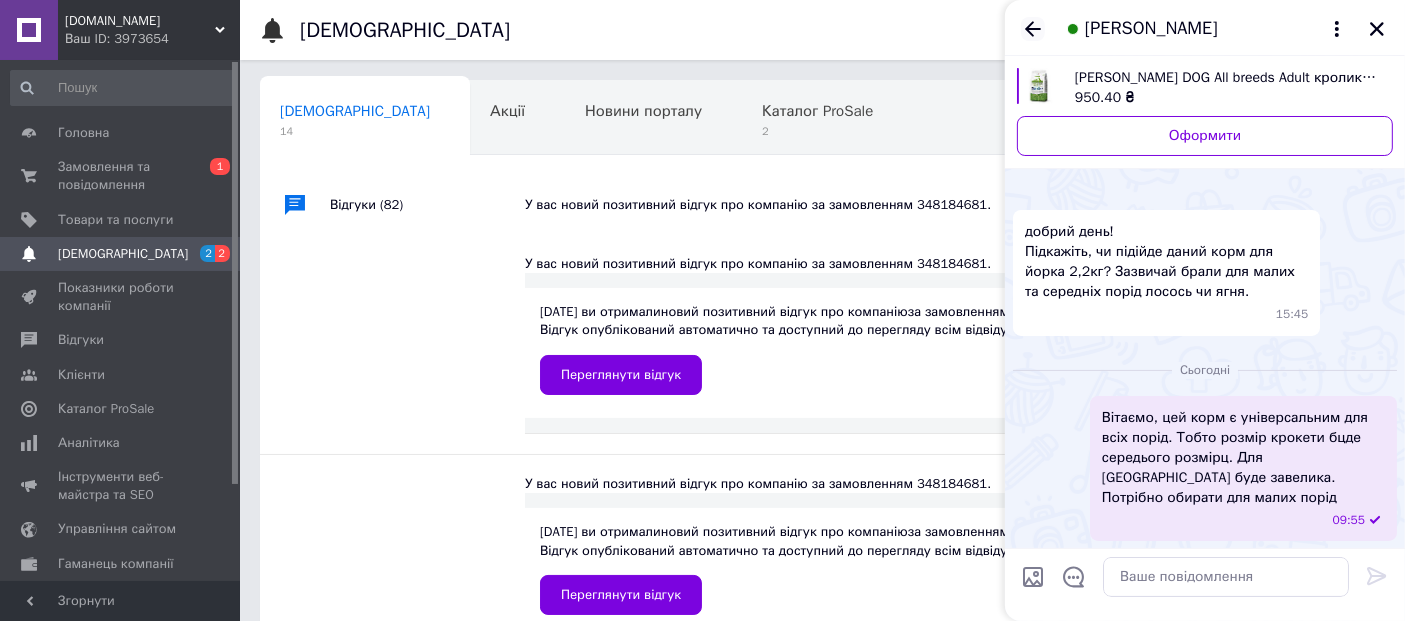 click 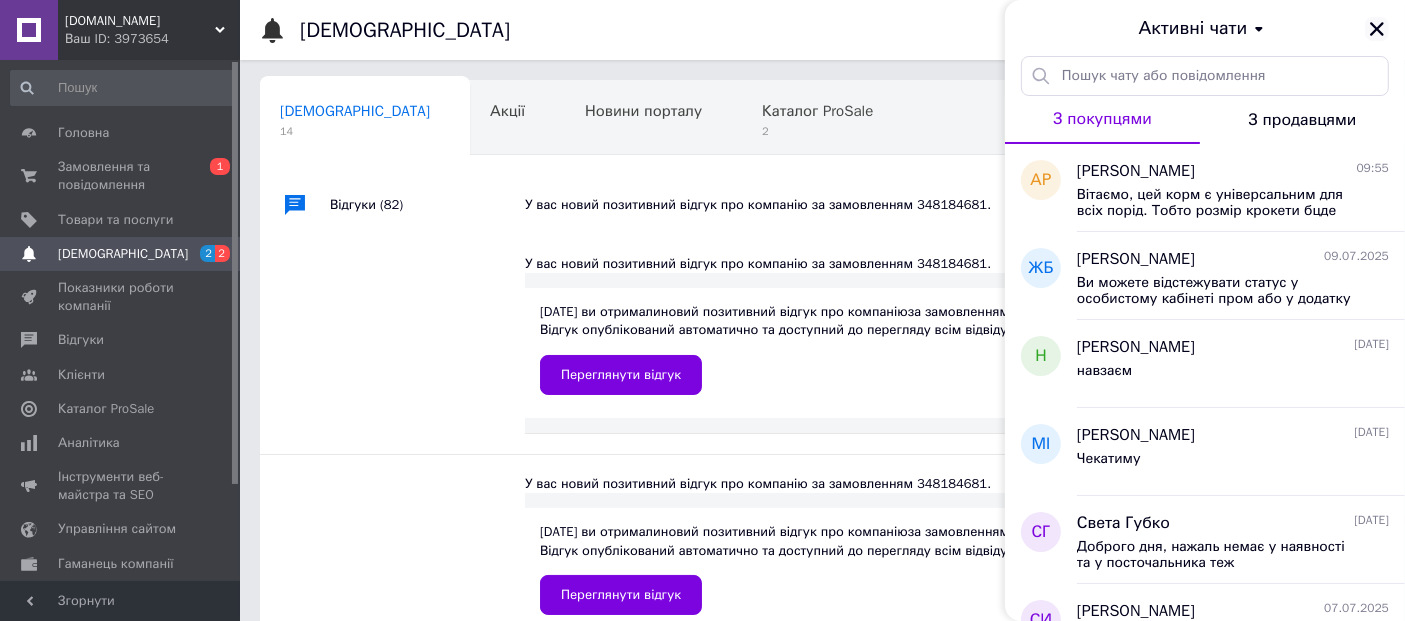 click 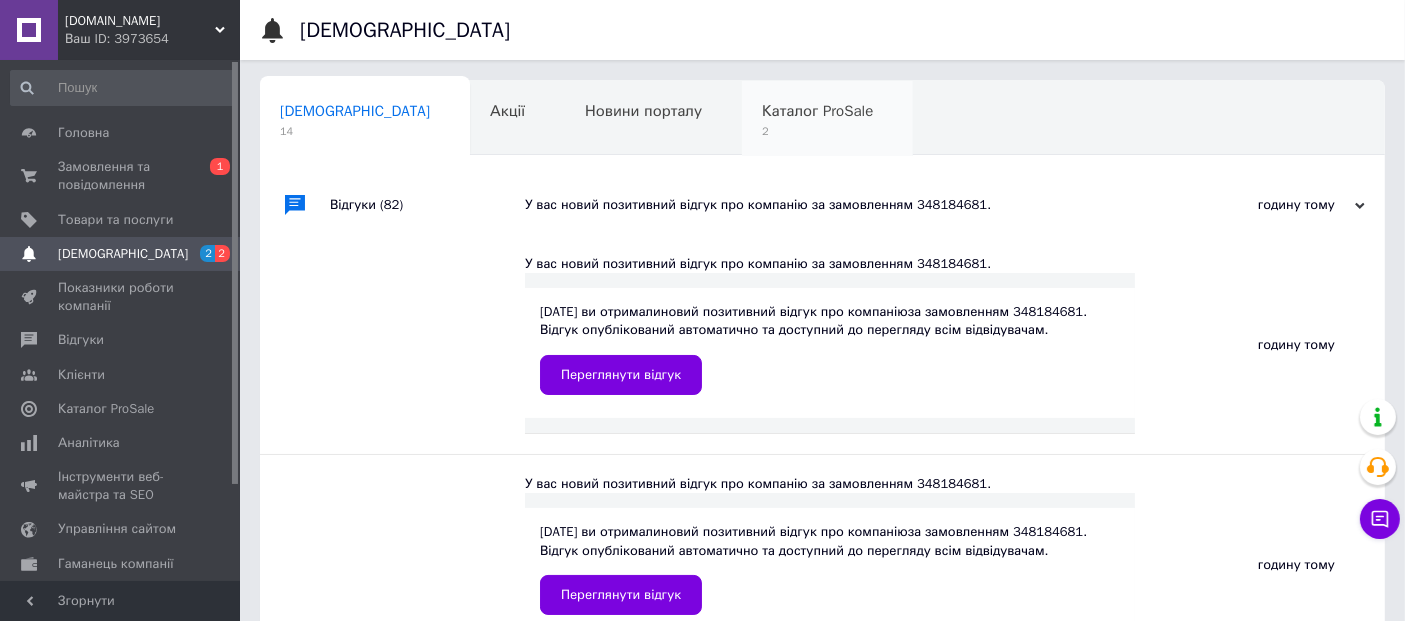 click on "Каталог ProSale" at bounding box center (817, 111) 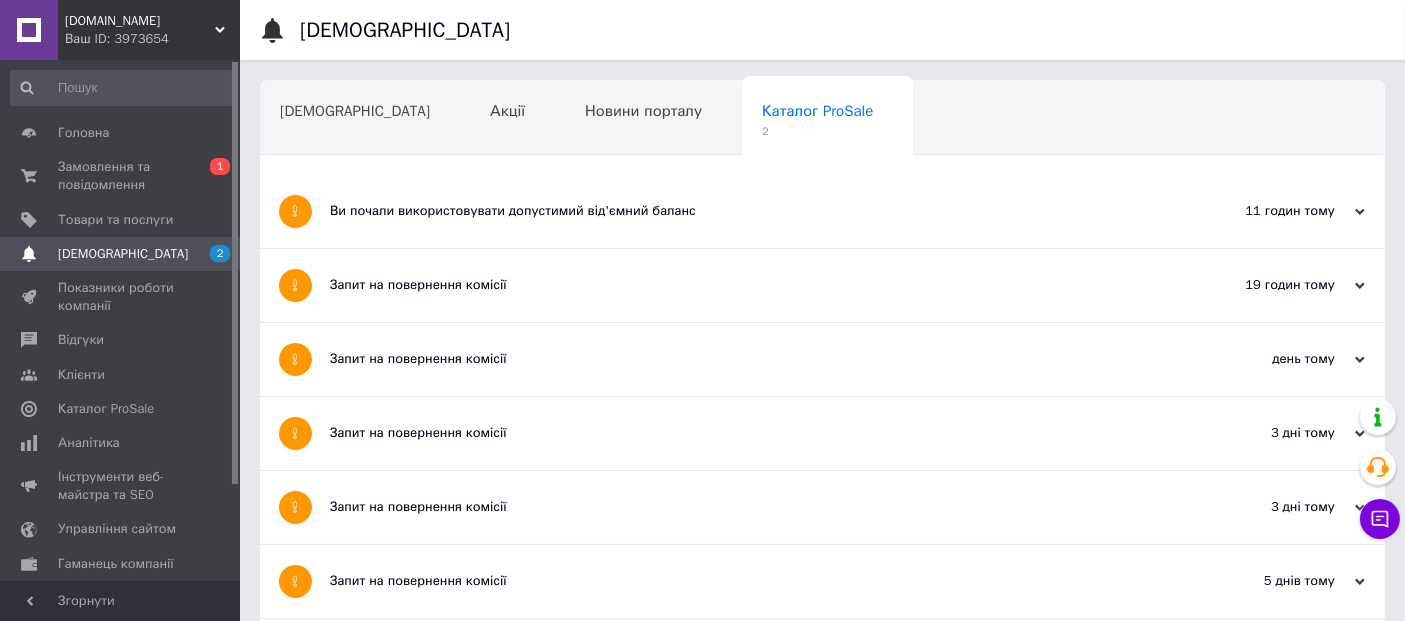 click on "Запит на повернення комісії" at bounding box center [747, 285] 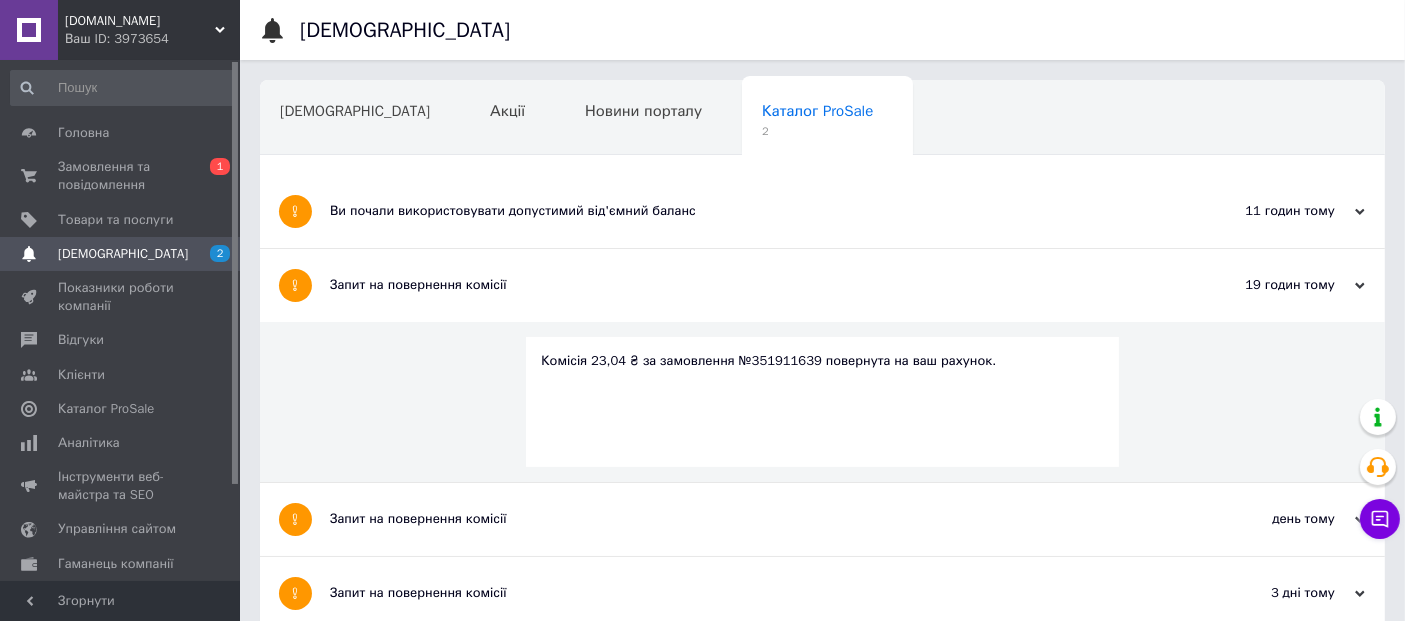 click on "Ви почали використовувати допустимий від'ємний баланс" at bounding box center [747, 211] 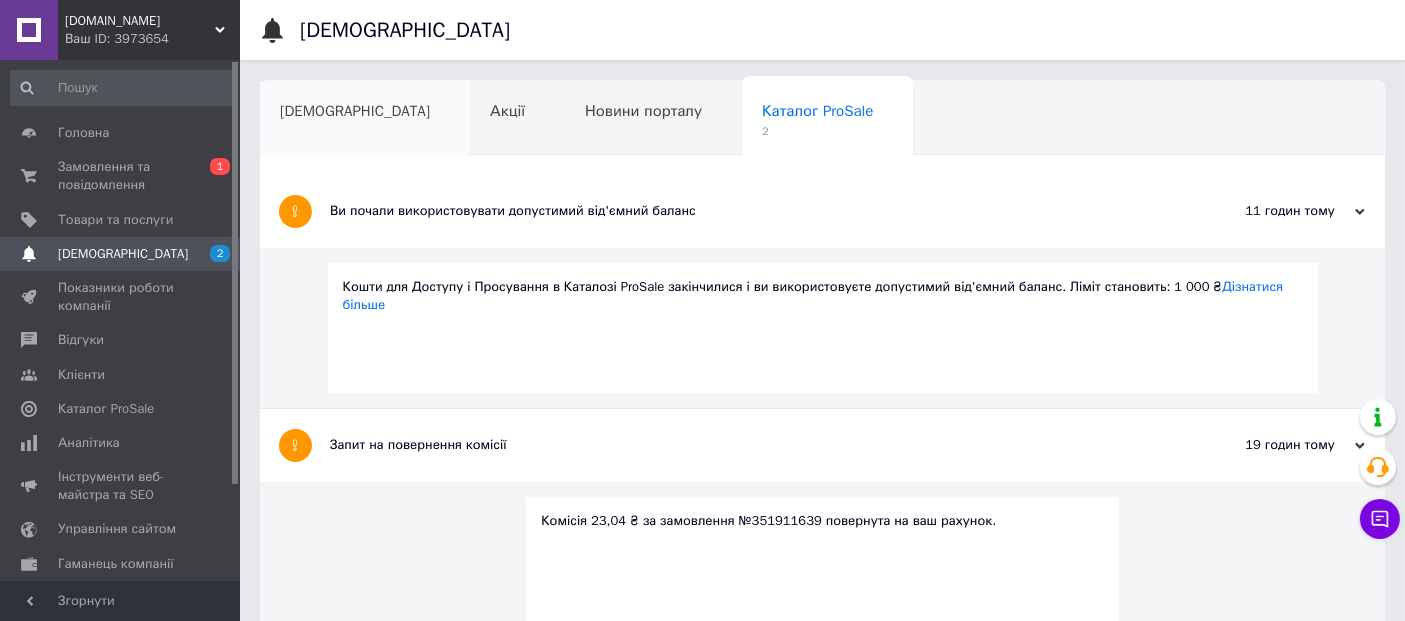 click on "[DEMOGRAPHIC_DATA]" at bounding box center (355, 111) 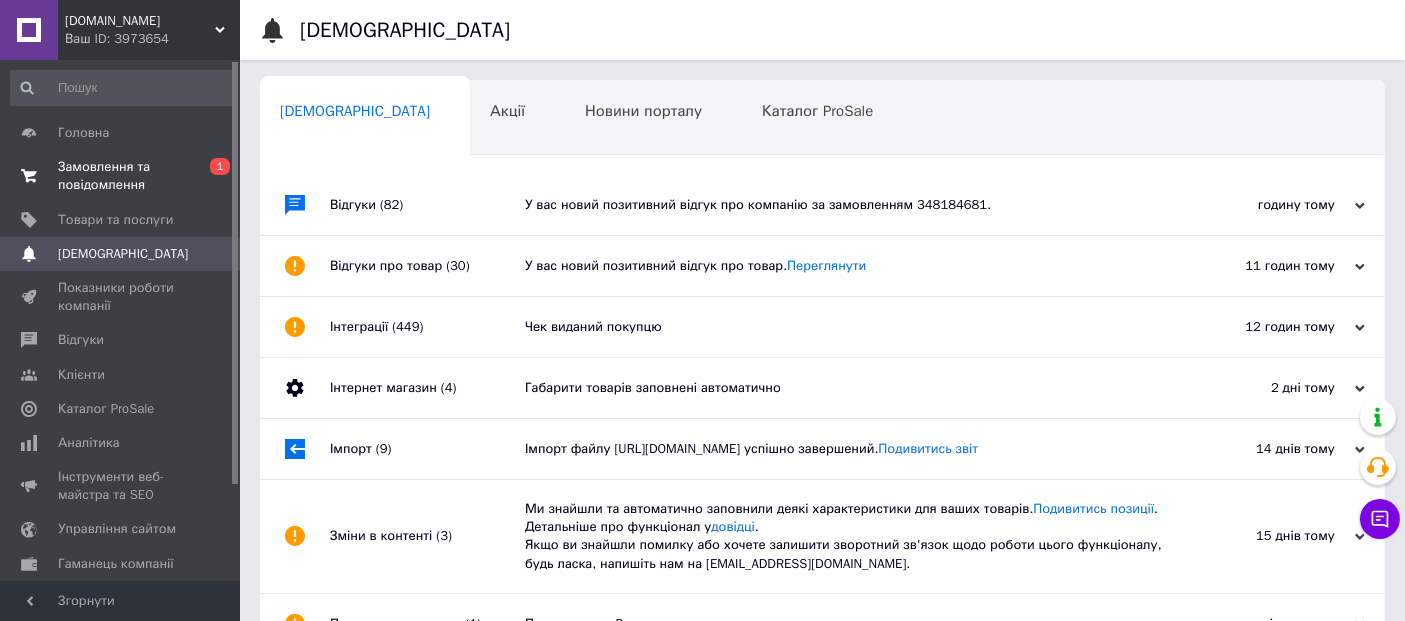 click on "Замовлення та повідомлення" at bounding box center [121, 176] 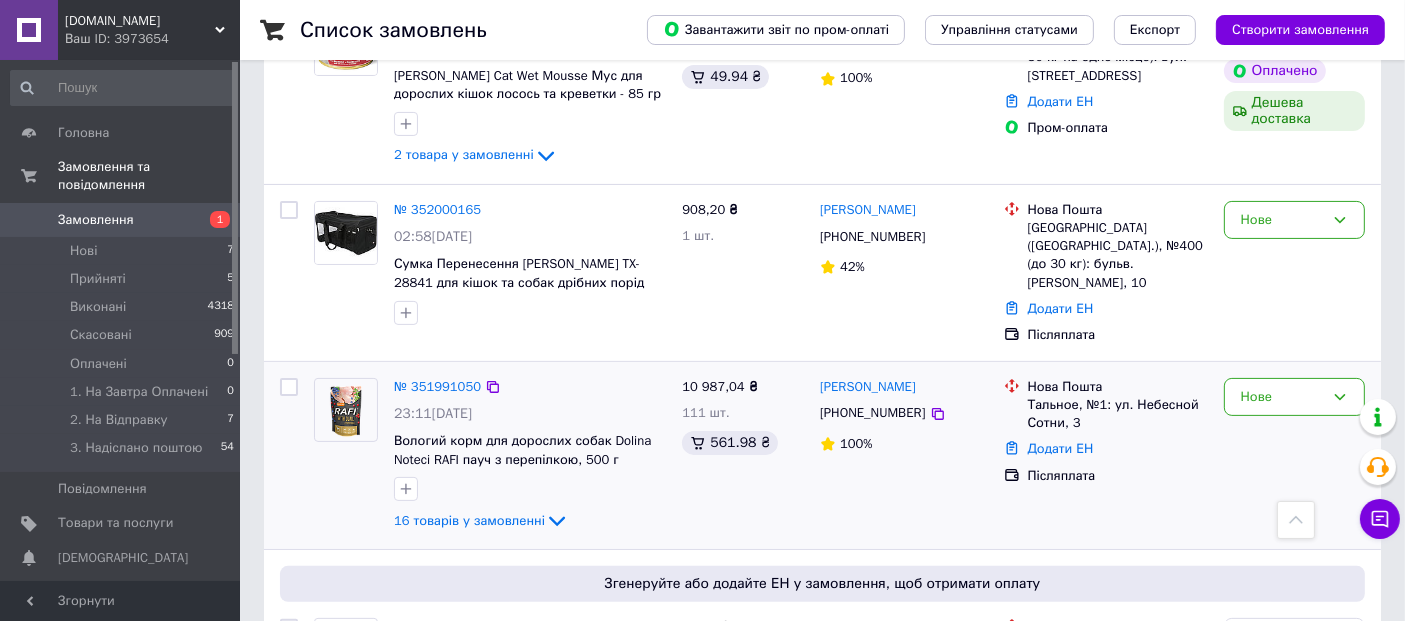 scroll, scrollTop: 555, scrollLeft: 0, axis: vertical 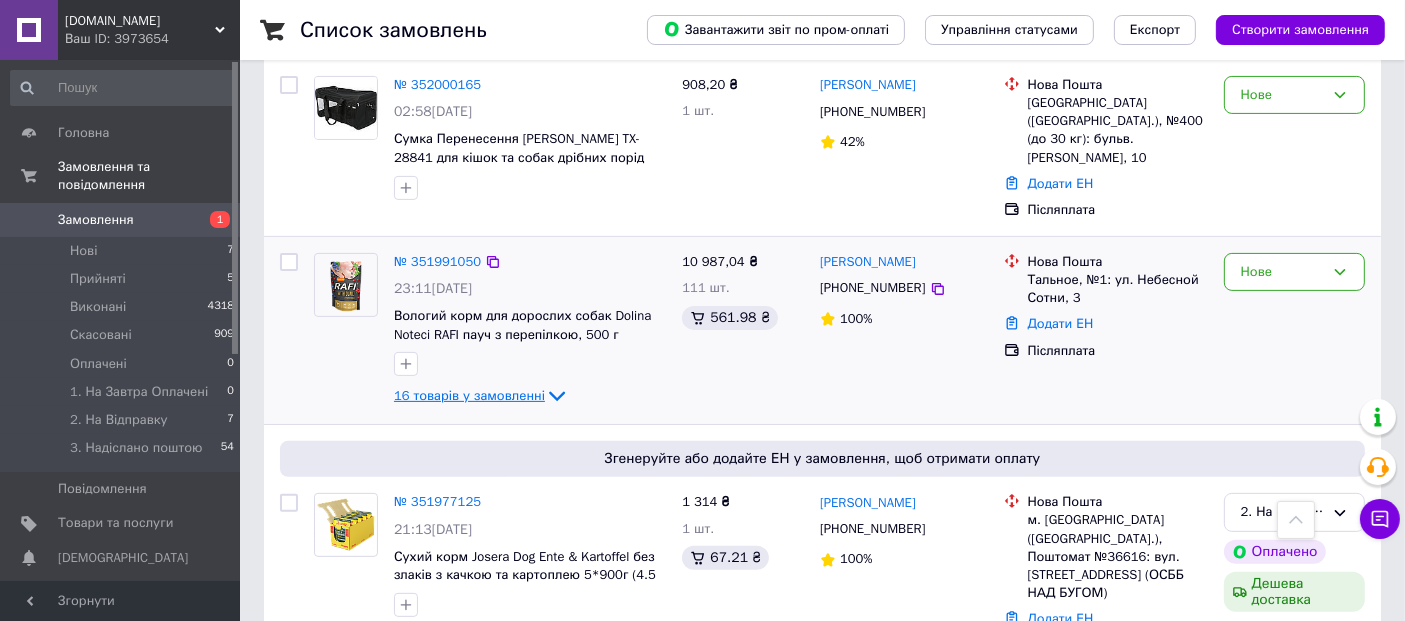 click on "16 товарів у замовленні" at bounding box center [469, 395] 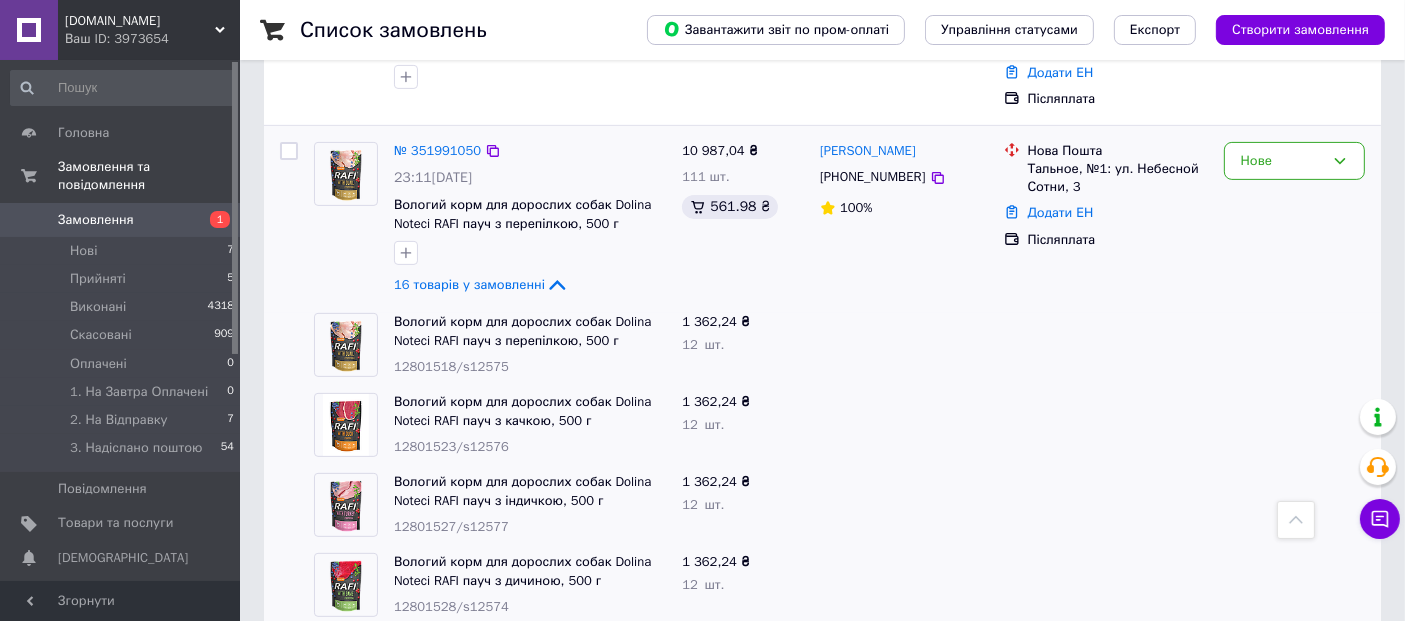 scroll, scrollTop: 444, scrollLeft: 0, axis: vertical 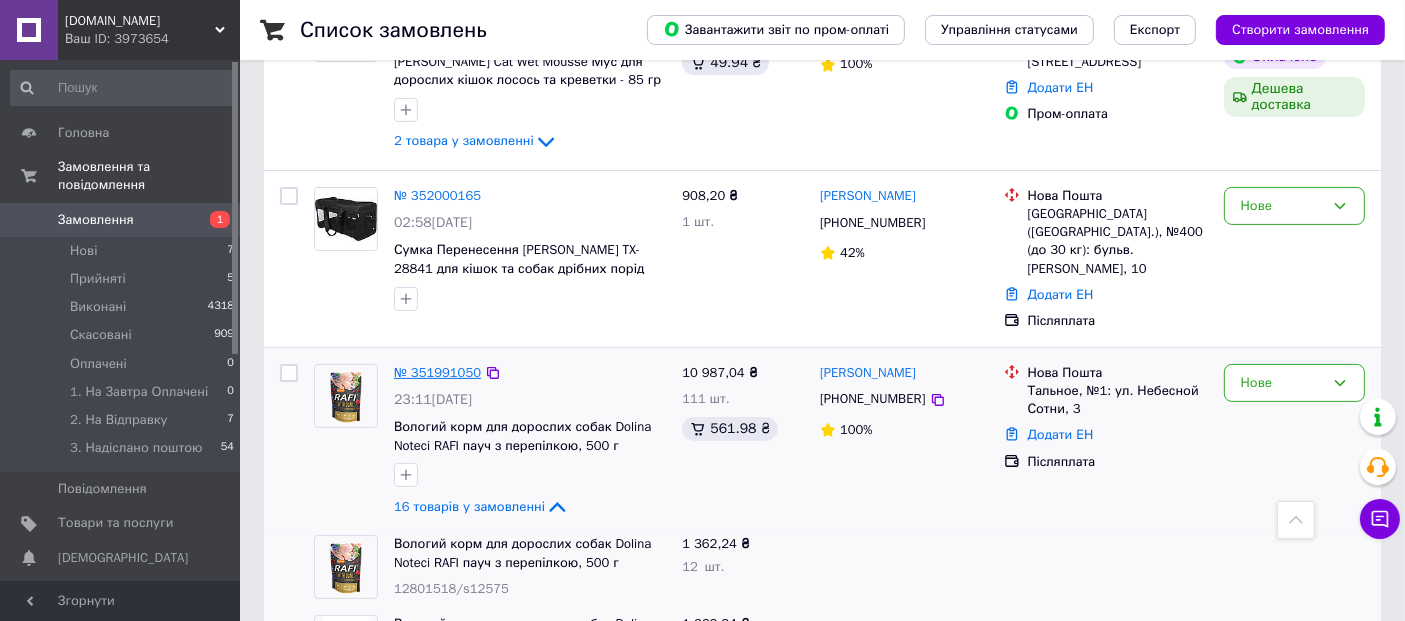 click on "№ 351991050" at bounding box center (437, 372) 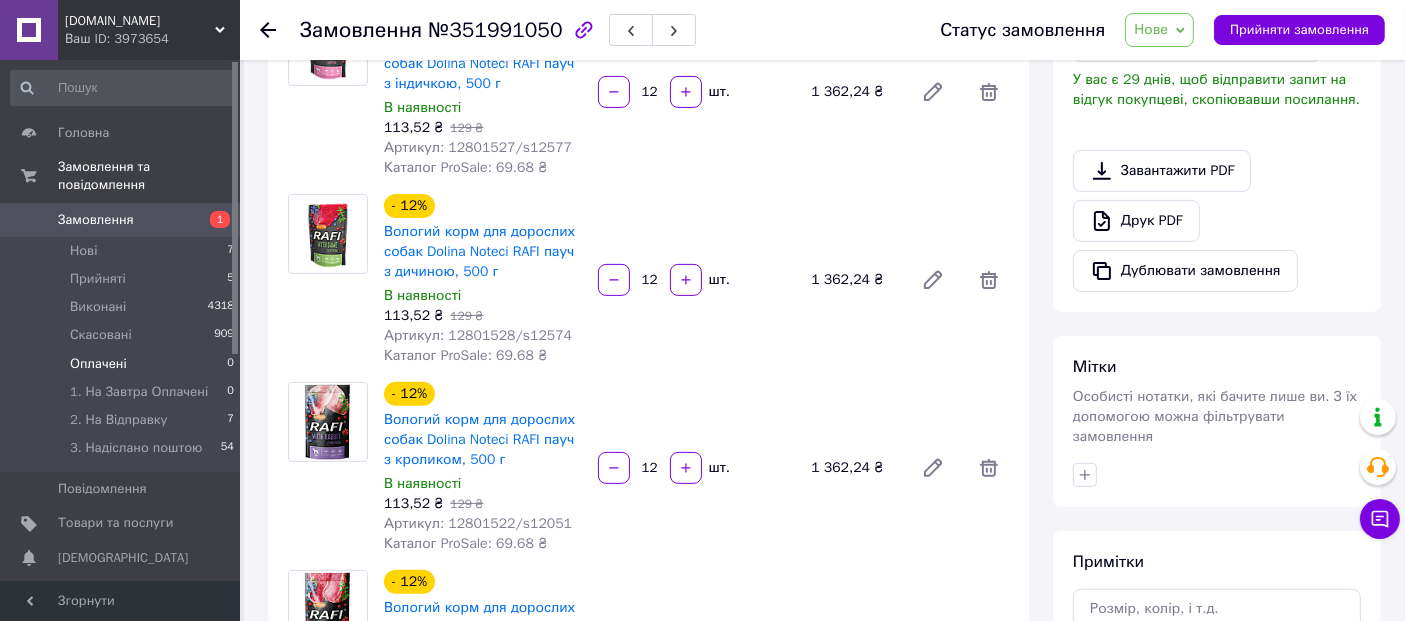 scroll, scrollTop: 555, scrollLeft: 0, axis: vertical 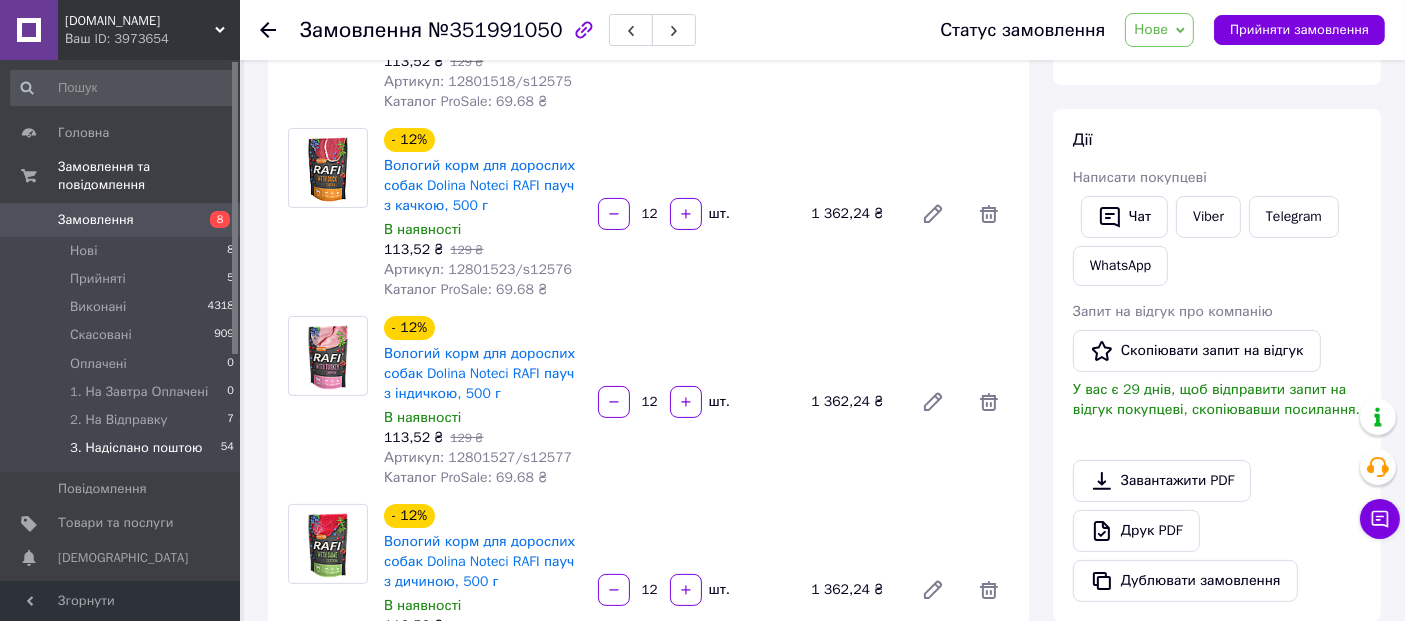 click on "3. Надіслано поштою" at bounding box center [136, 448] 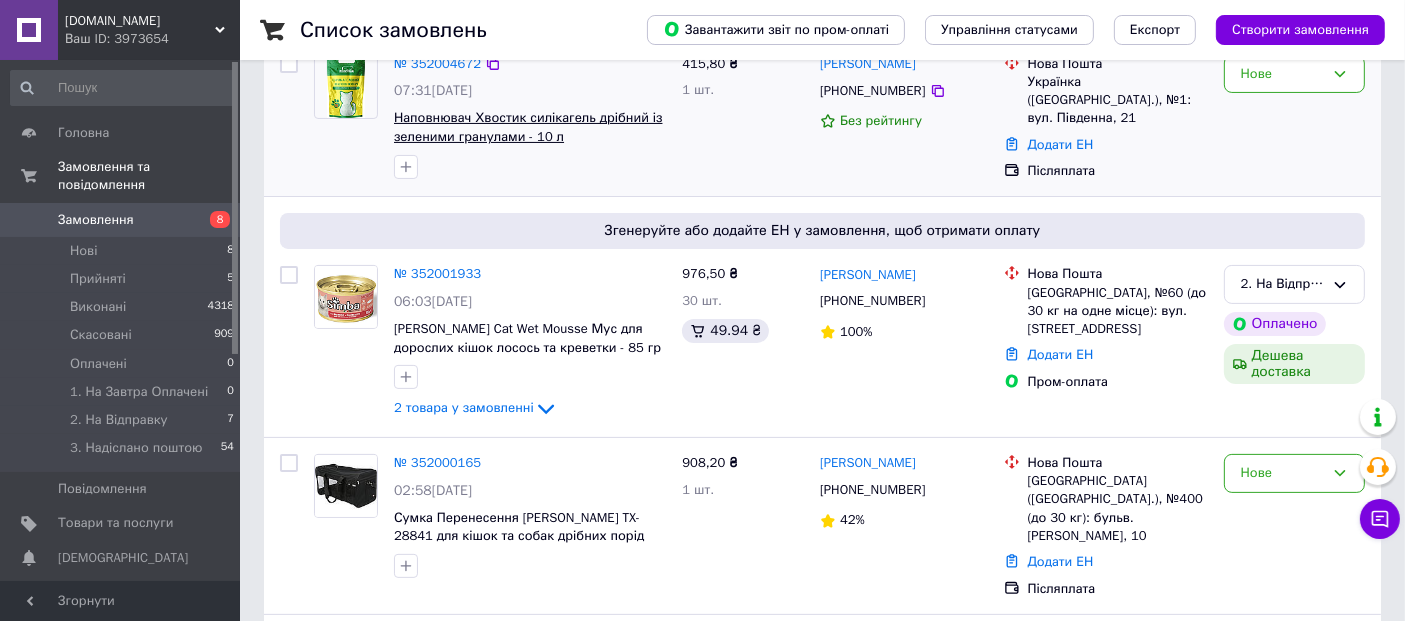 scroll, scrollTop: 444, scrollLeft: 0, axis: vertical 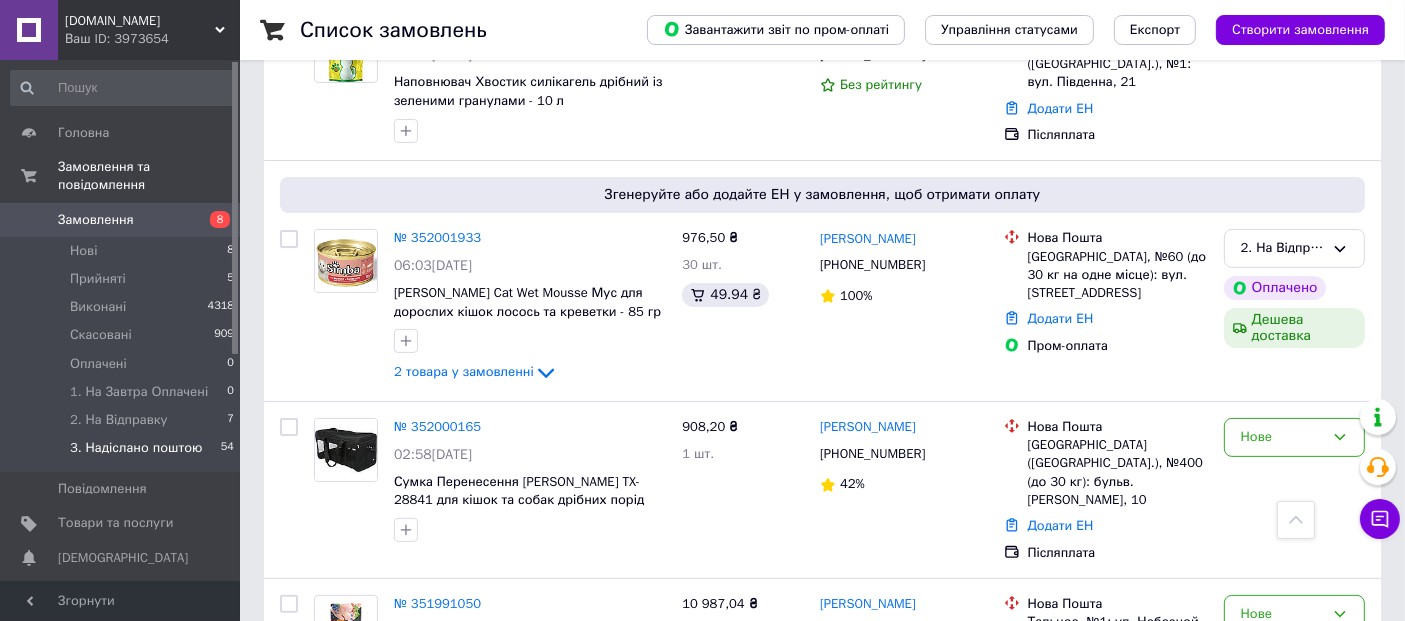 click on "3. Надіслано поштою" at bounding box center [136, 448] 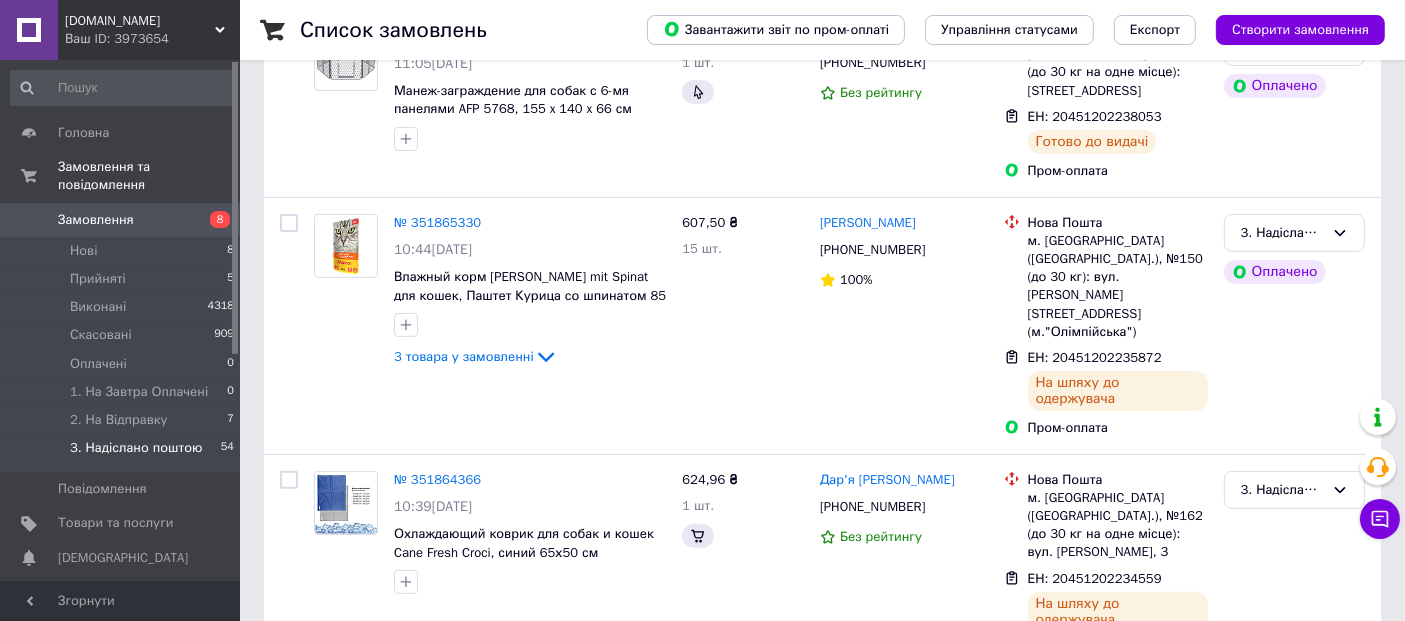 scroll, scrollTop: 0, scrollLeft: 0, axis: both 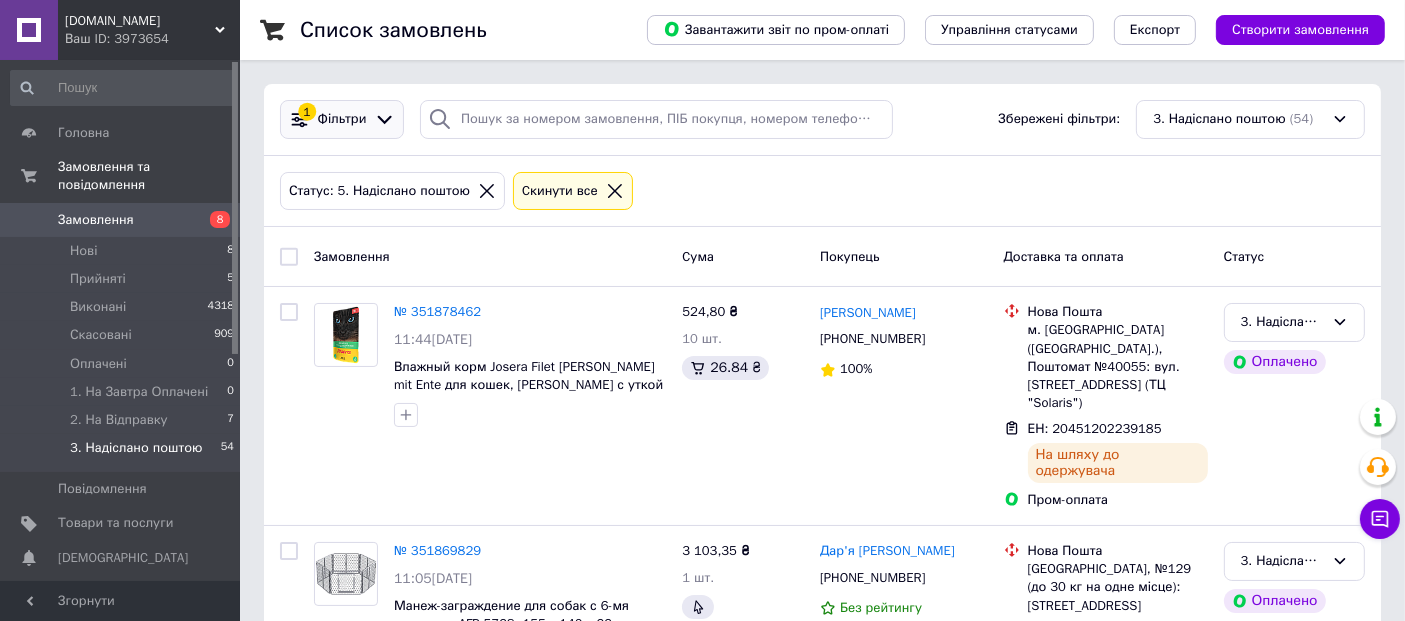 click on "Фільтри" at bounding box center (342, 119) 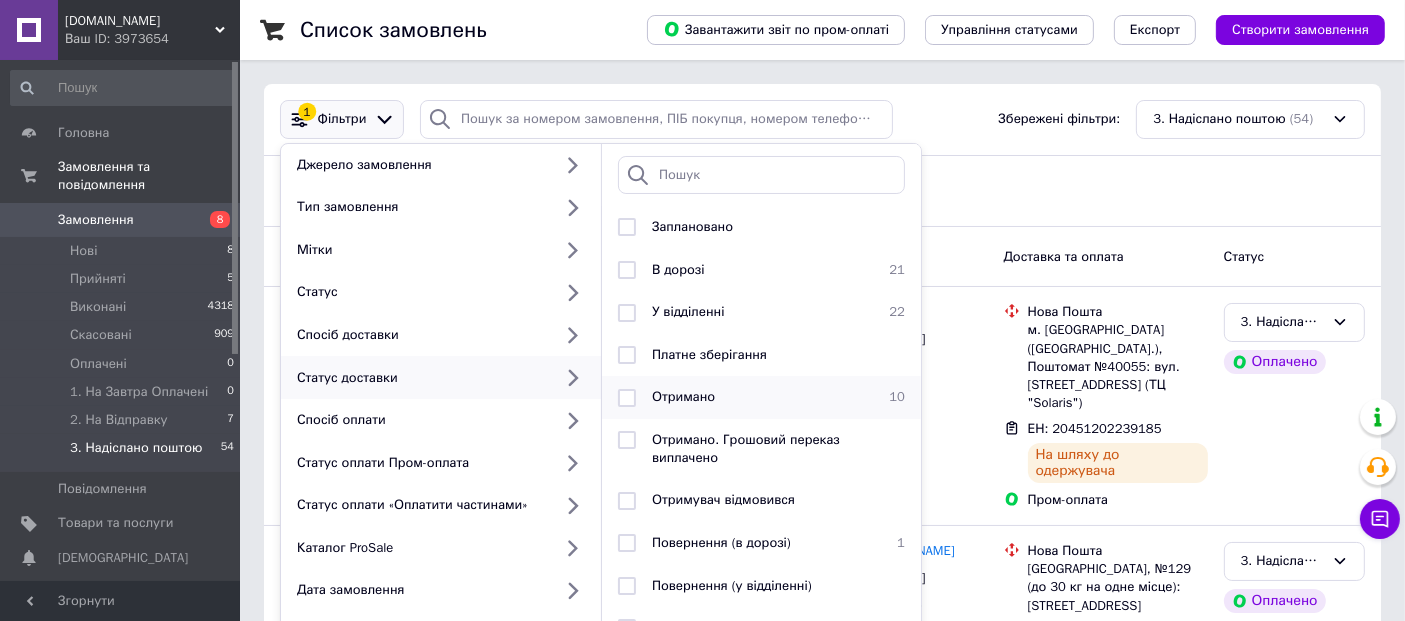 click on "Отримано 10" at bounding box center (761, 397) 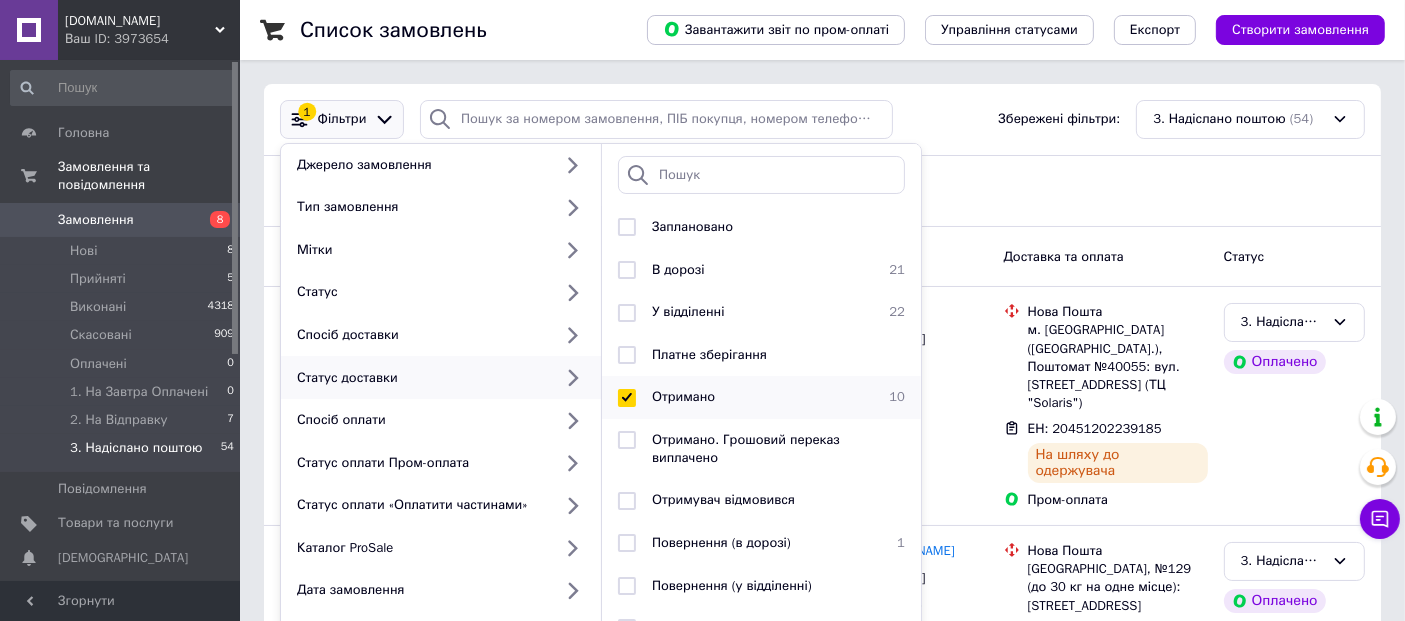 checkbox on "true" 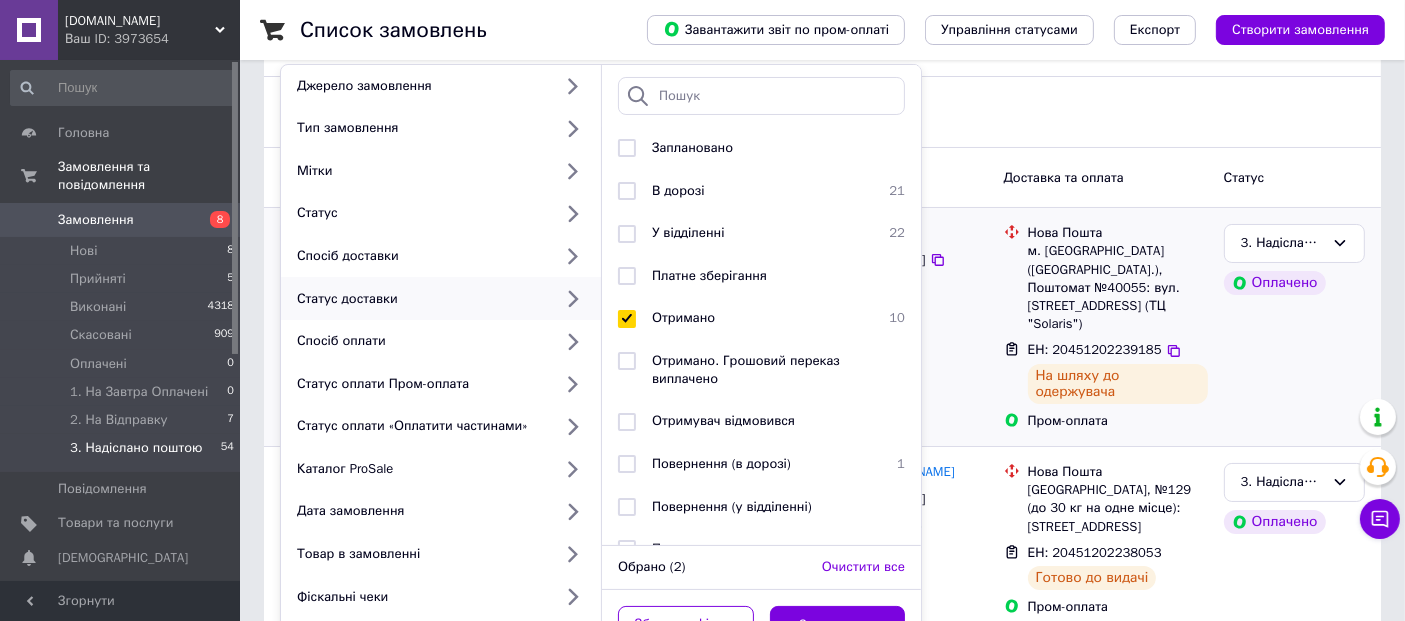 scroll, scrollTop: 111, scrollLeft: 0, axis: vertical 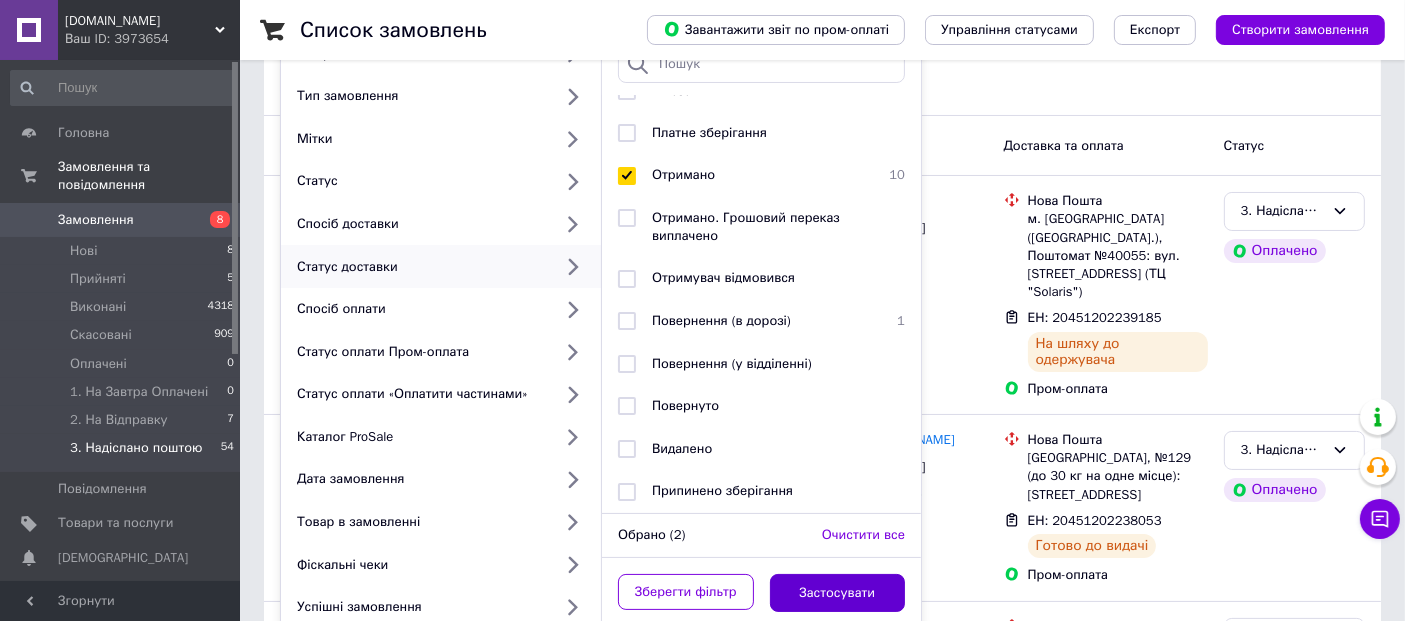 click on "Застосувати" at bounding box center (838, 593) 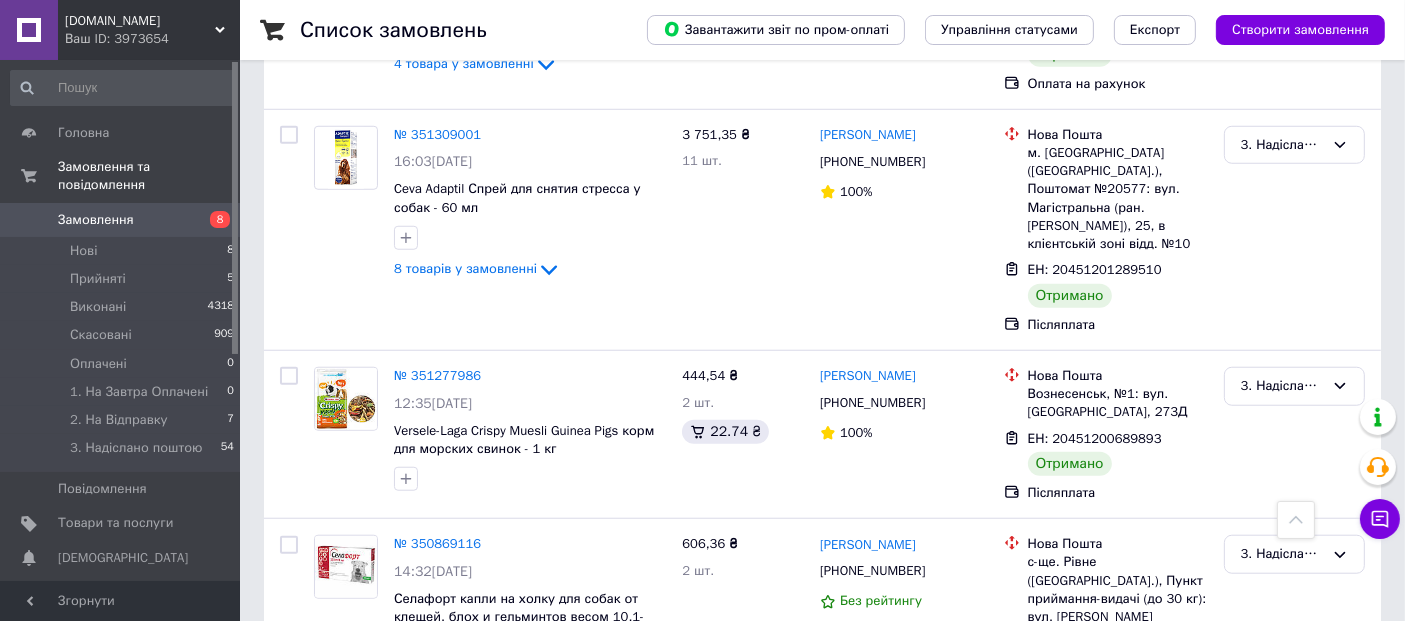 scroll, scrollTop: 1653, scrollLeft: 0, axis: vertical 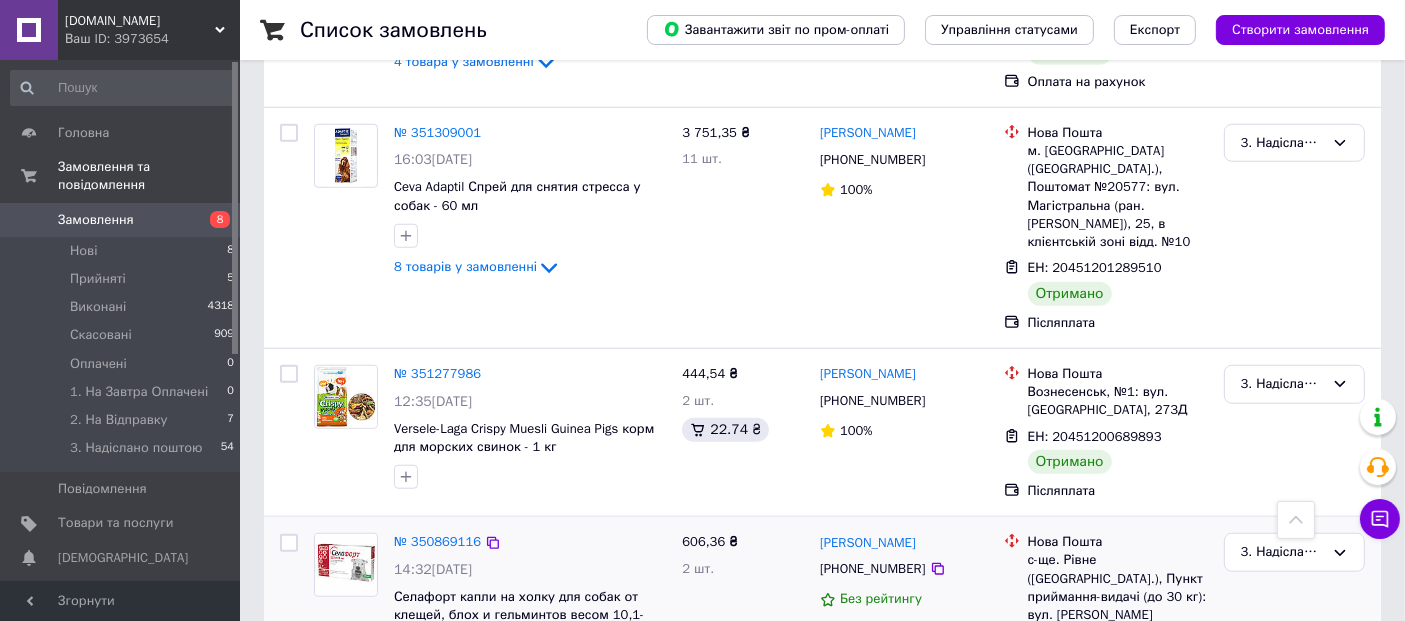 click at bounding box center [289, 543] 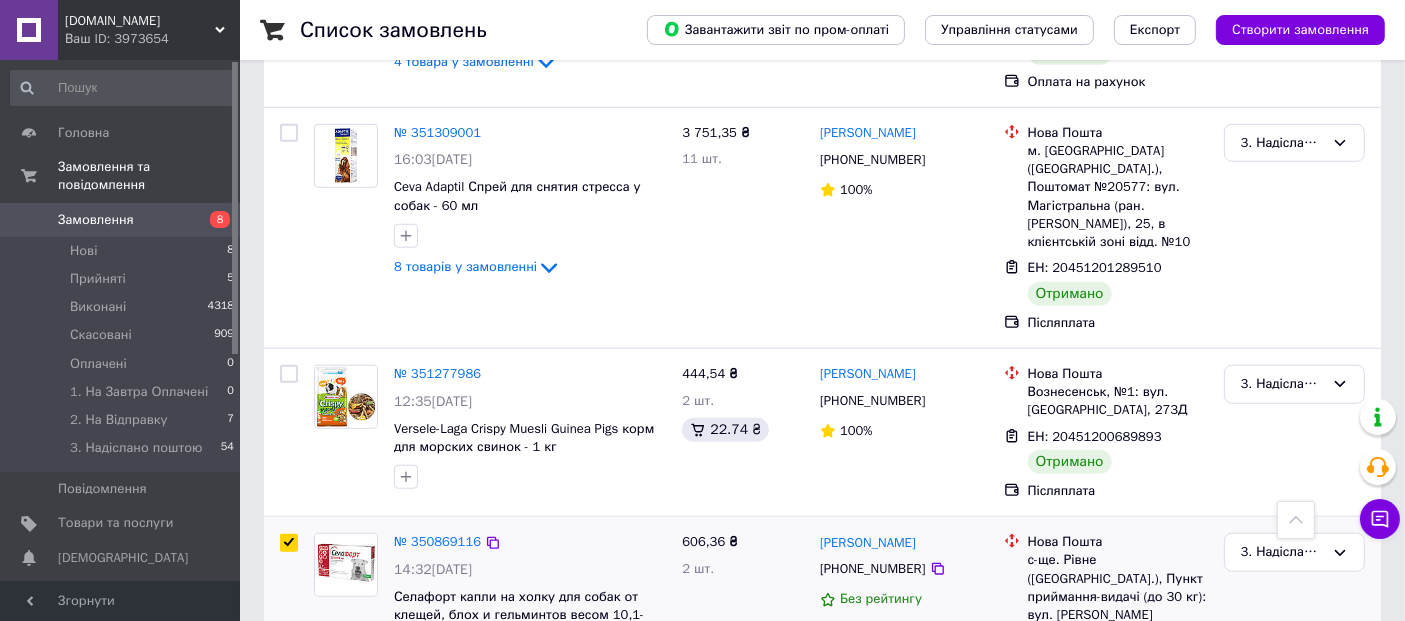 checkbox on "true" 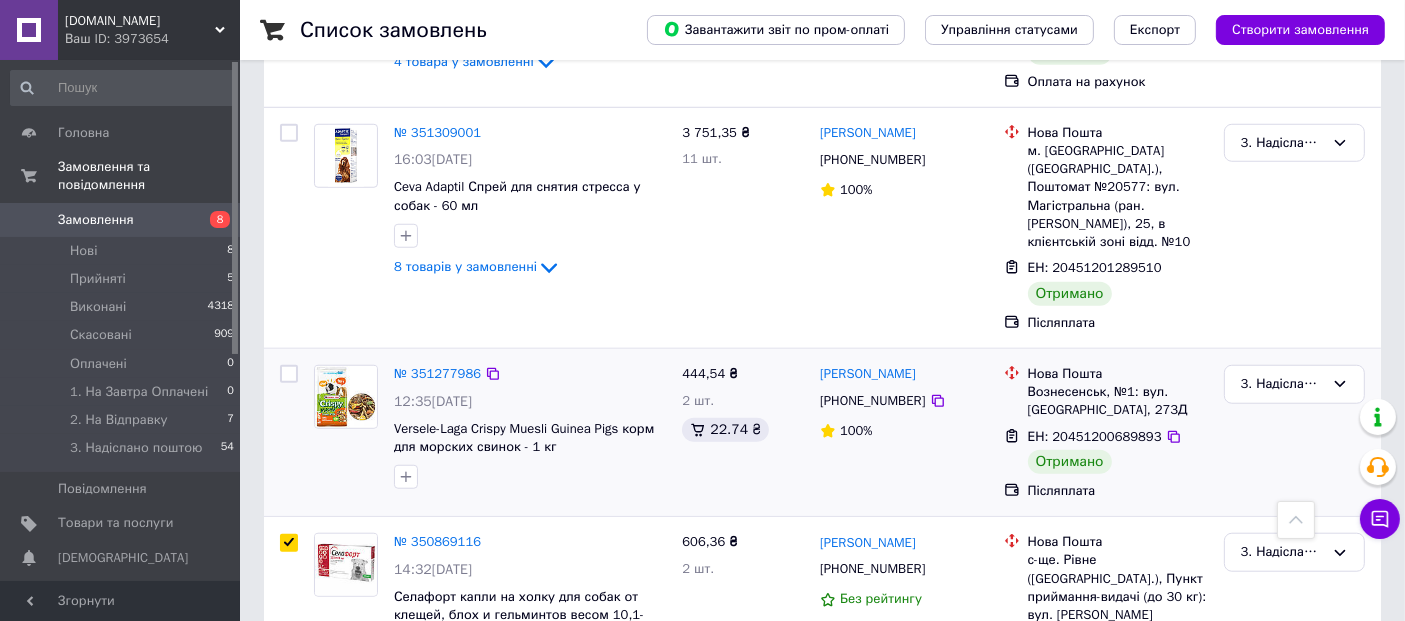 click at bounding box center (289, 374) 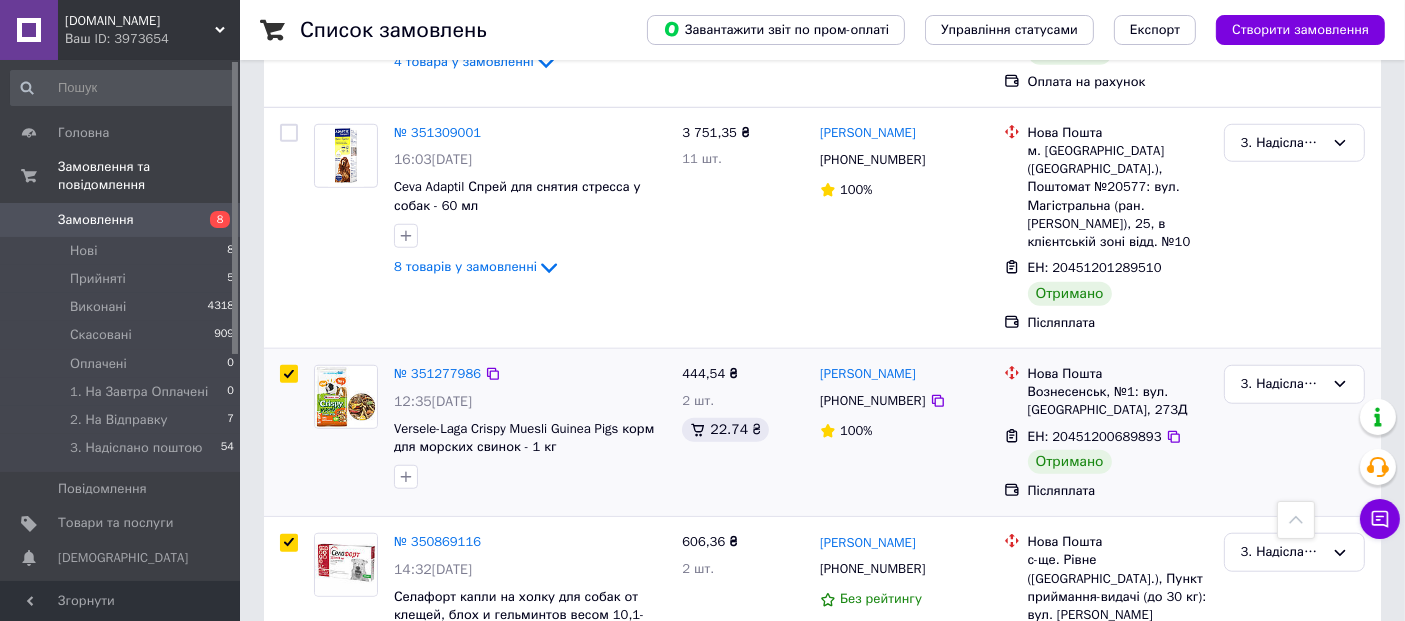 checkbox on "true" 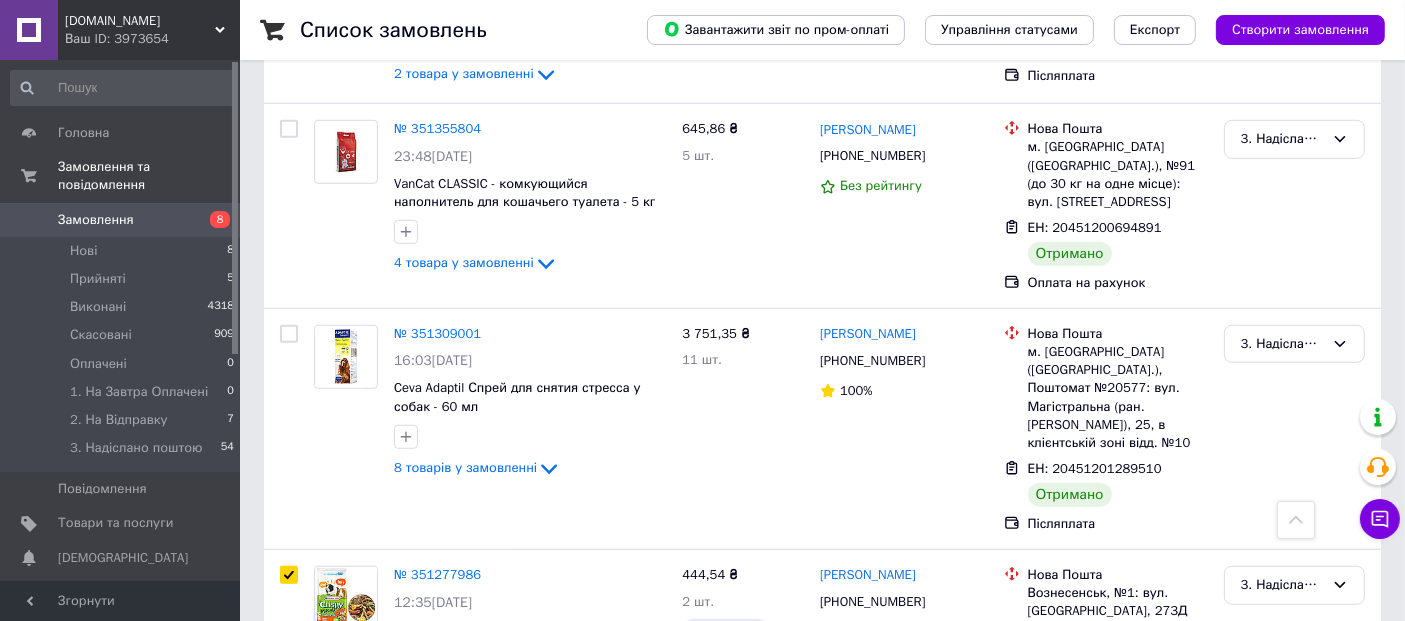 scroll, scrollTop: 1431, scrollLeft: 0, axis: vertical 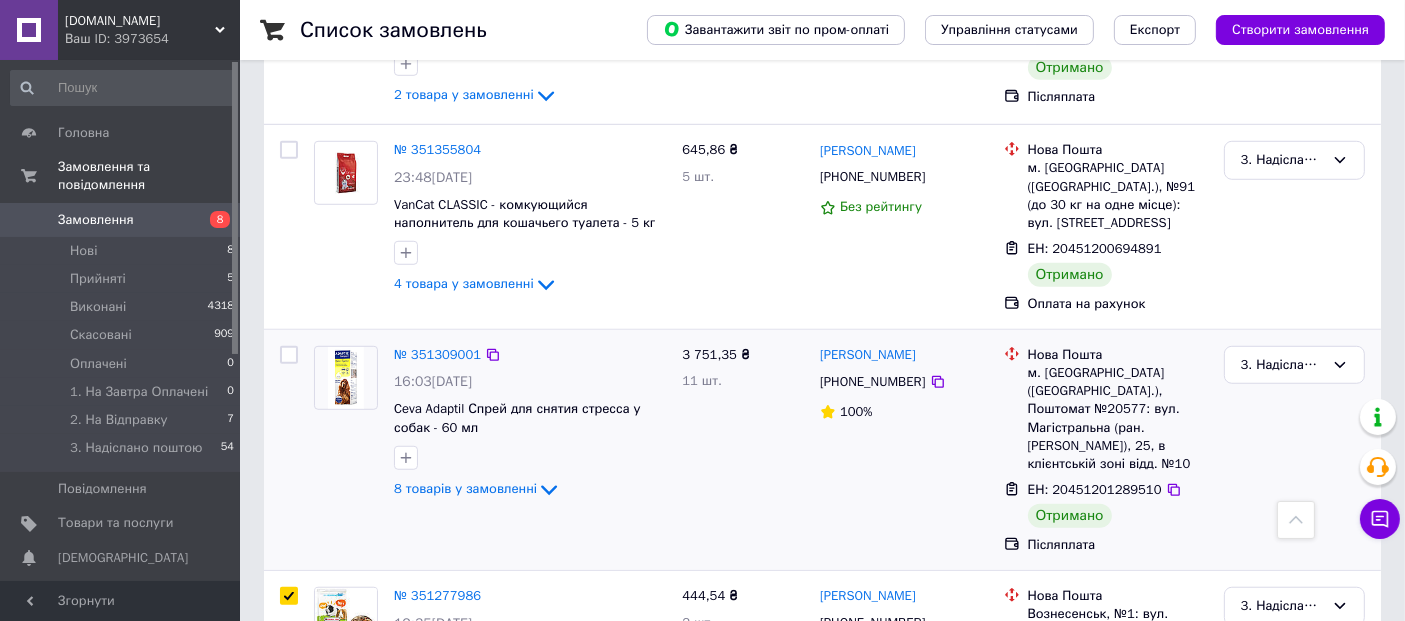 click at bounding box center [289, 355] 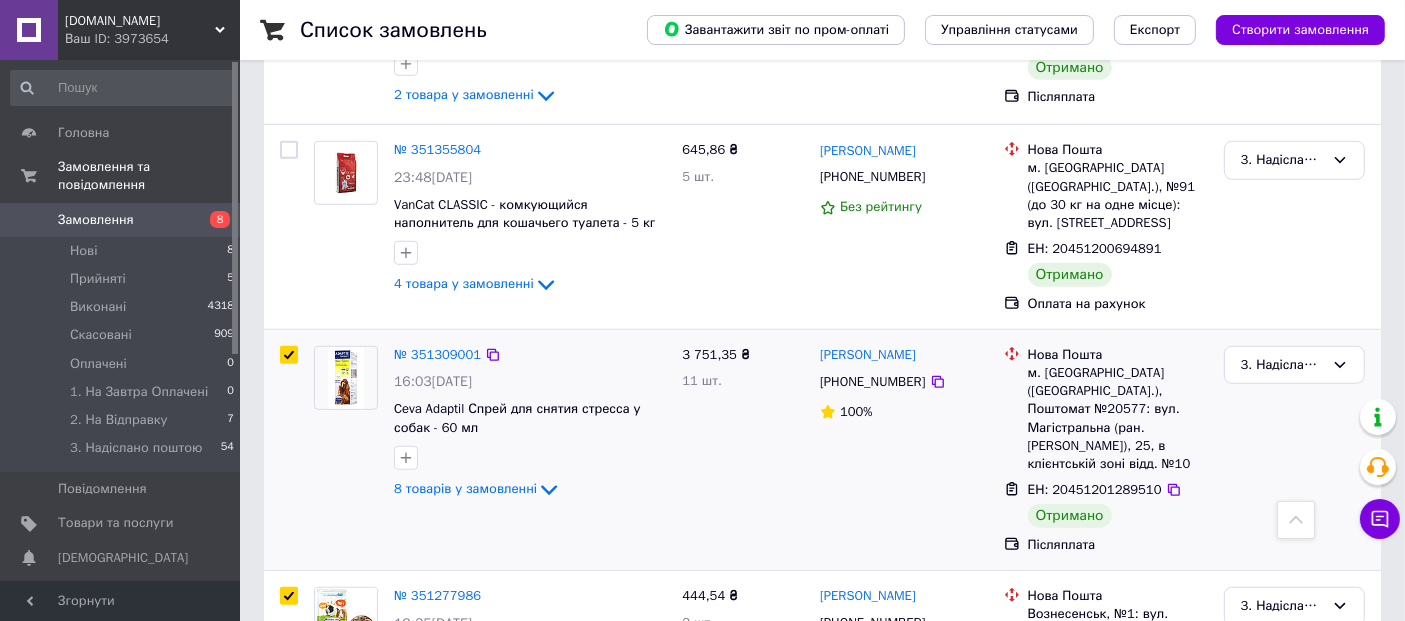 checkbox on "true" 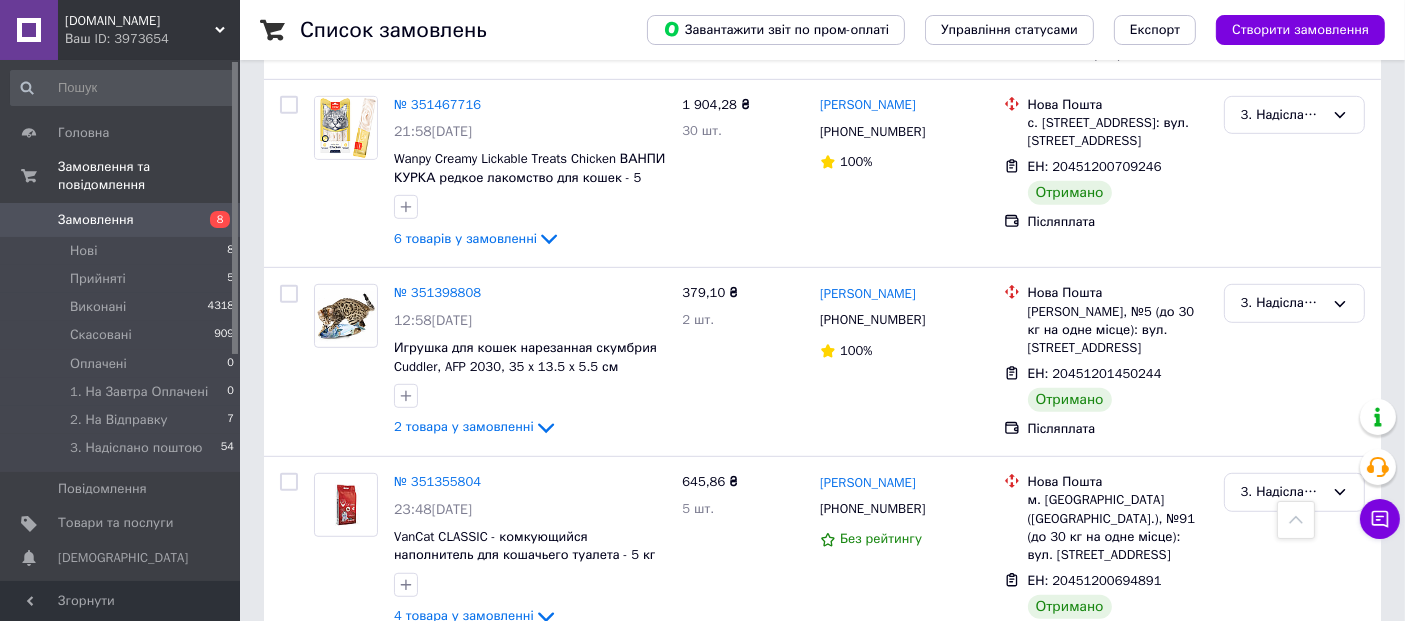 scroll, scrollTop: 1097, scrollLeft: 0, axis: vertical 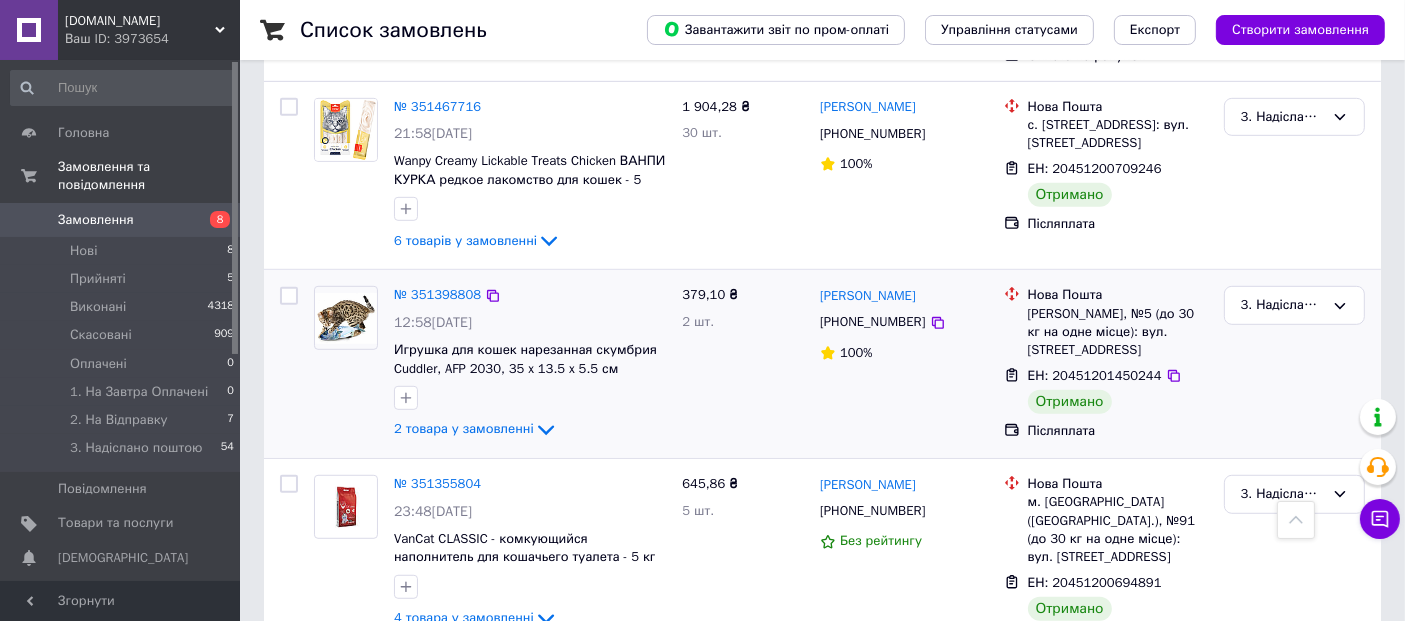 click at bounding box center (289, 296) 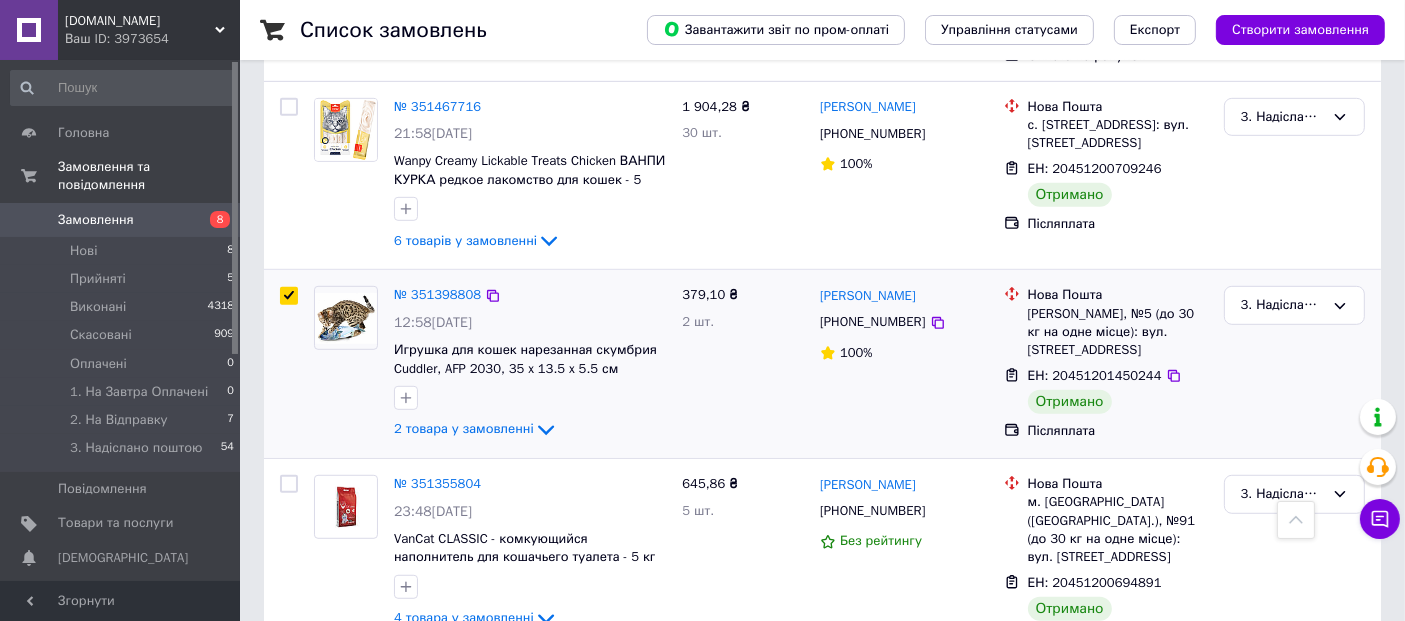 checkbox on "true" 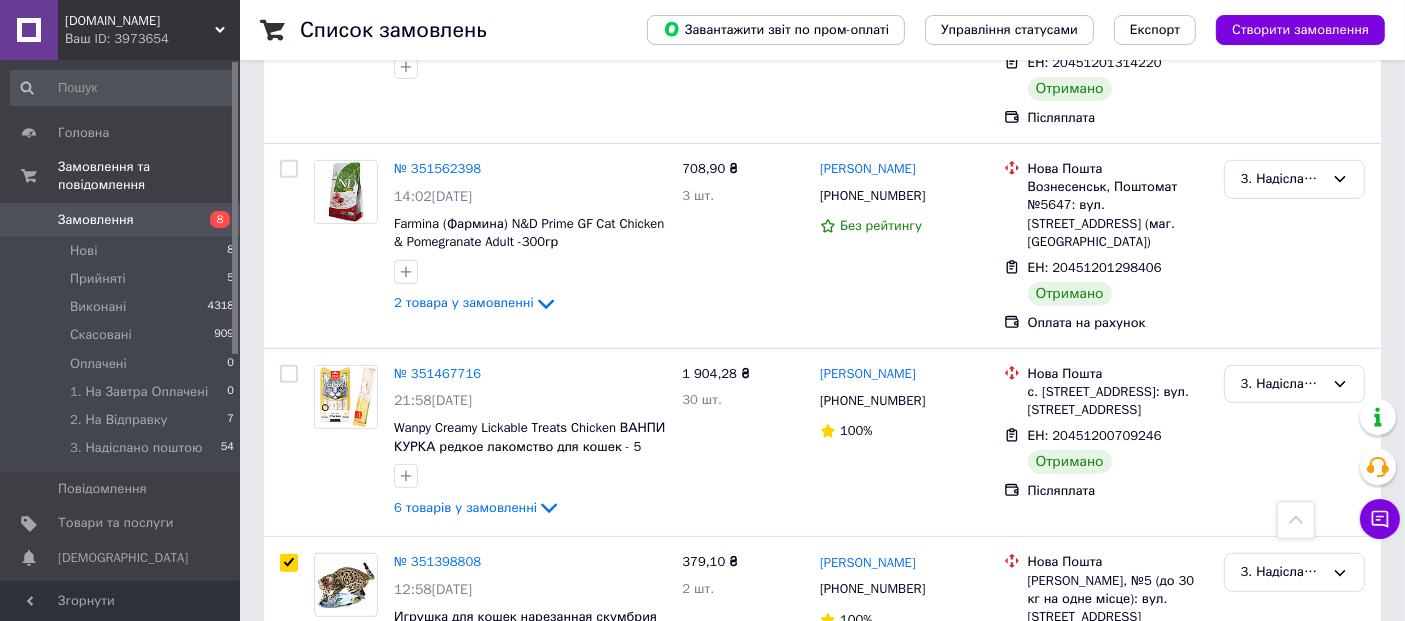 scroll, scrollTop: 764, scrollLeft: 0, axis: vertical 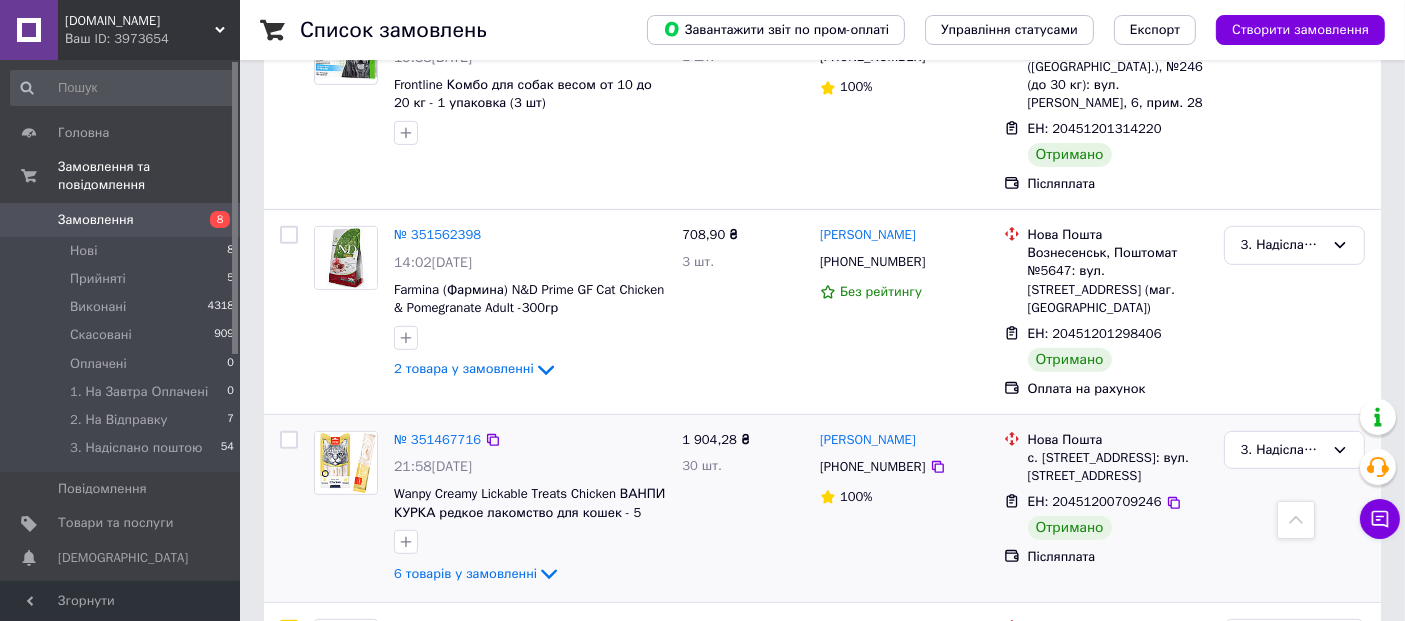 click at bounding box center [289, 440] 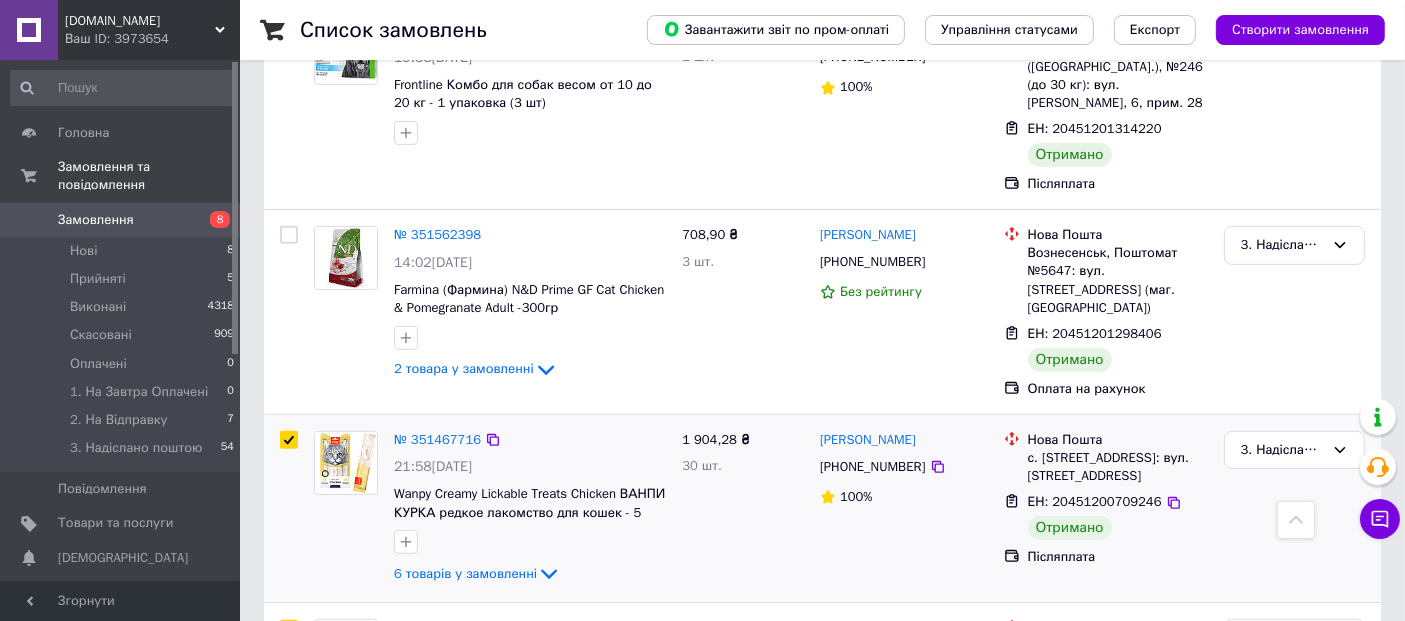 checkbox on "true" 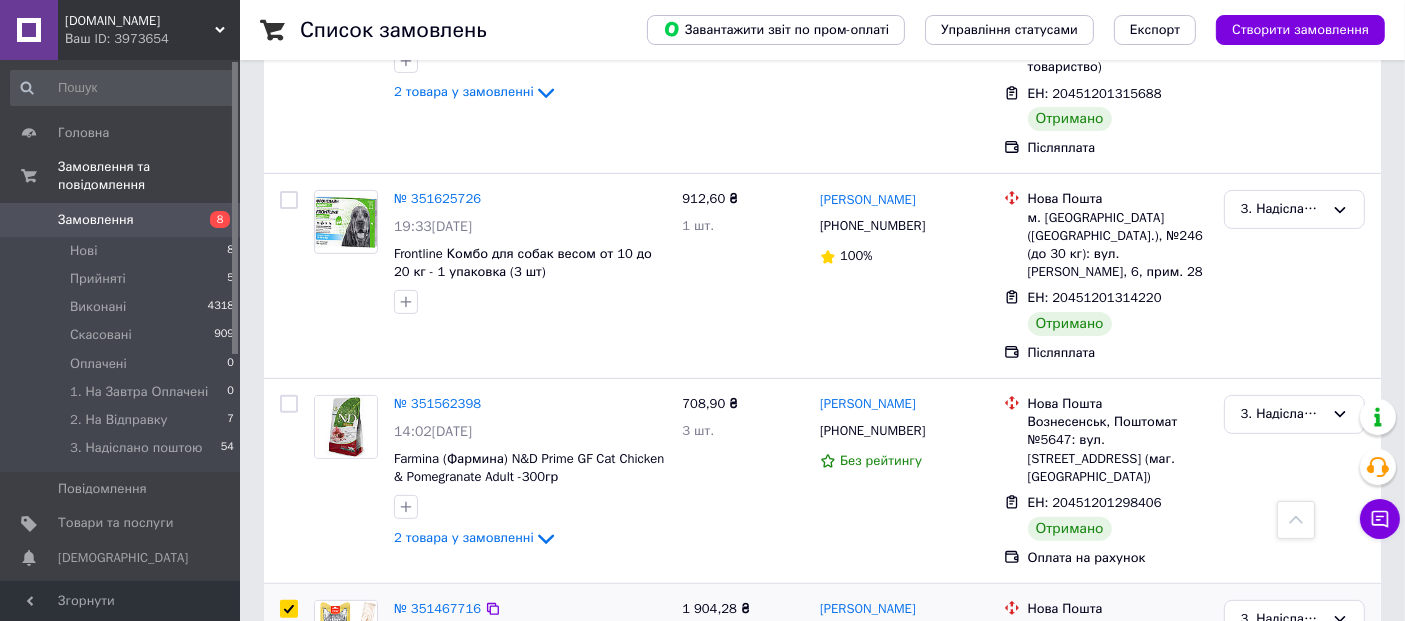 scroll, scrollTop: 542, scrollLeft: 0, axis: vertical 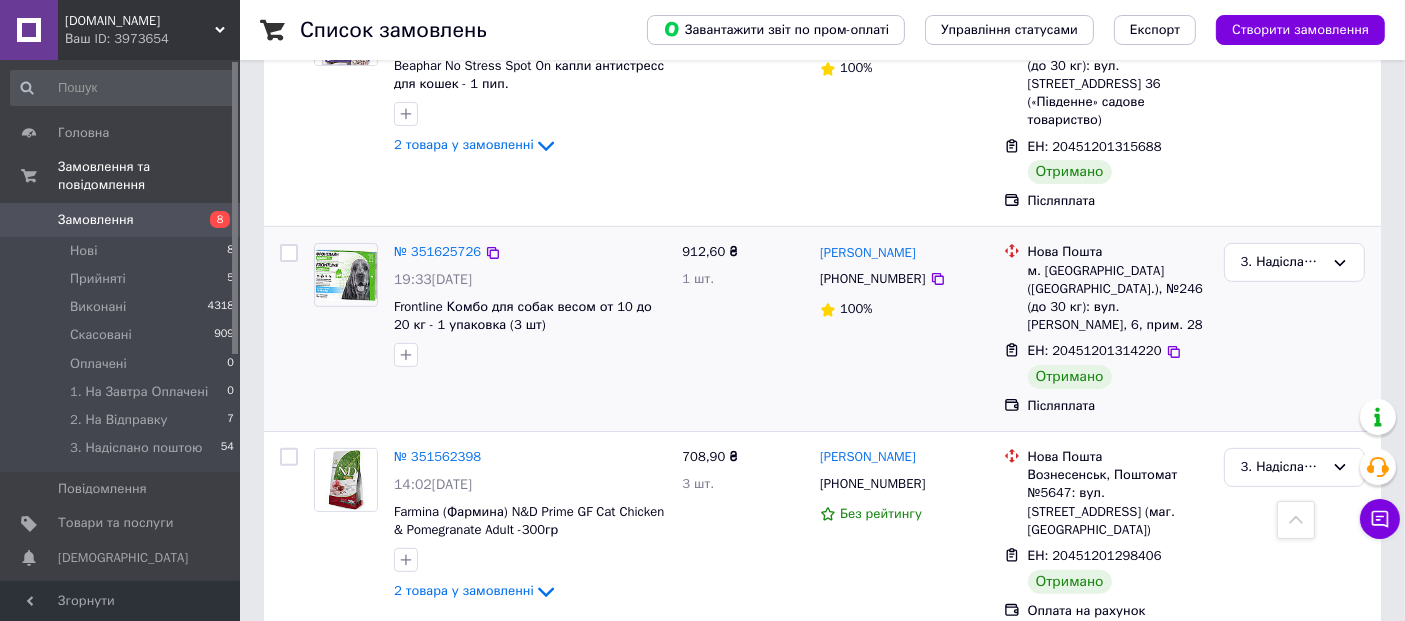 click at bounding box center [289, 253] 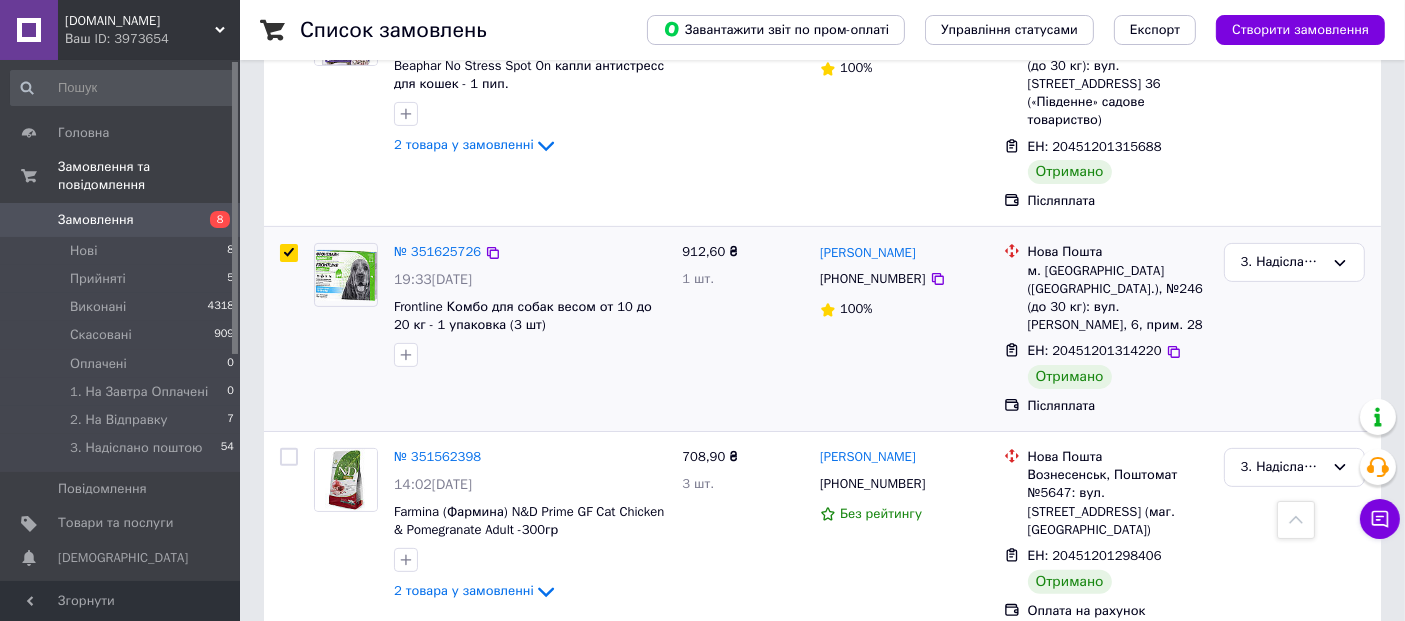 checkbox on "true" 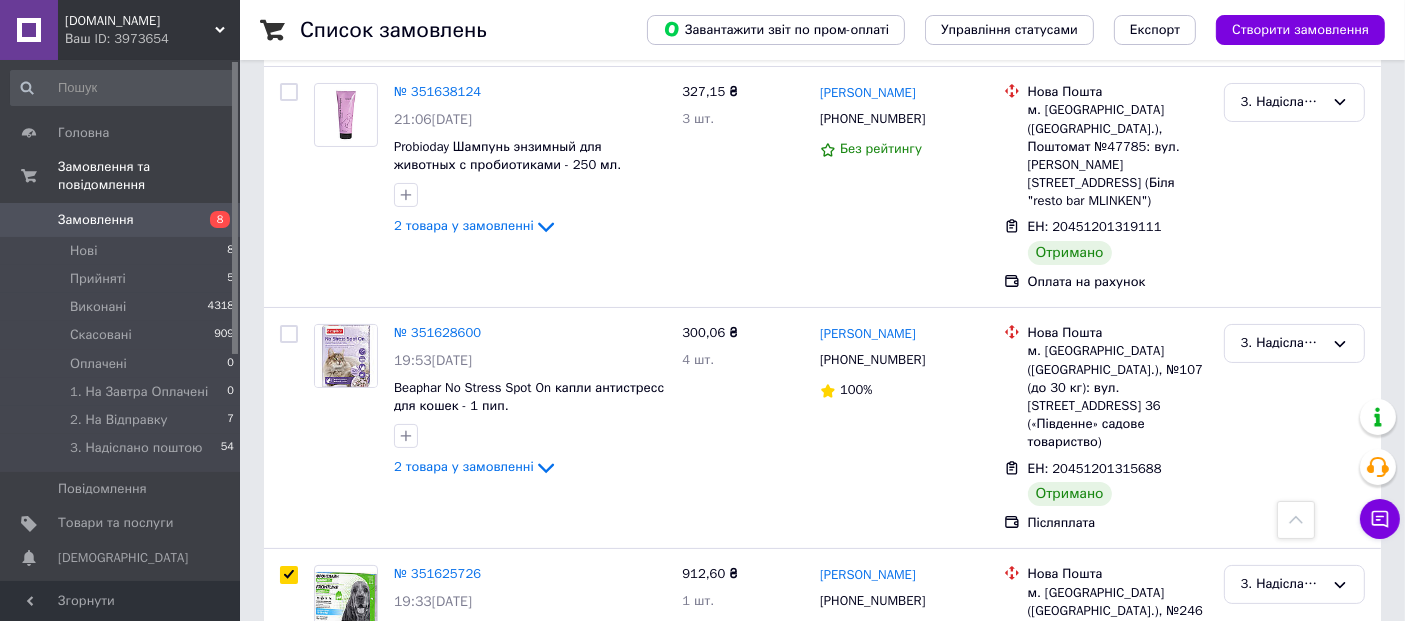 scroll, scrollTop: 208, scrollLeft: 0, axis: vertical 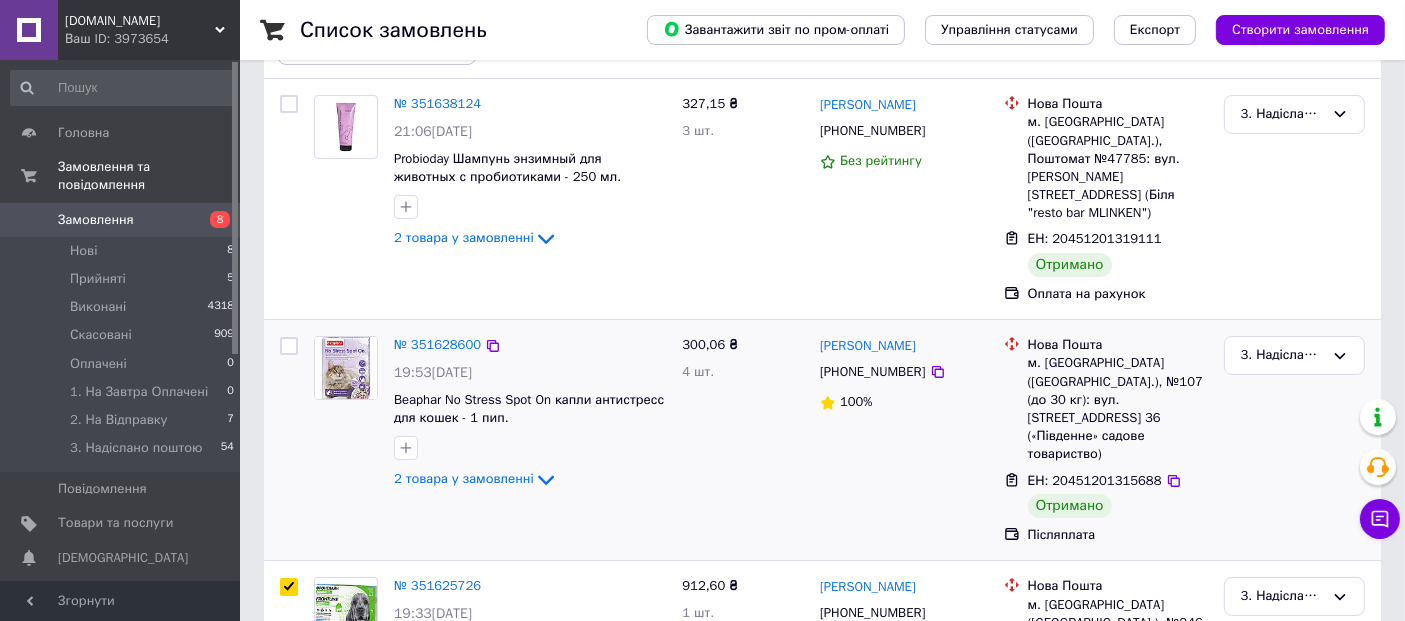 click at bounding box center (289, 346) 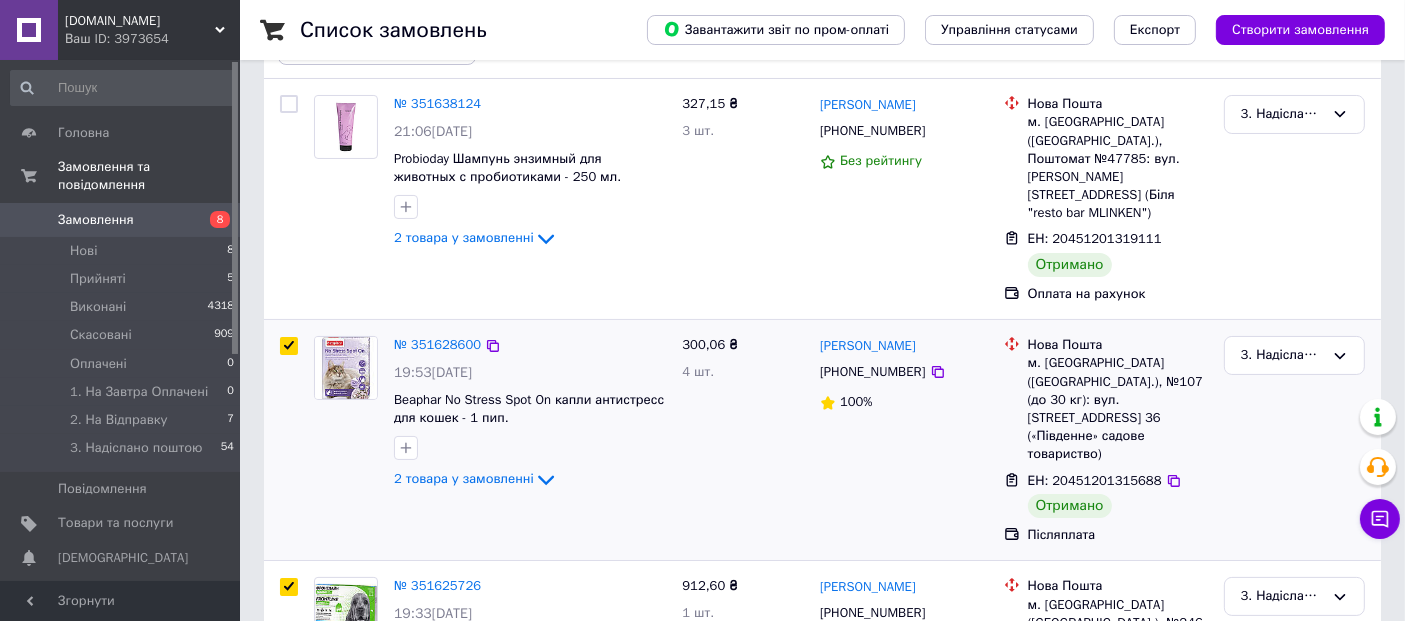 checkbox on "true" 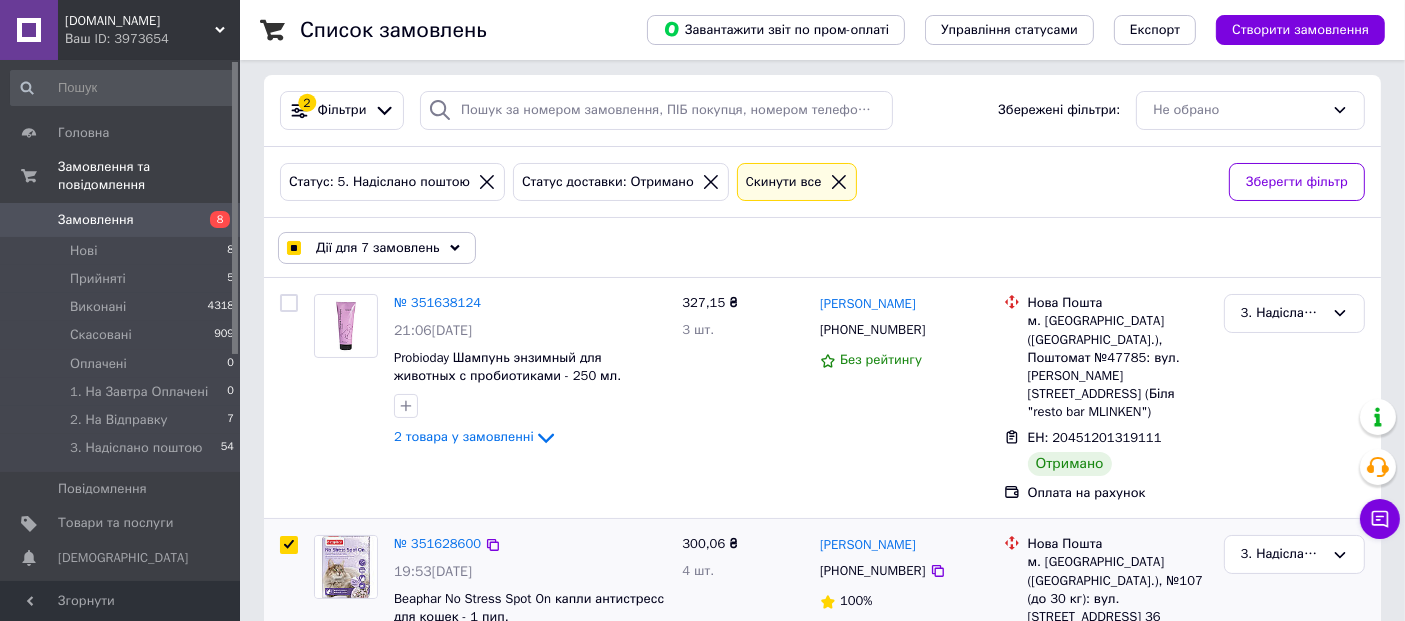 scroll, scrollTop: 0, scrollLeft: 0, axis: both 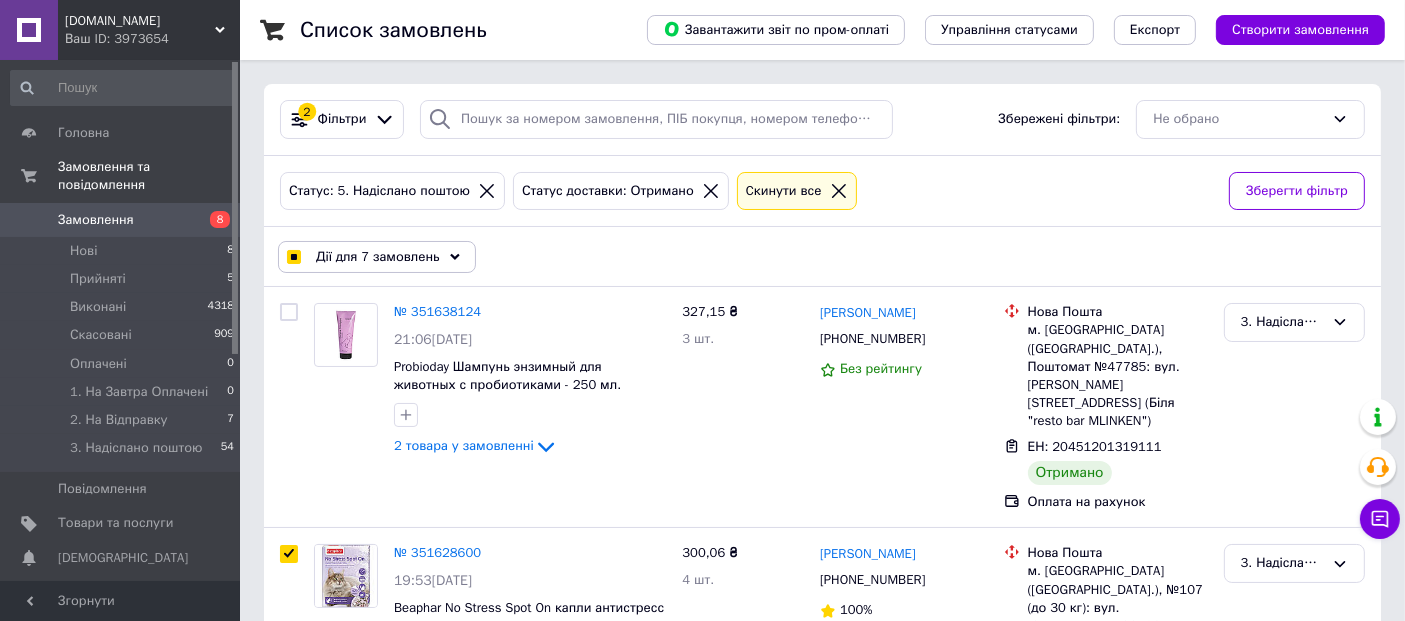 click on "Дії для 7 замовлень" at bounding box center (378, 257) 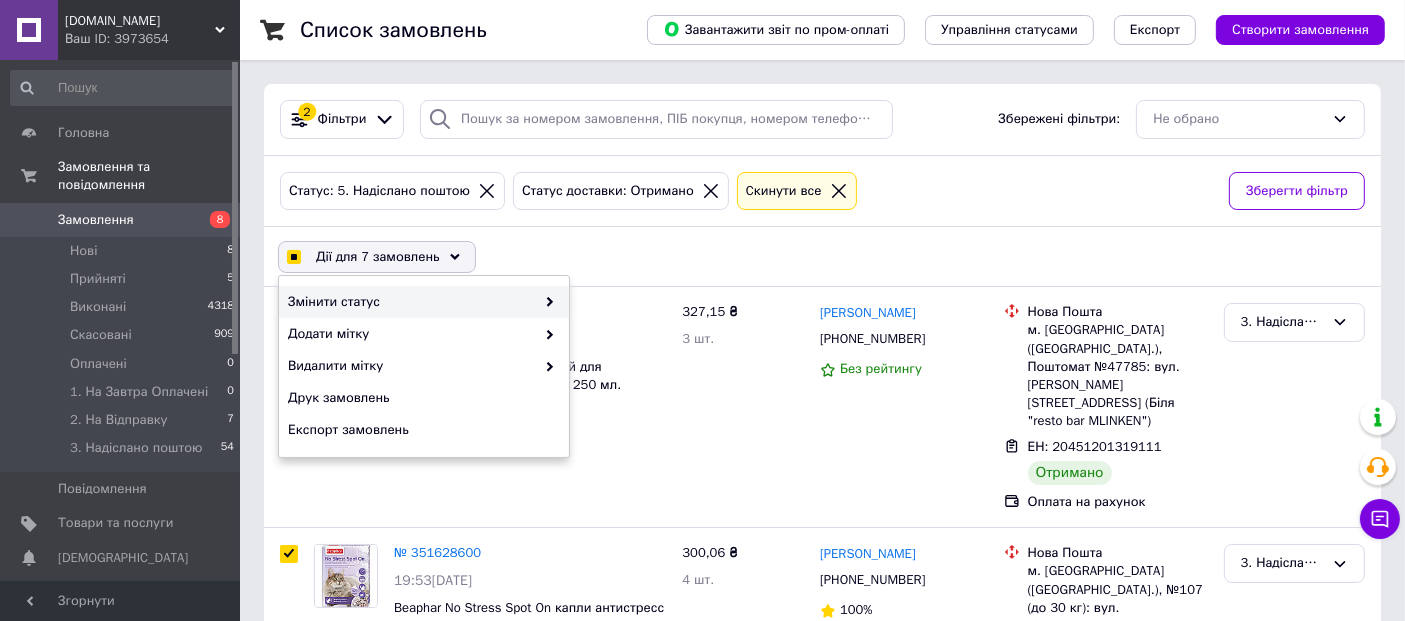 click on "Змінити статус" at bounding box center (411, 302) 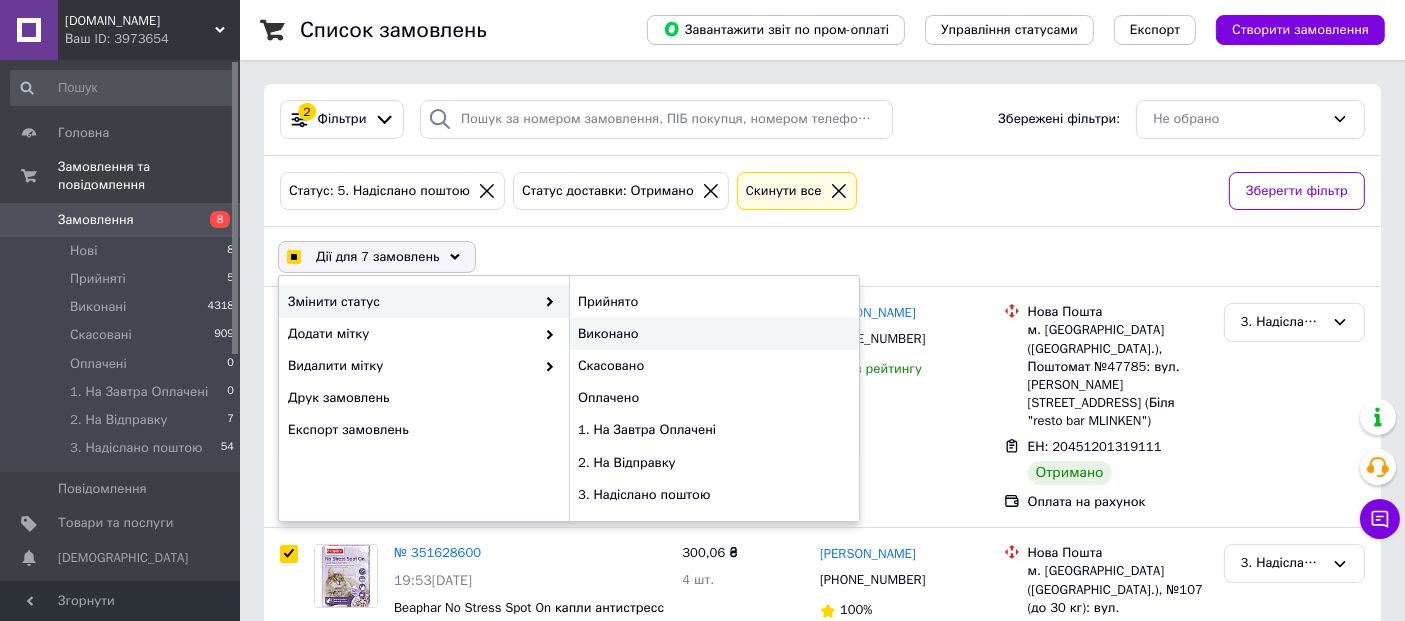 checkbox on "true" 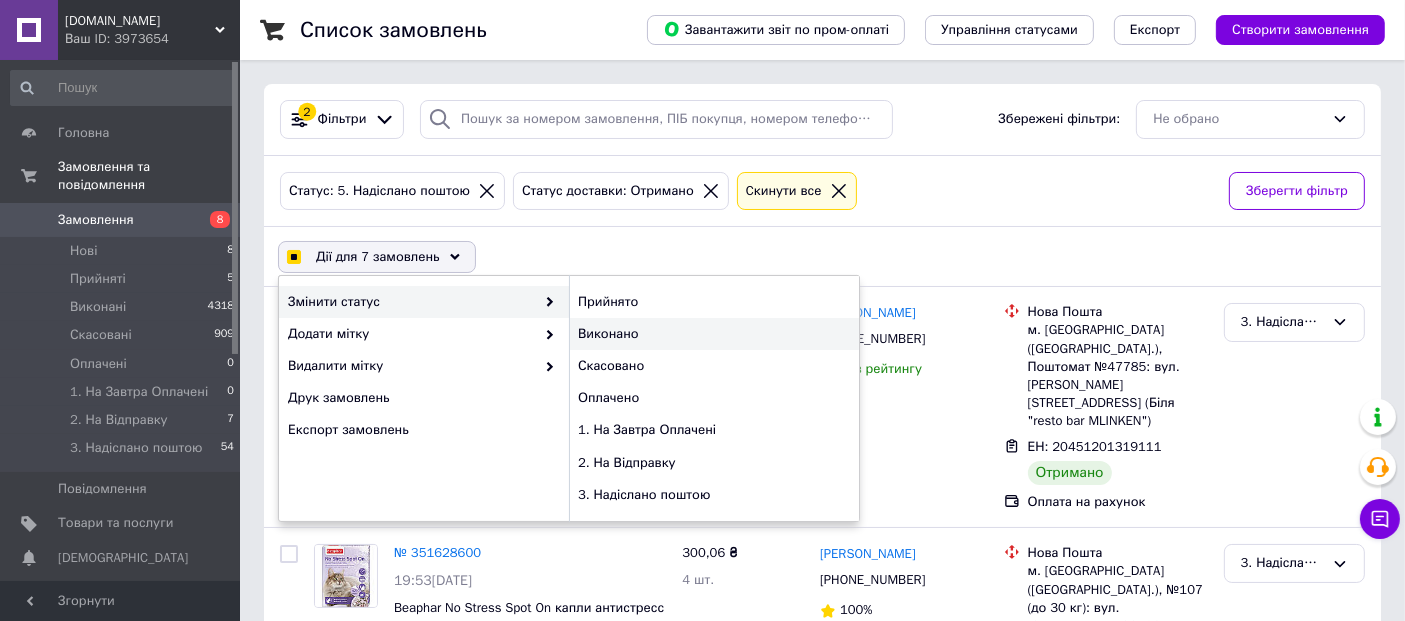 checkbox on "false" 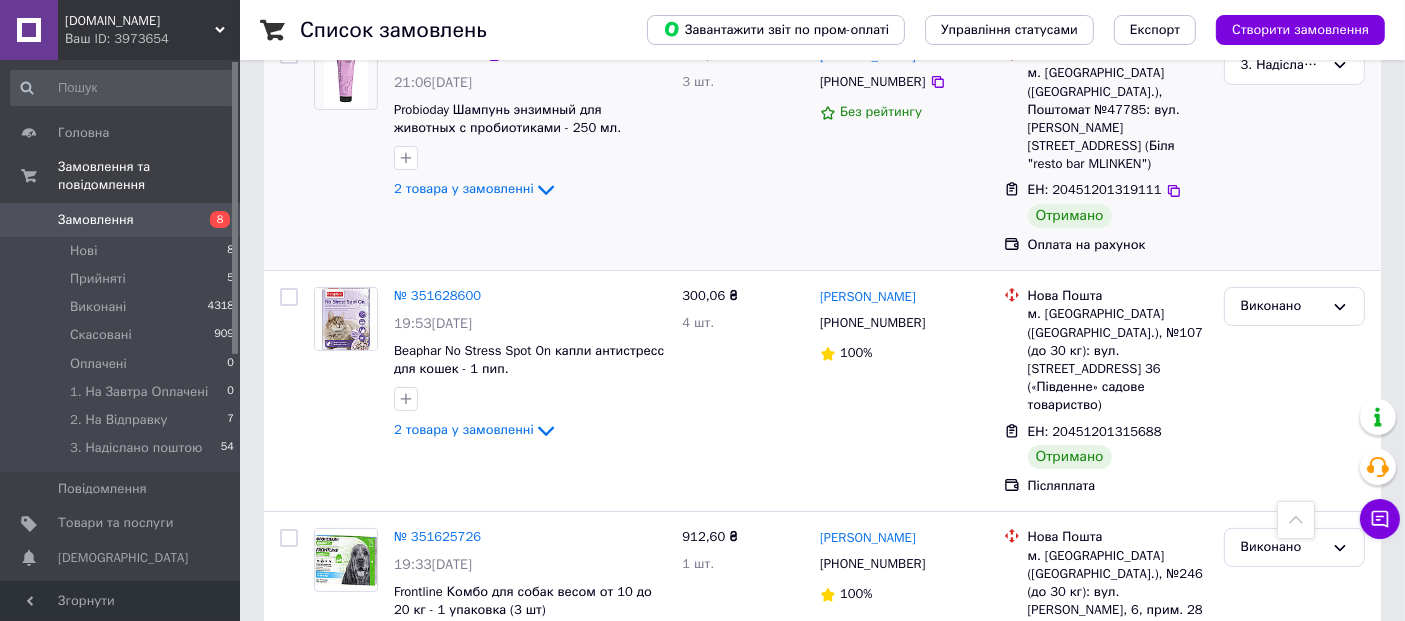 scroll, scrollTop: 111, scrollLeft: 0, axis: vertical 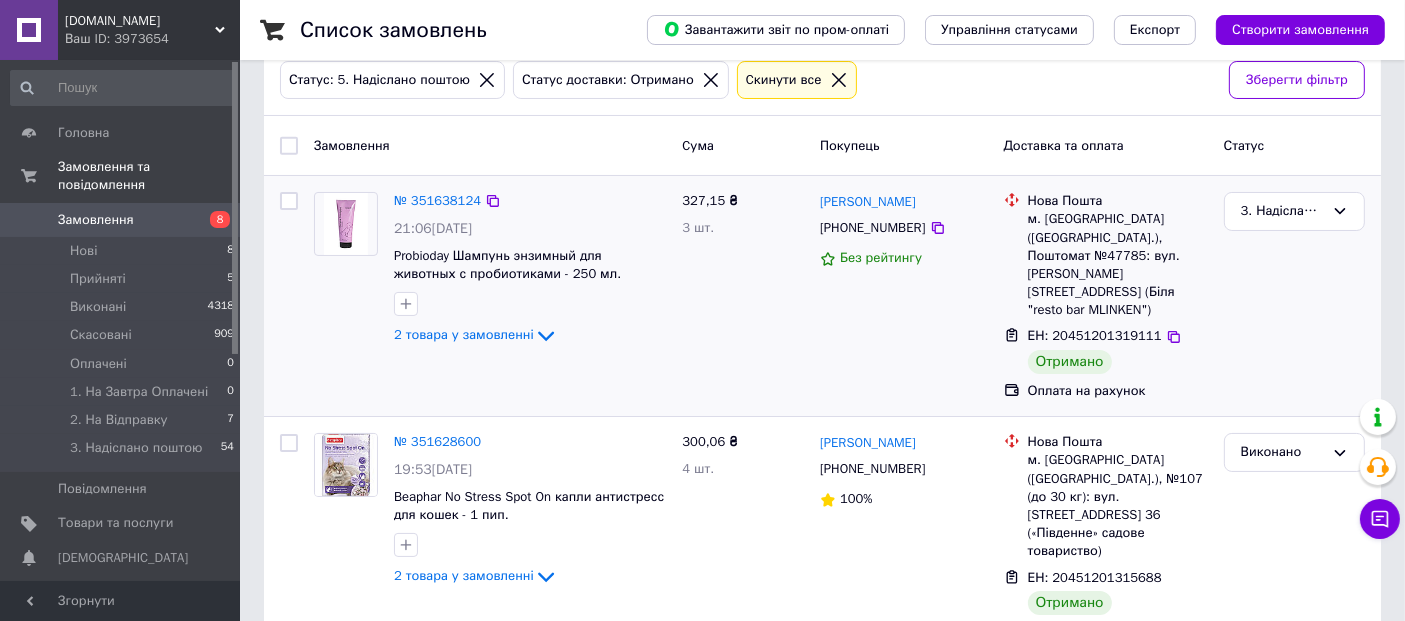 click at bounding box center [289, 201] 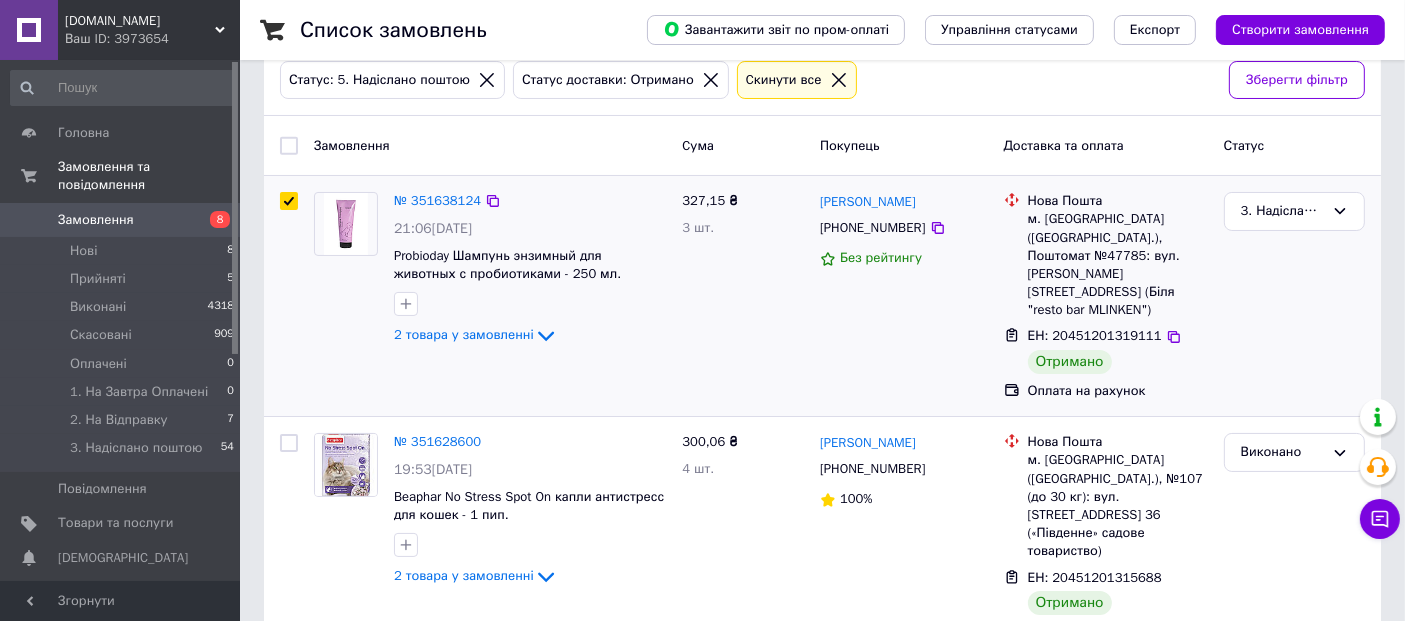 checkbox on "true" 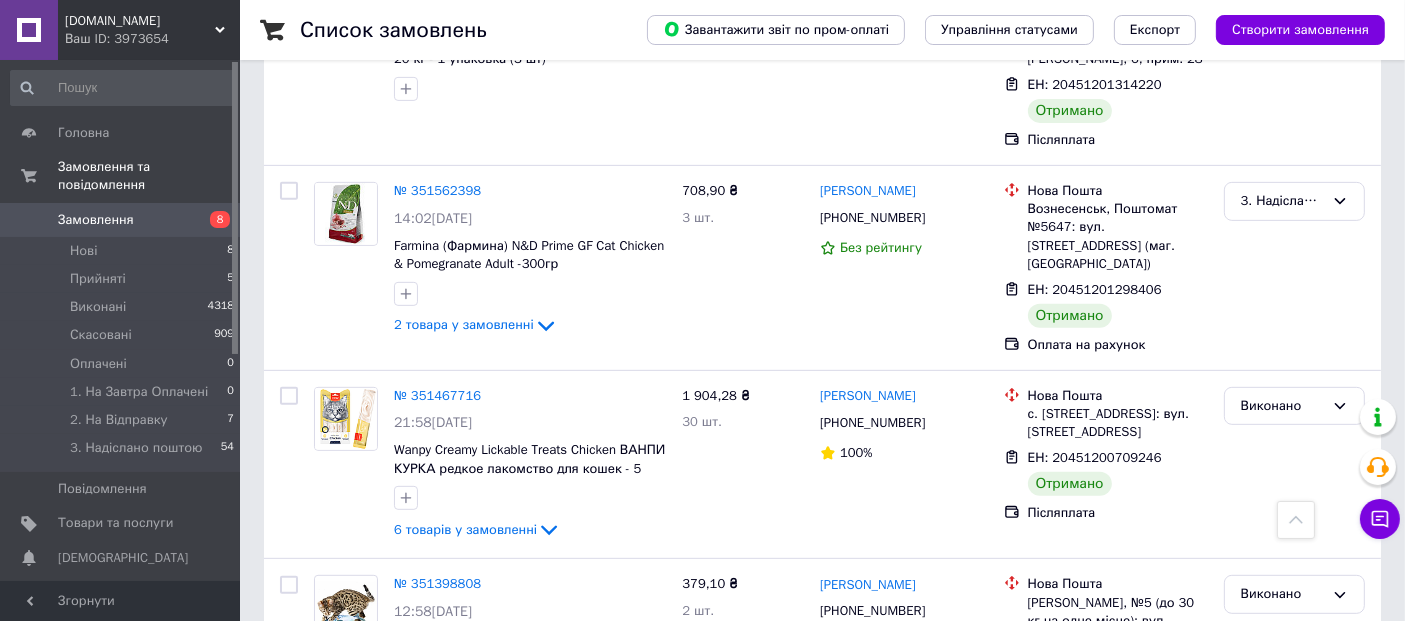 scroll, scrollTop: 777, scrollLeft: 0, axis: vertical 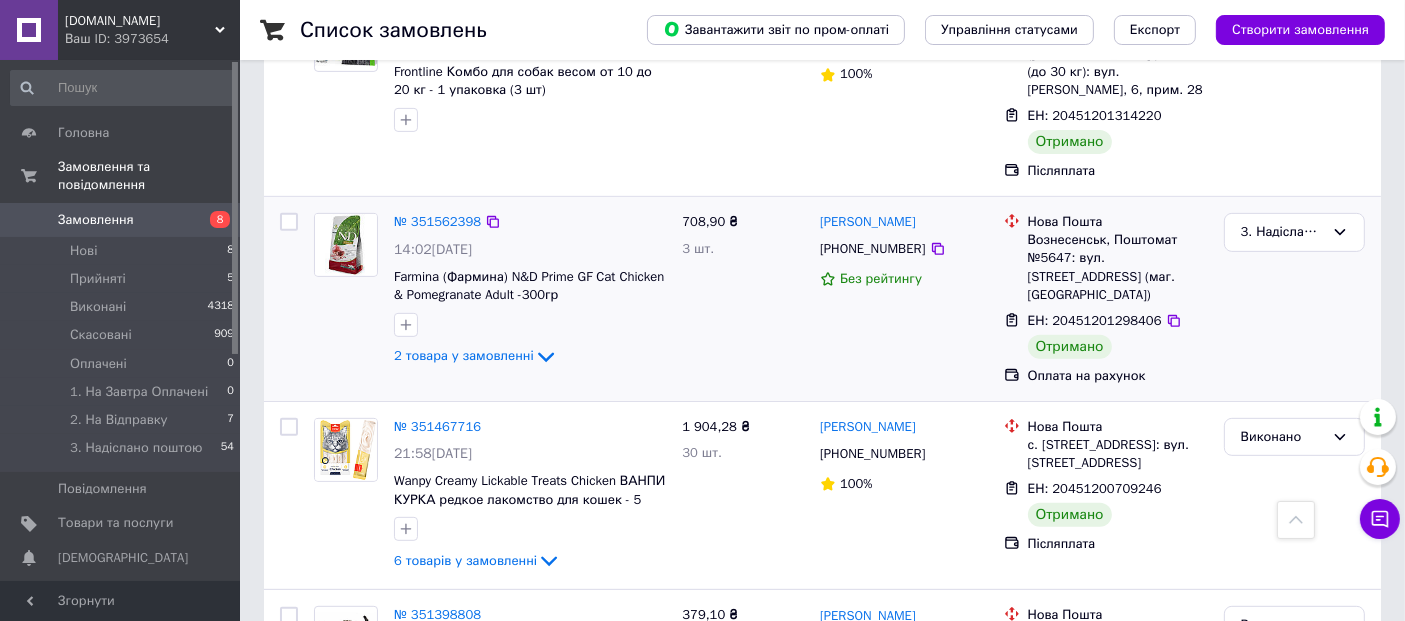 click at bounding box center [289, 222] 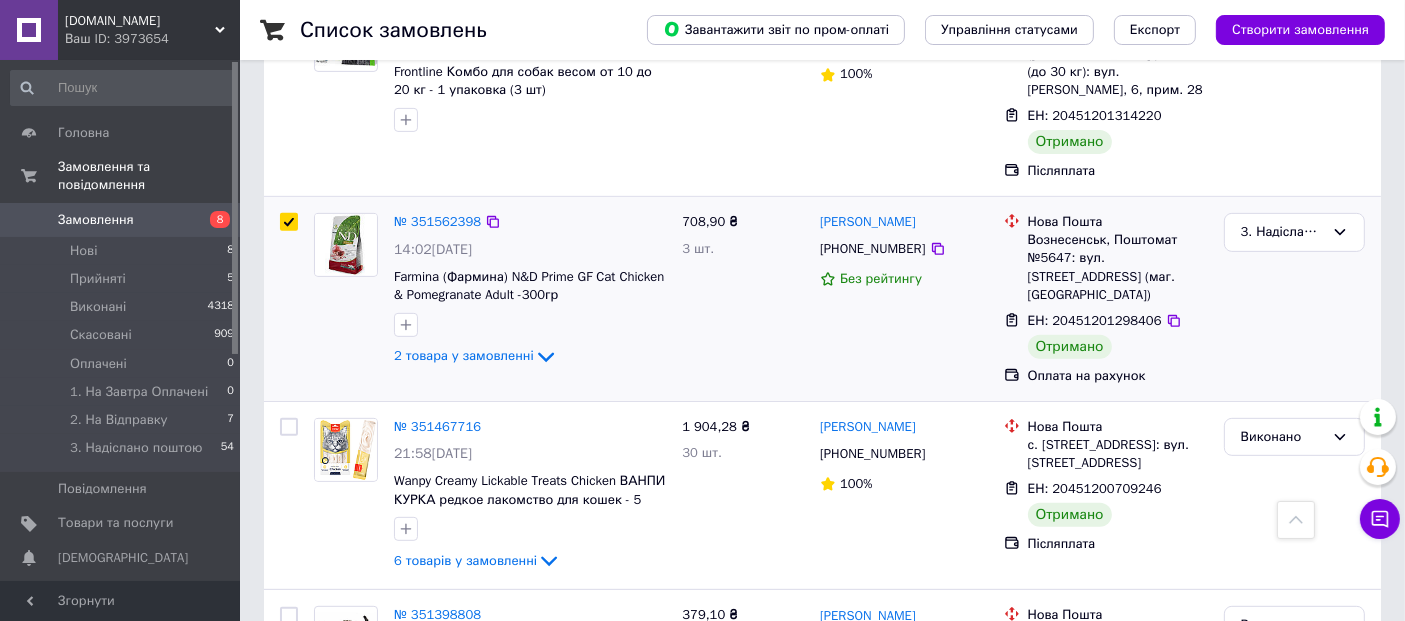 checkbox on "true" 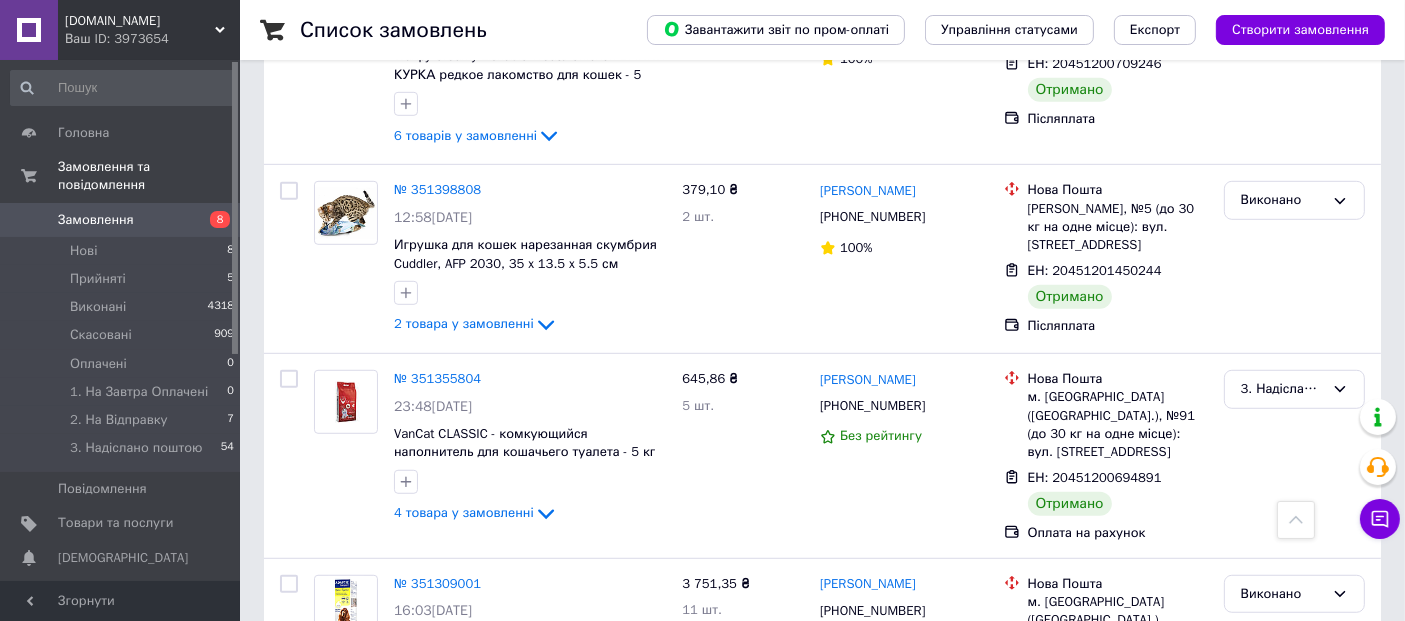 scroll, scrollTop: 1333, scrollLeft: 0, axis: vertical 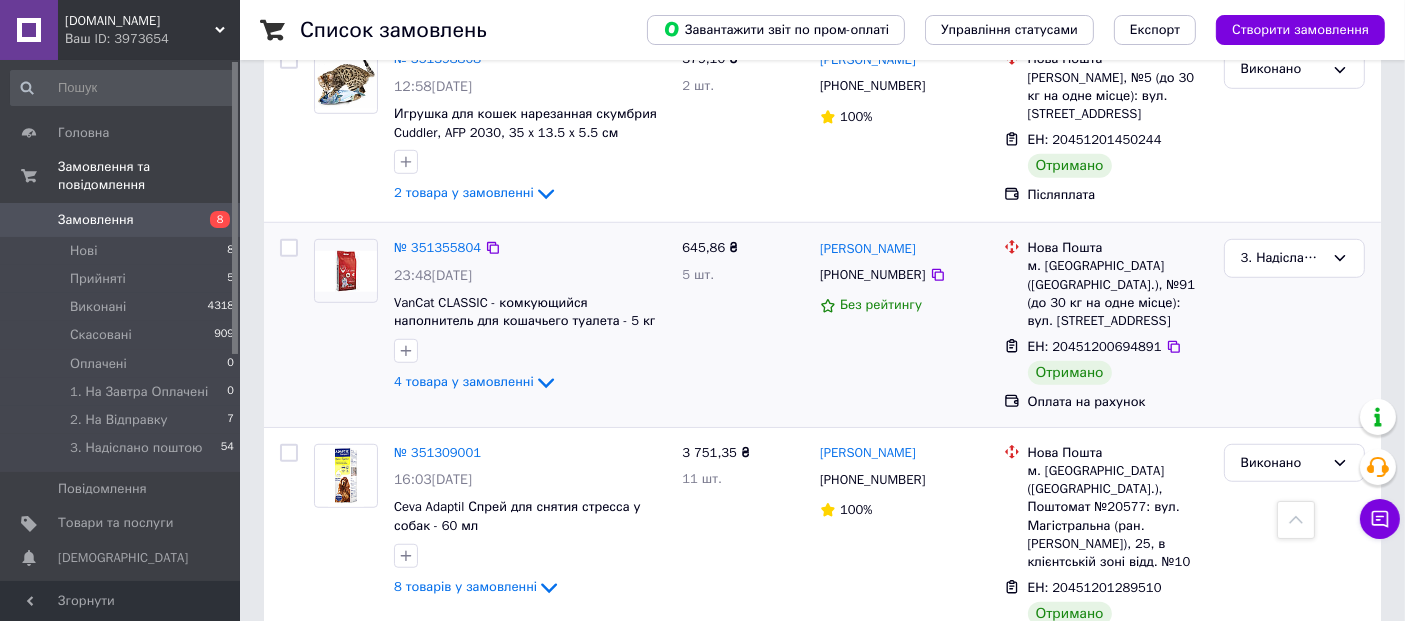 click at bounding box center [289, 248] 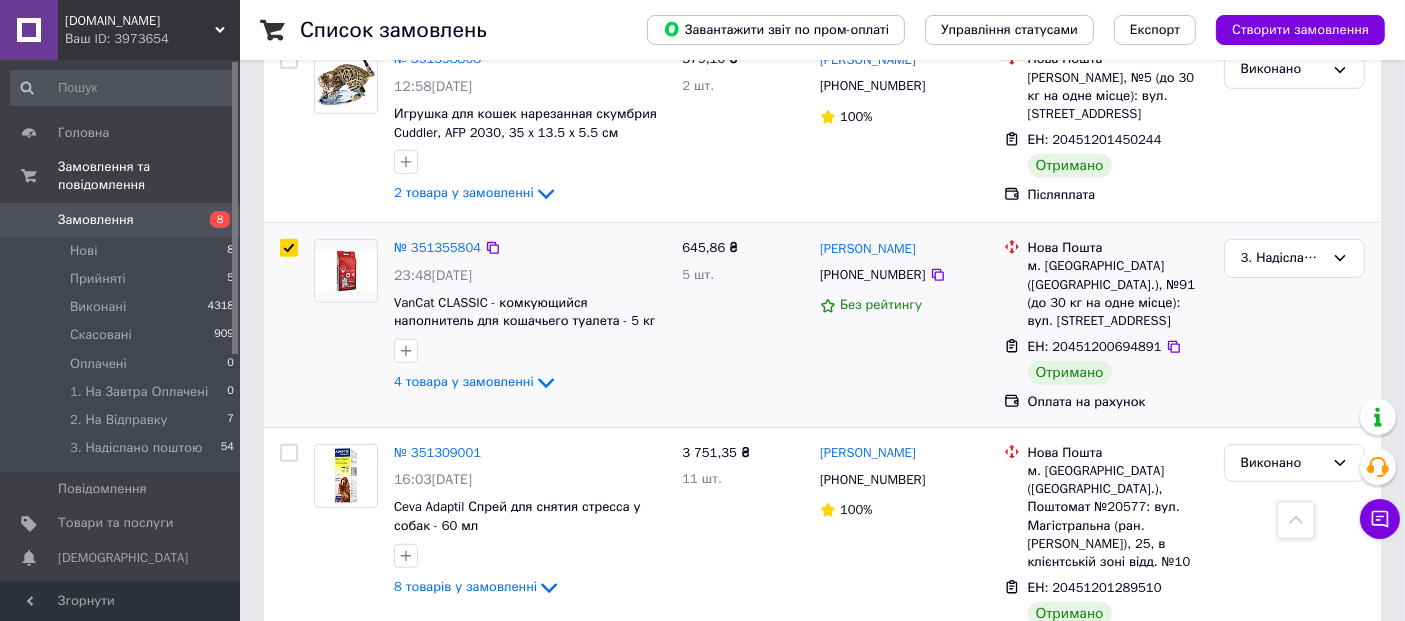 checkbox on "true" 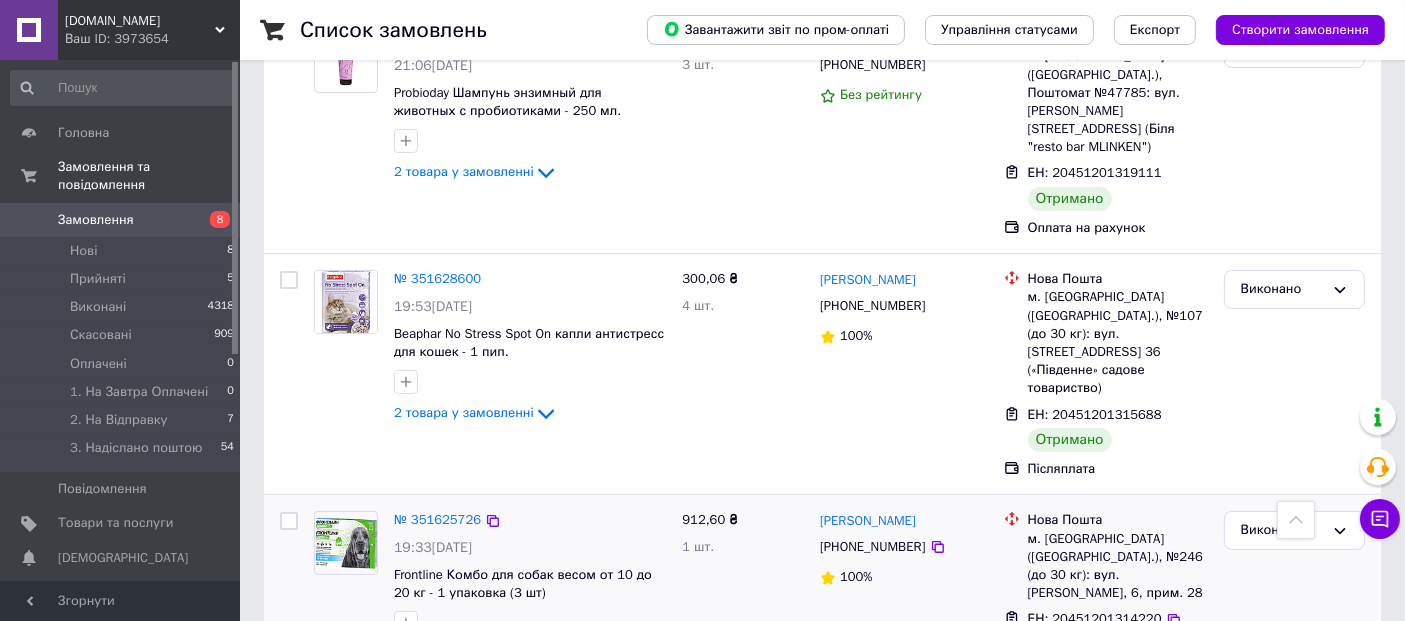 scroll, scrollTop: 0, scrollLeft: 0, axis: both 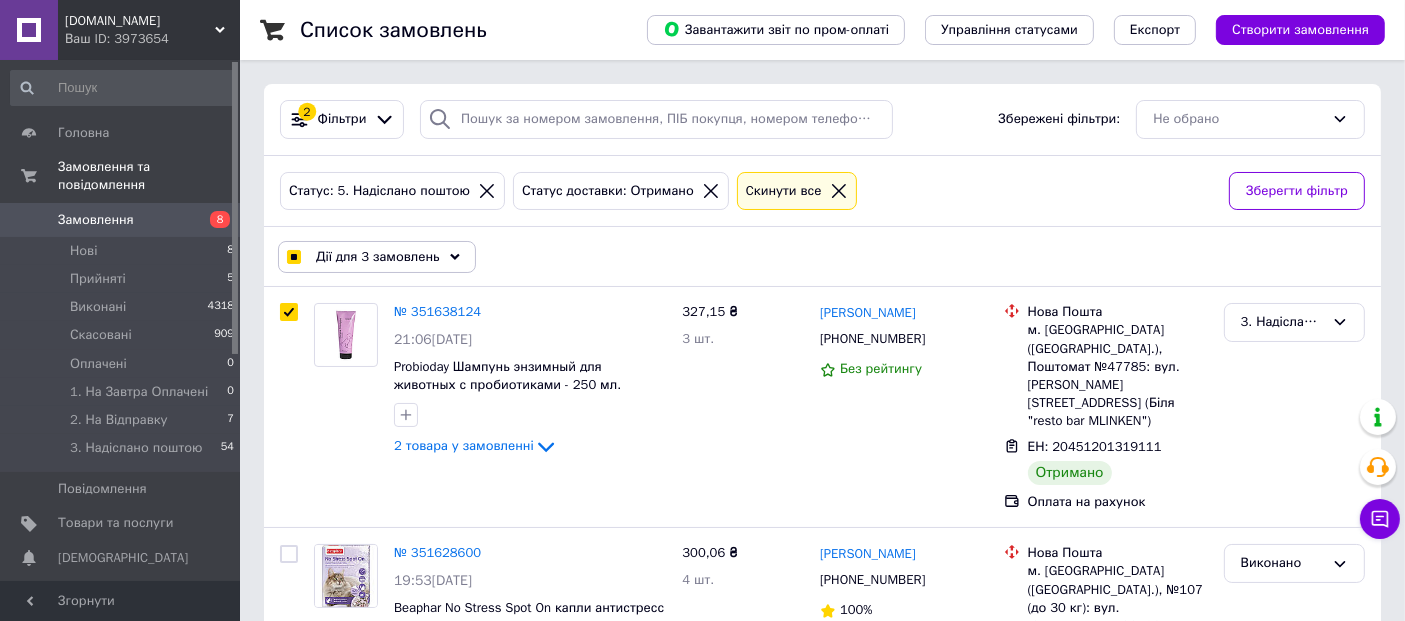 click on "Дії для 3 замовлень" at bounding box center (377, 257) 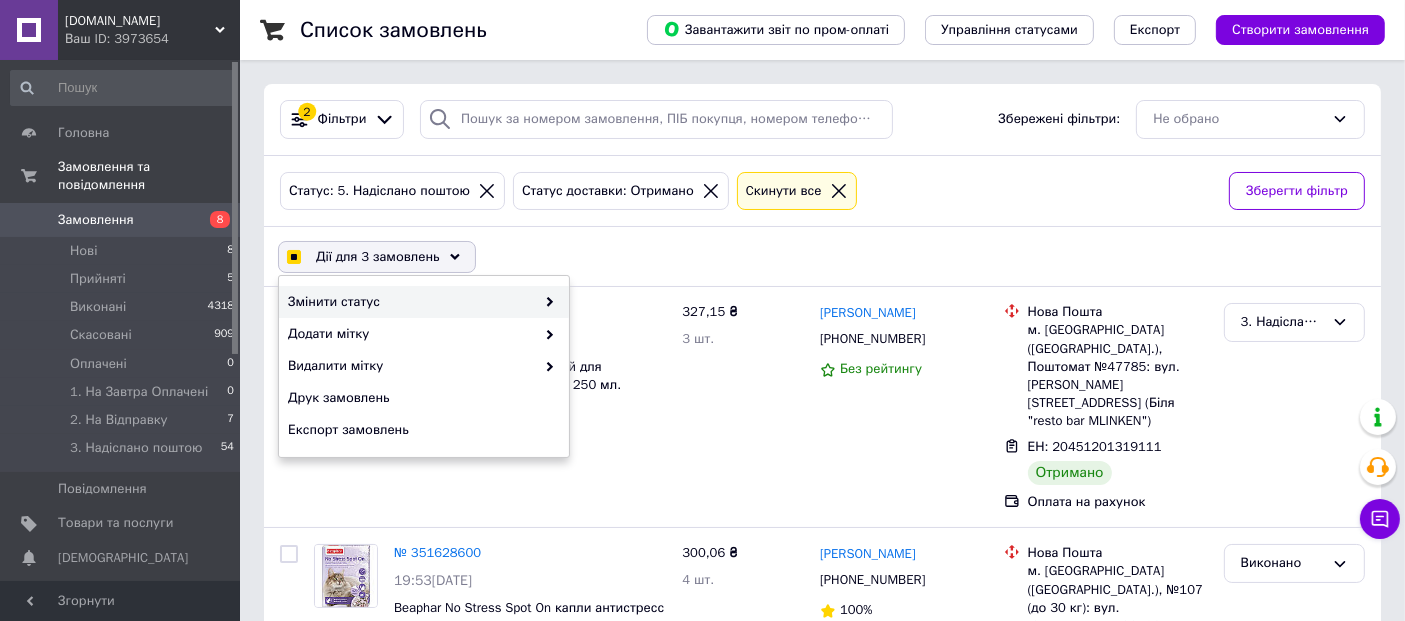 click on "Змінити статус" at bounding box center (411, 302) 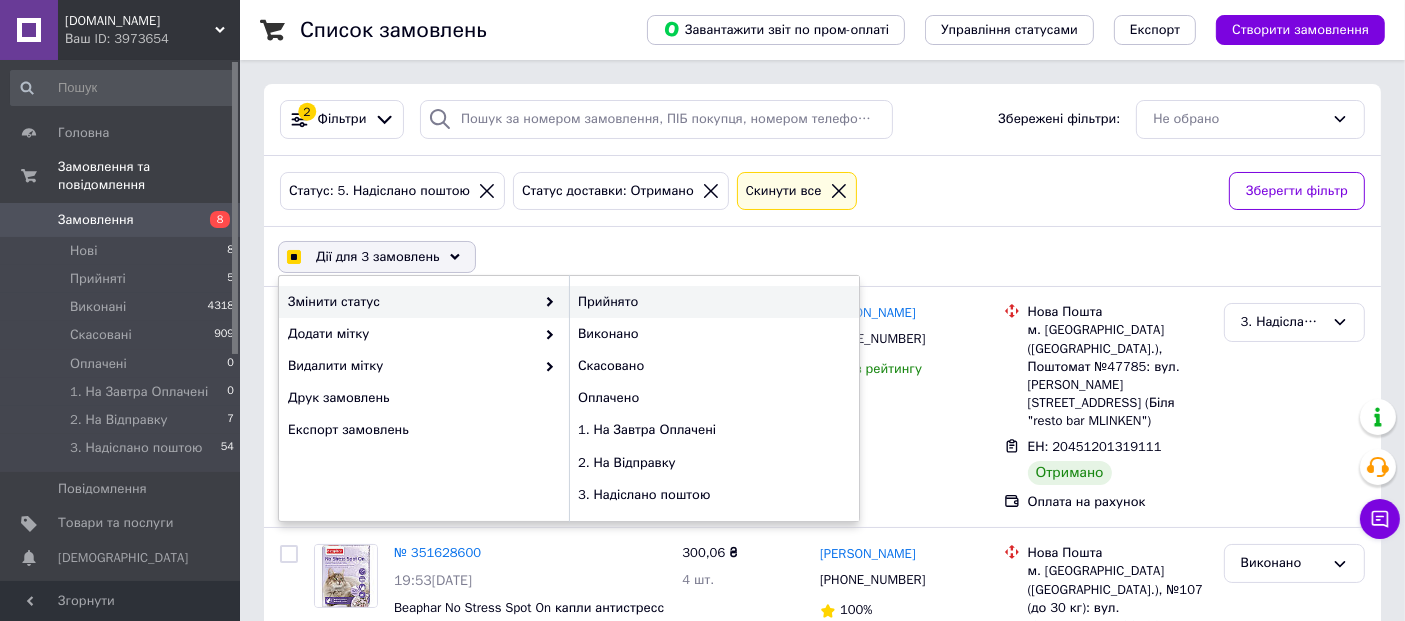 checkbox on "true" 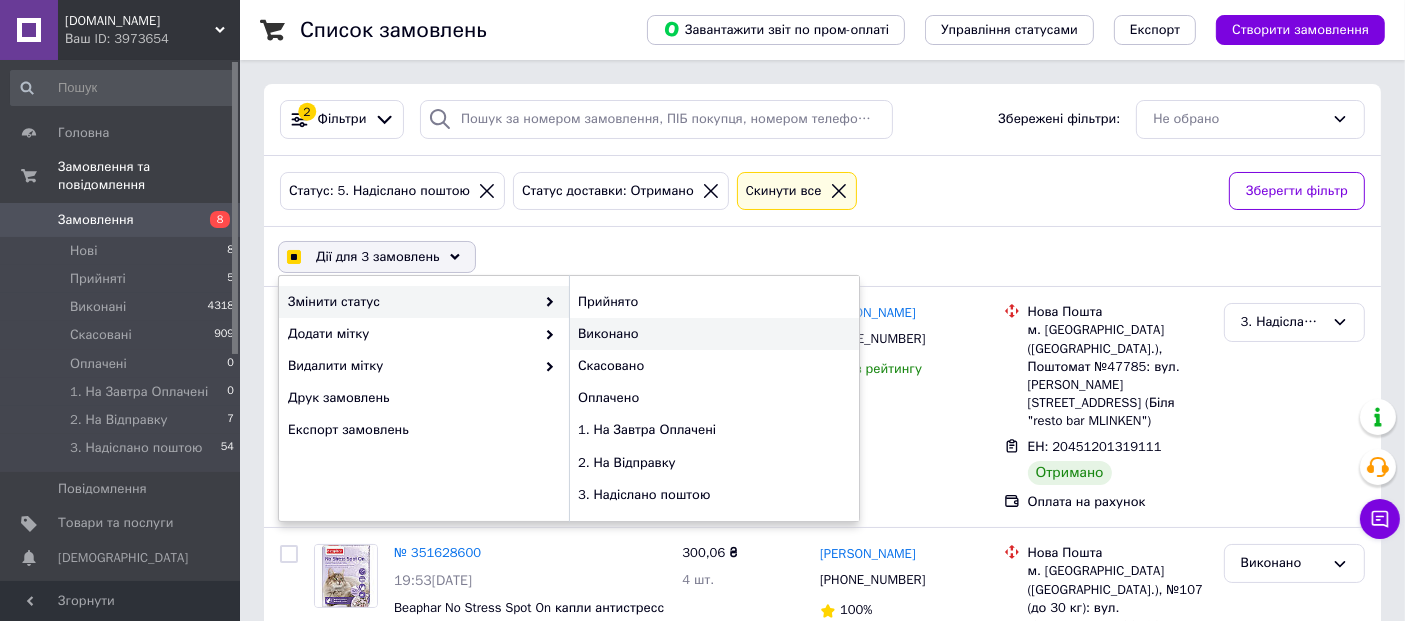 click on "Виконано" at bounding box center [714, 334] 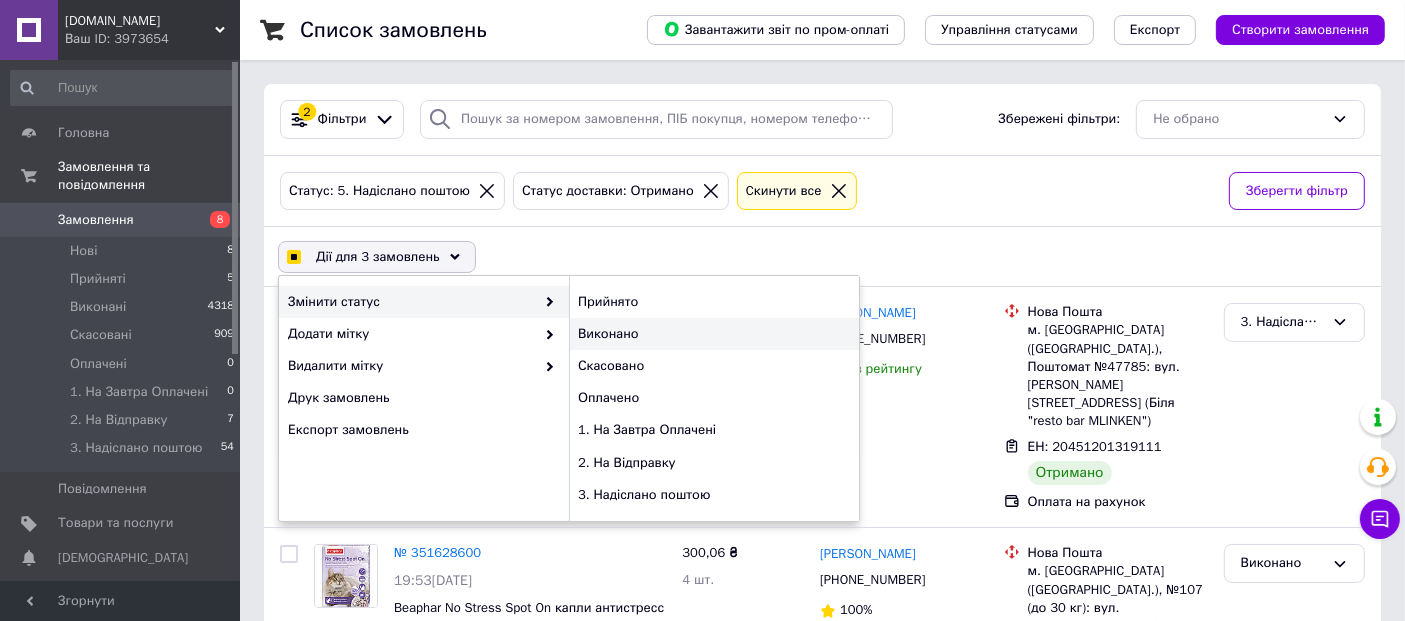 checkbox on "false" 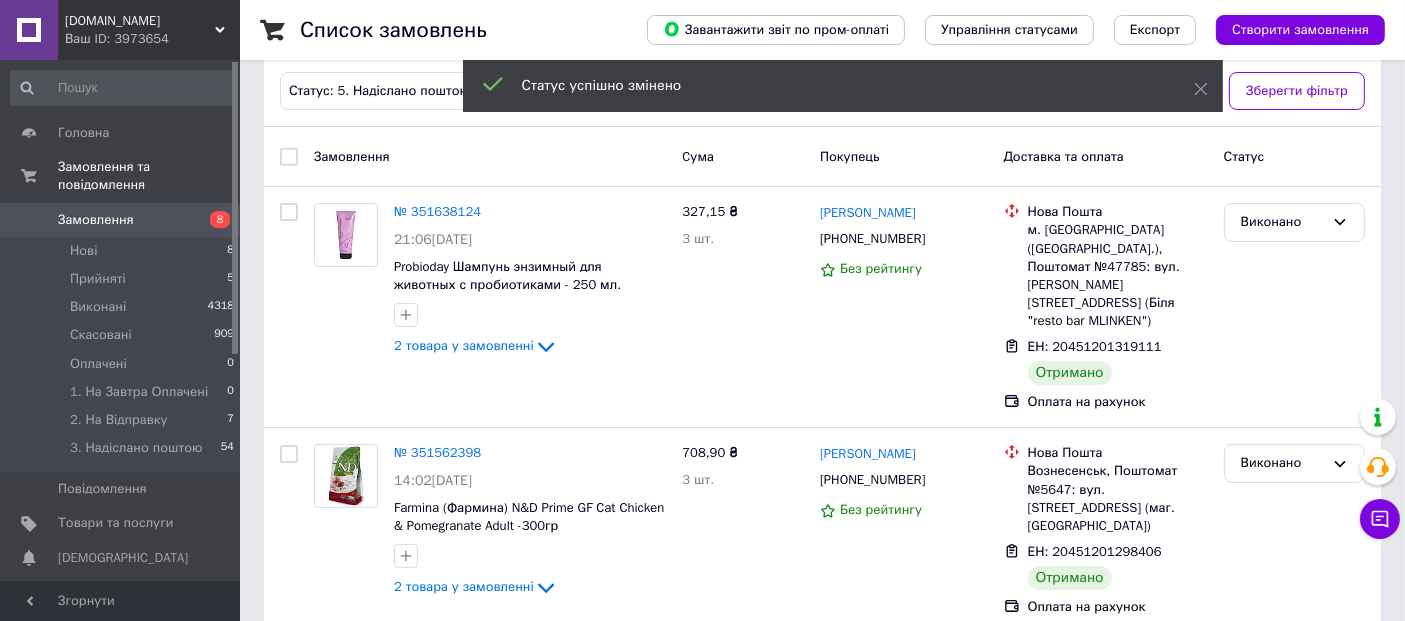 scroll, scrollTop: 269, scrollLeft: 0, axis: vertical 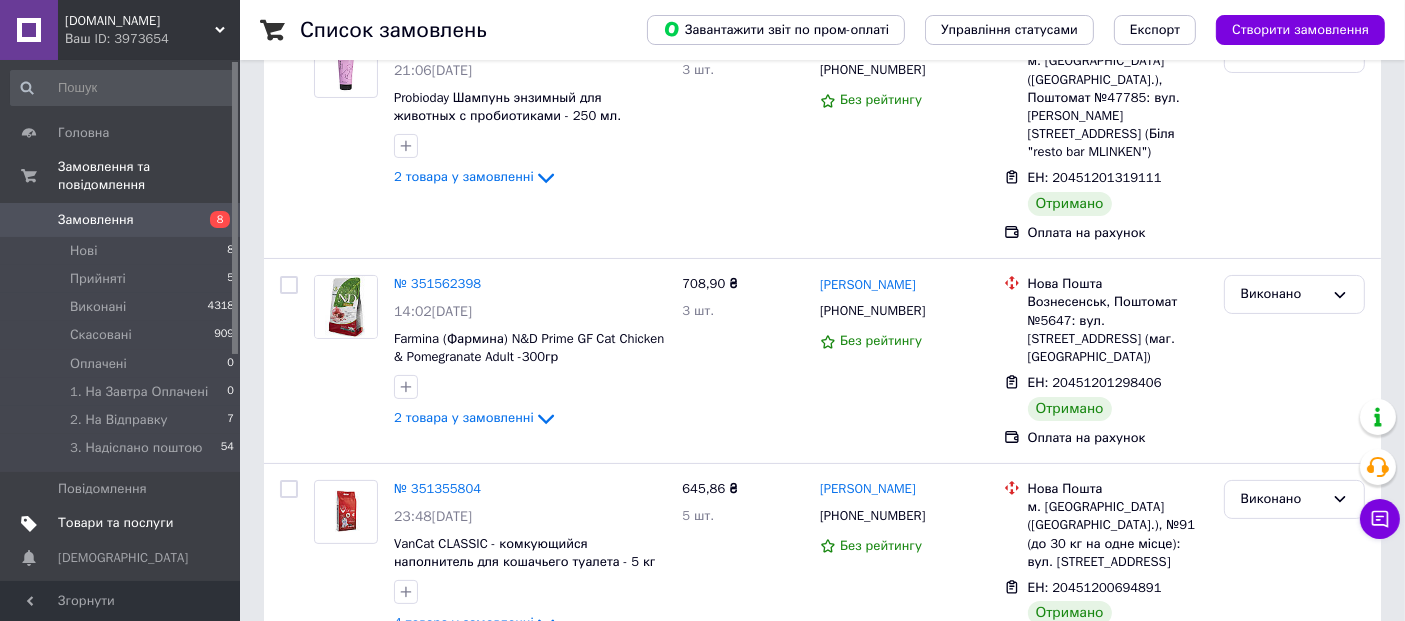 click on "Товари та послуги" at bounding box center [115, 523] 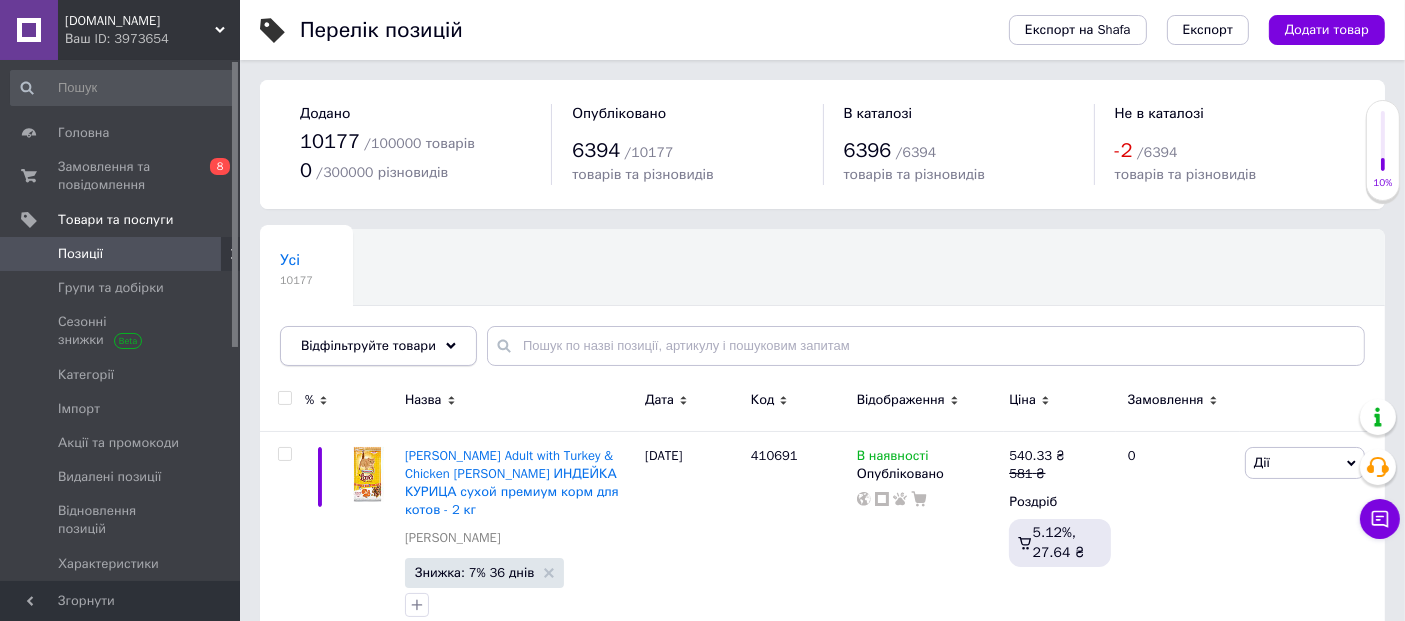 click on "Відфільтруйте товари" at bounding box center [368, 345] 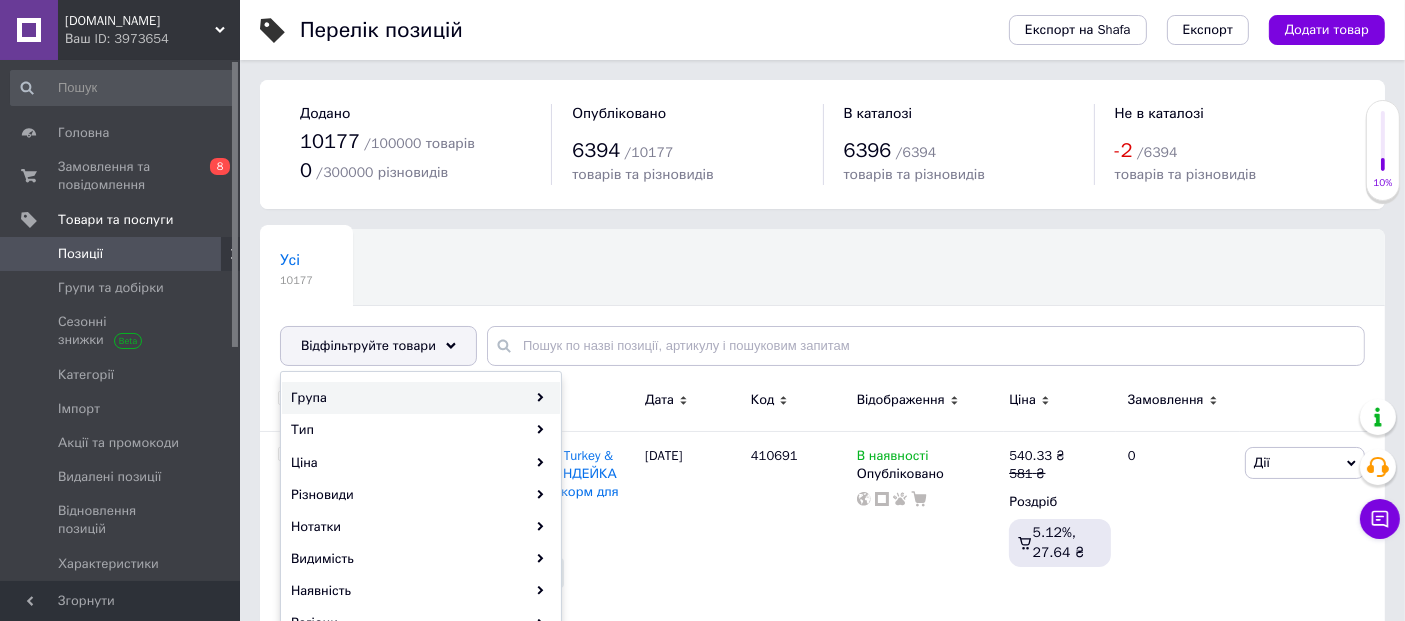 click on "Група" at bounding box center [421, 398] 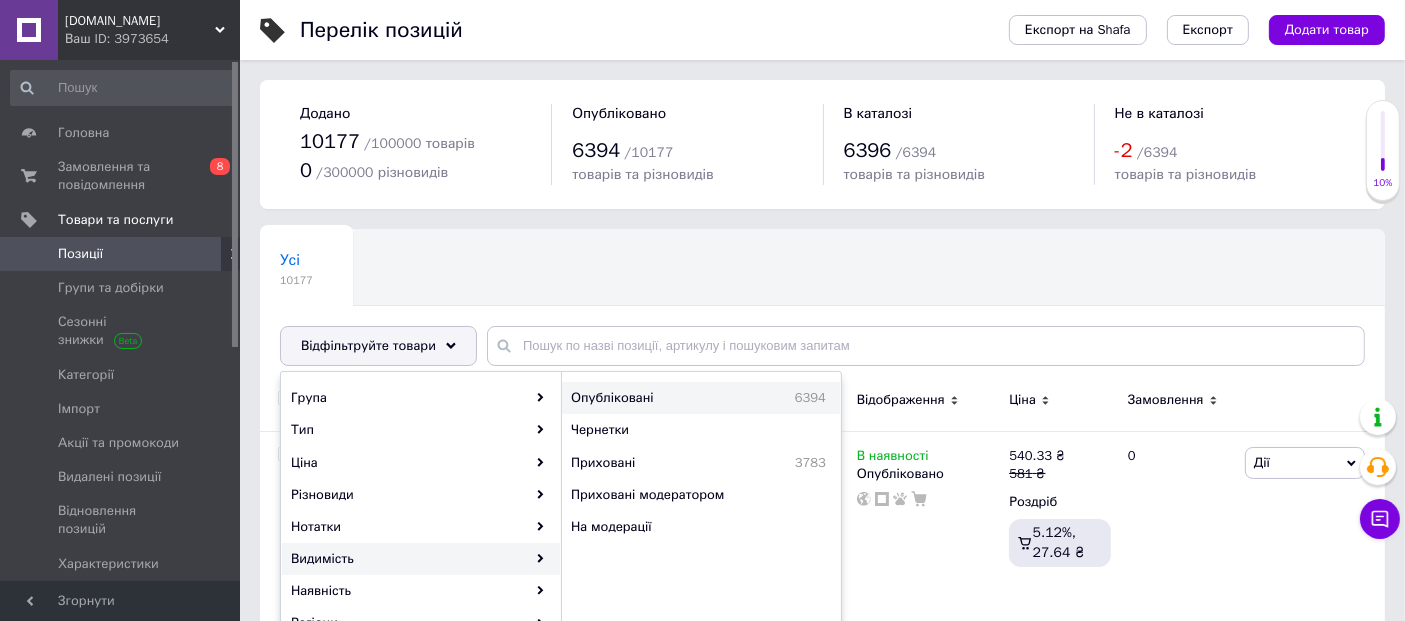 click on "Опубліковані" at bounding box center (656, 398) 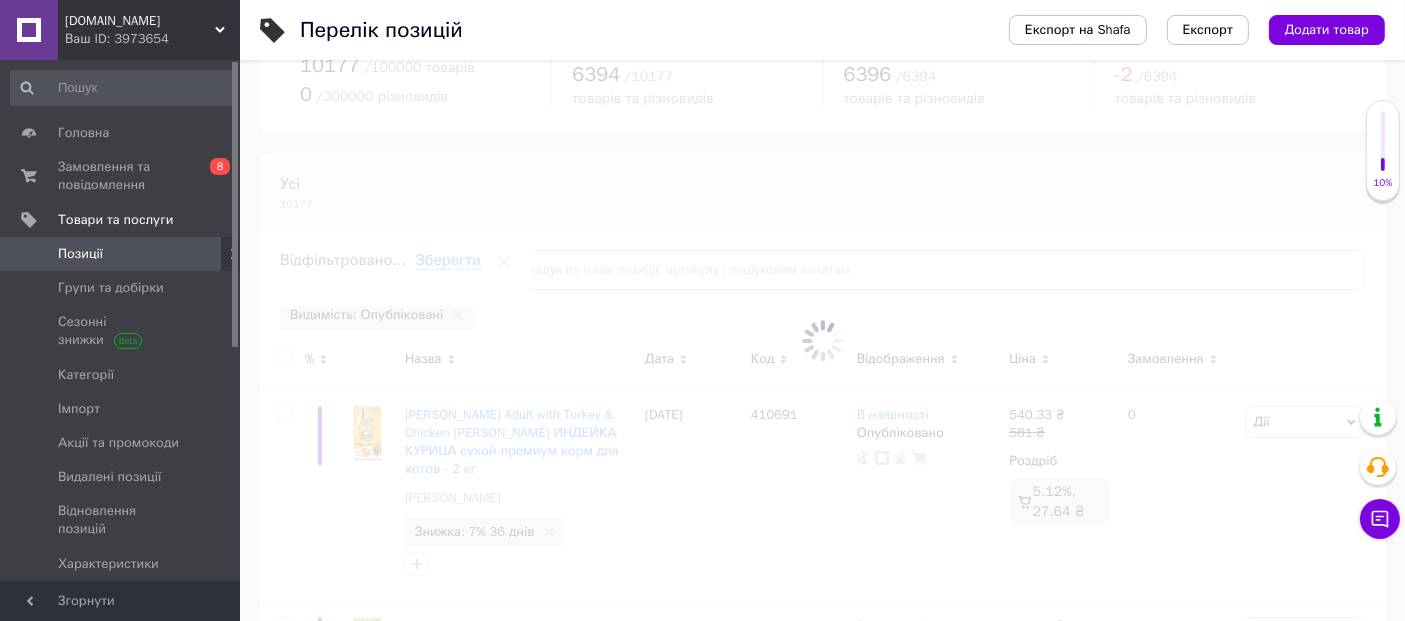 scroll, scrollTop: 111, scrollLeft: 0, axis: vertical 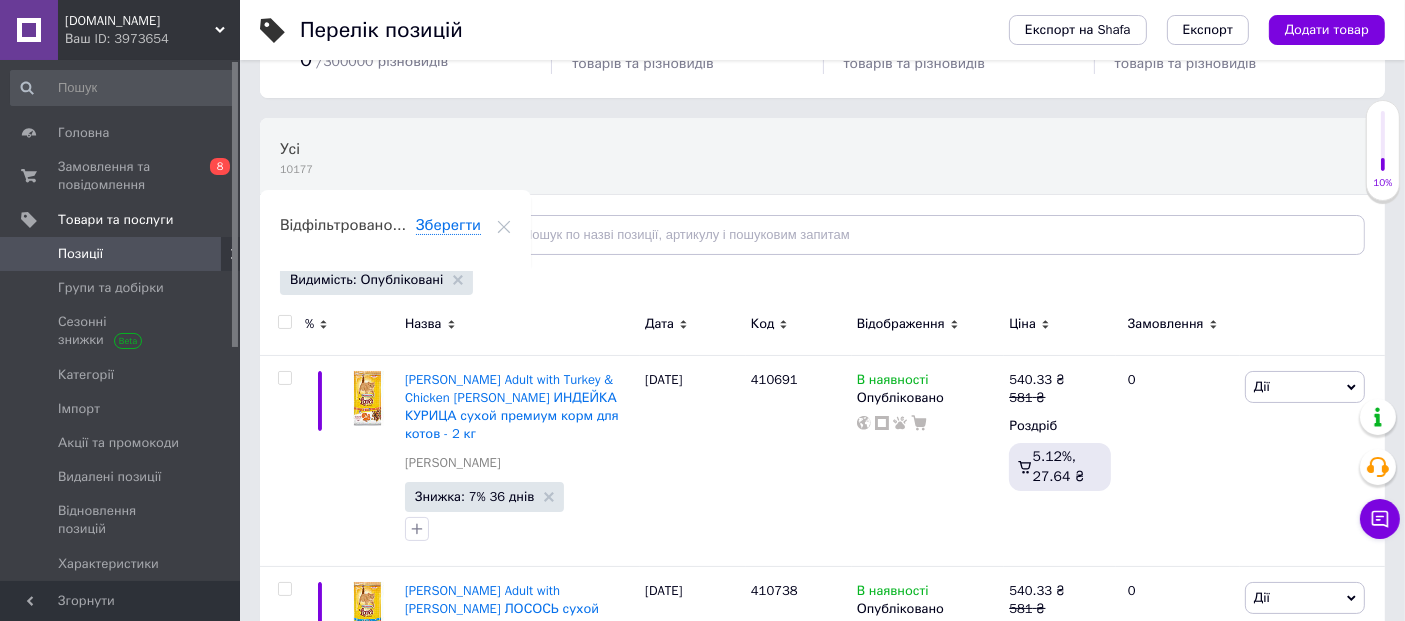 click on "Відфільтруйте товари" at bounding box center [368, 234] 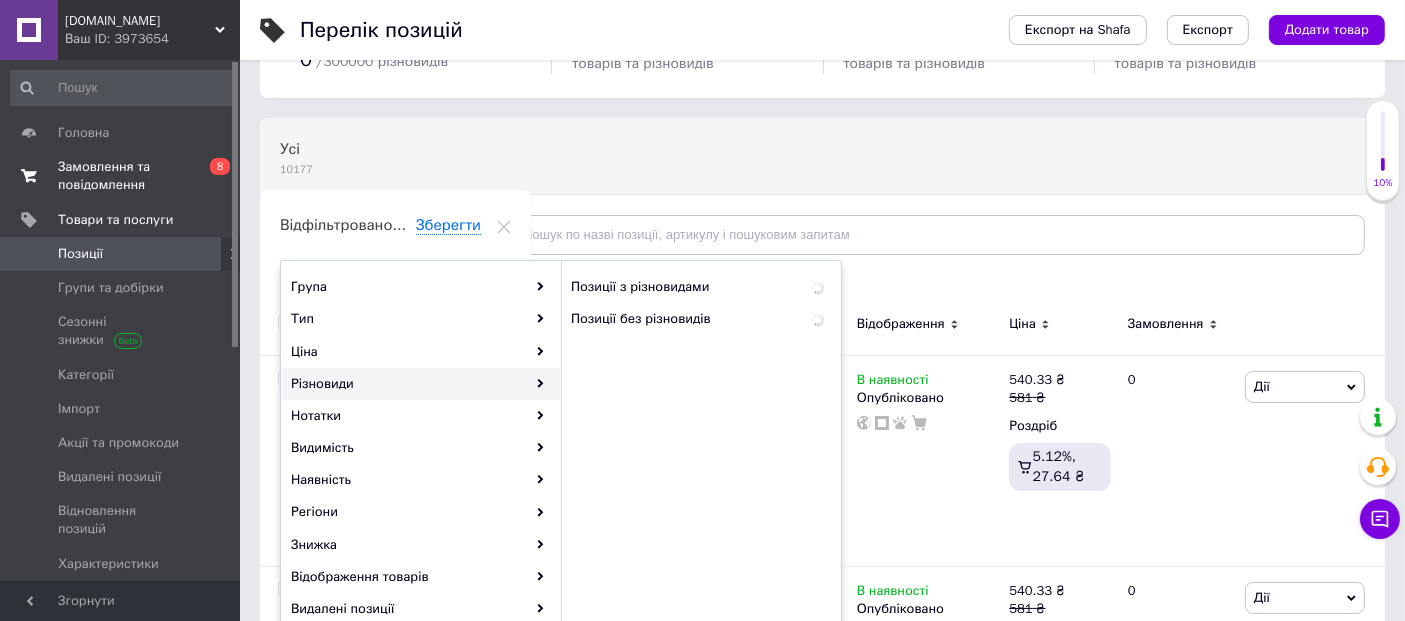 click on "Замовлення та повідомлення" at bounding box center (121, 176) 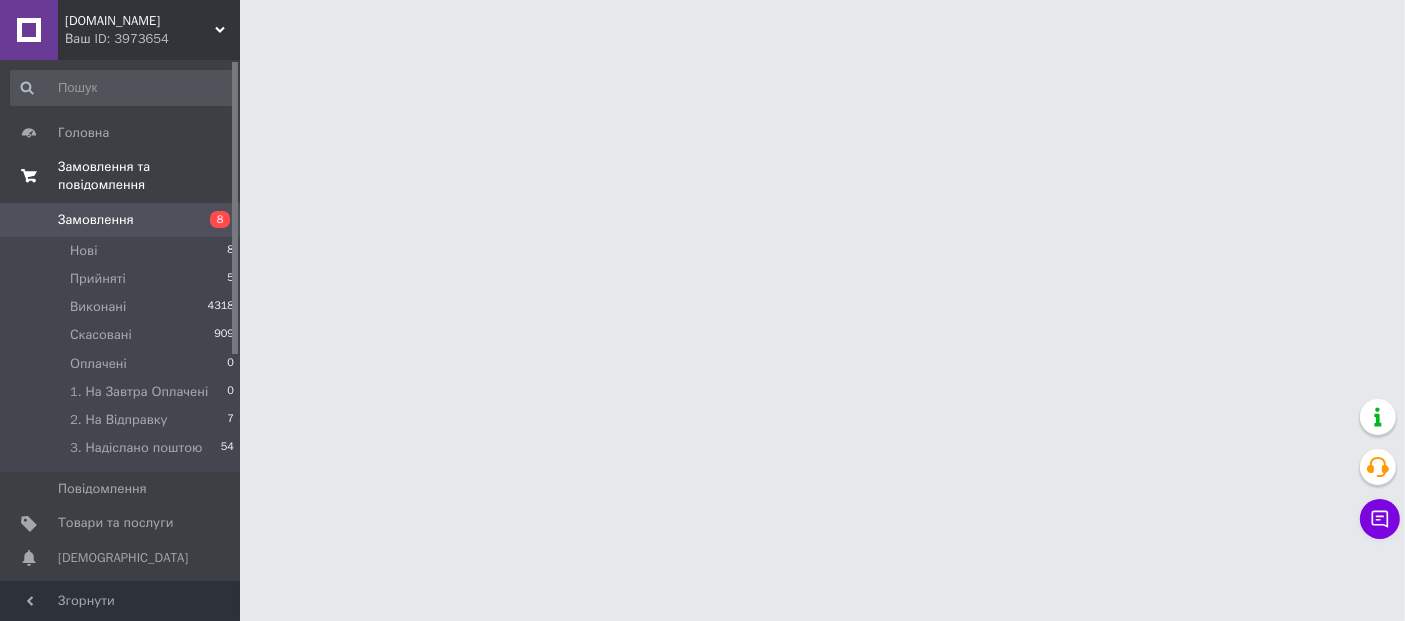 scroll, scrollTop: 0, scrollLeft: 0, axis: both 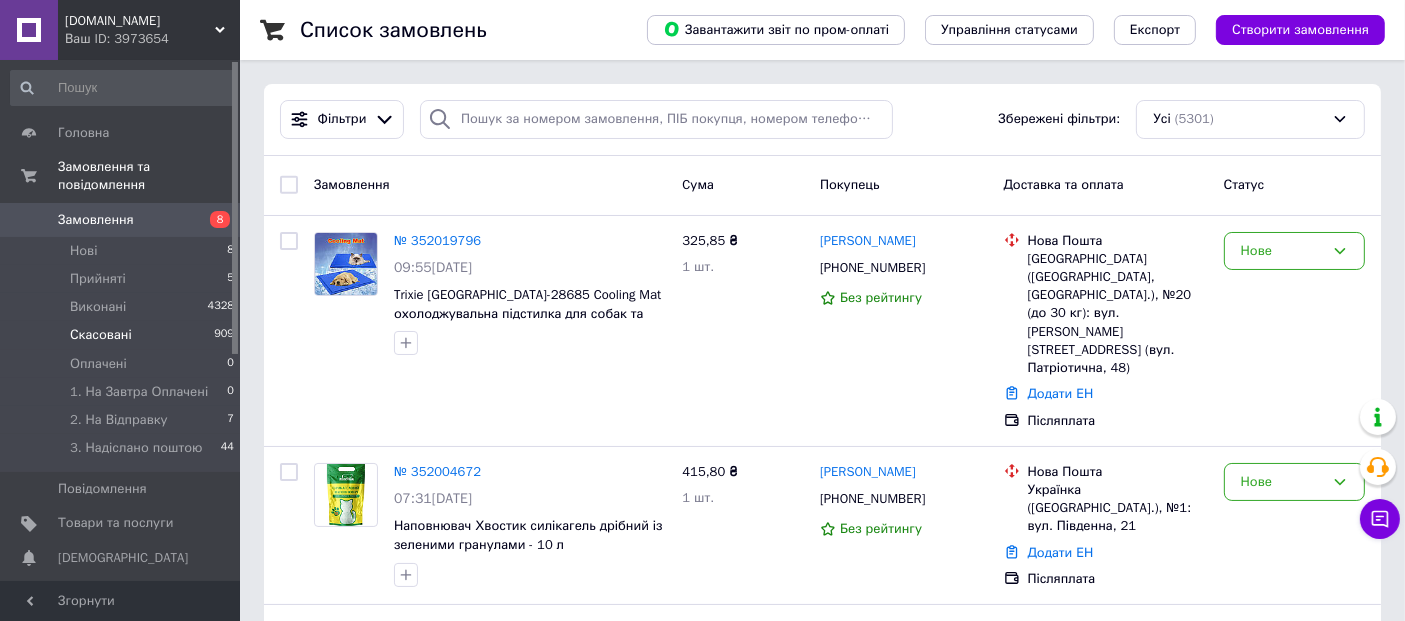 click on "Скасовані" at bounding box center [101, 335] 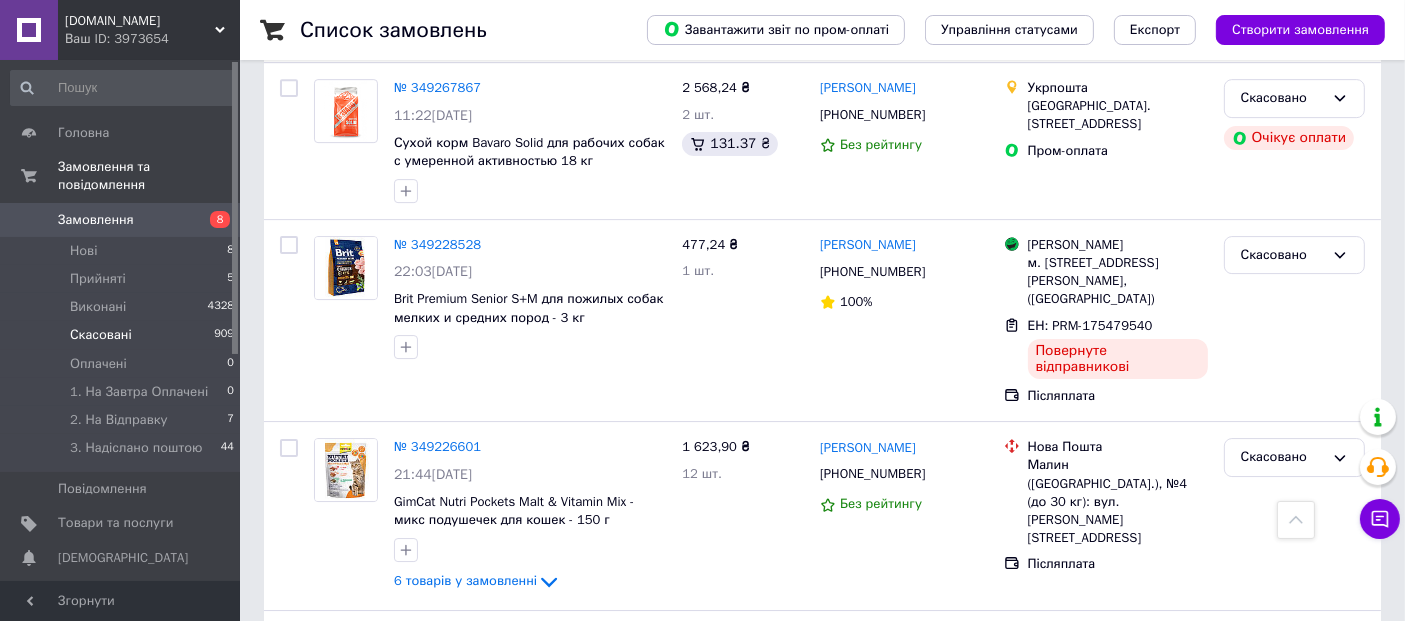 scroll, scrollTop: 6555, scrollLeft: 0, axis: vertical 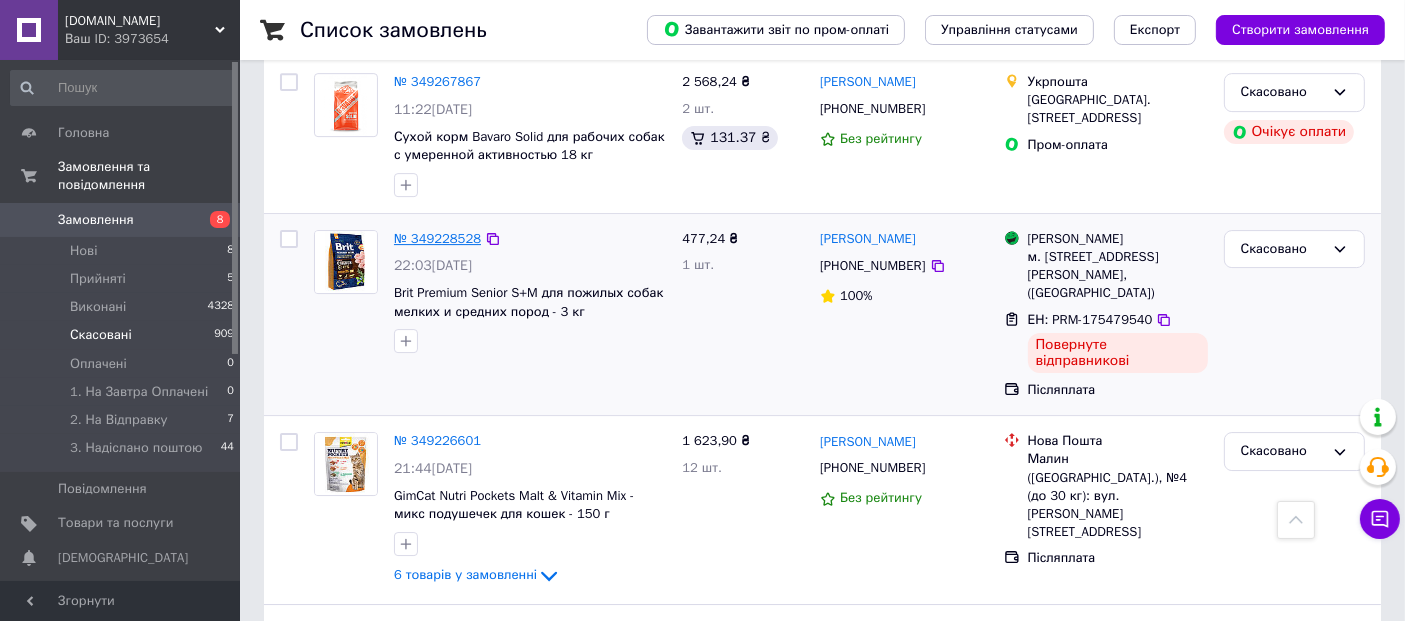 click on "№ 349228528" at bounding box center [437, 238] 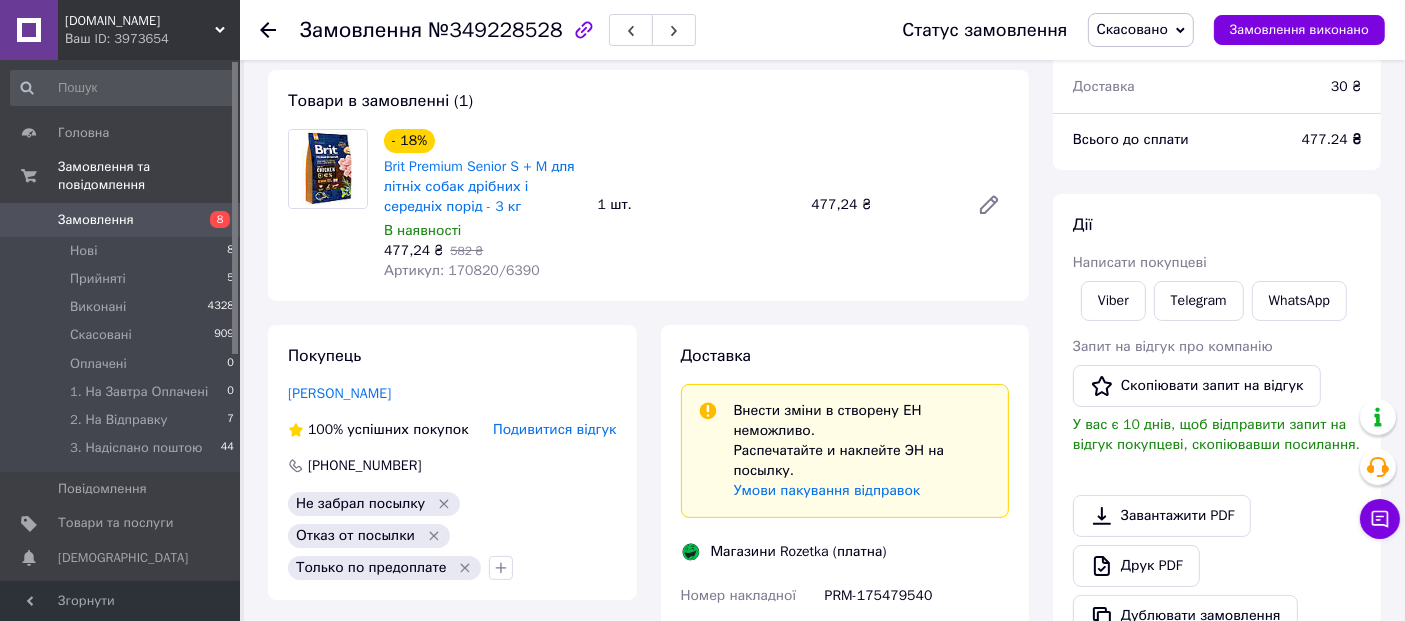 scroll, scrollTop: 0, scrollLeft: 0, axis: both 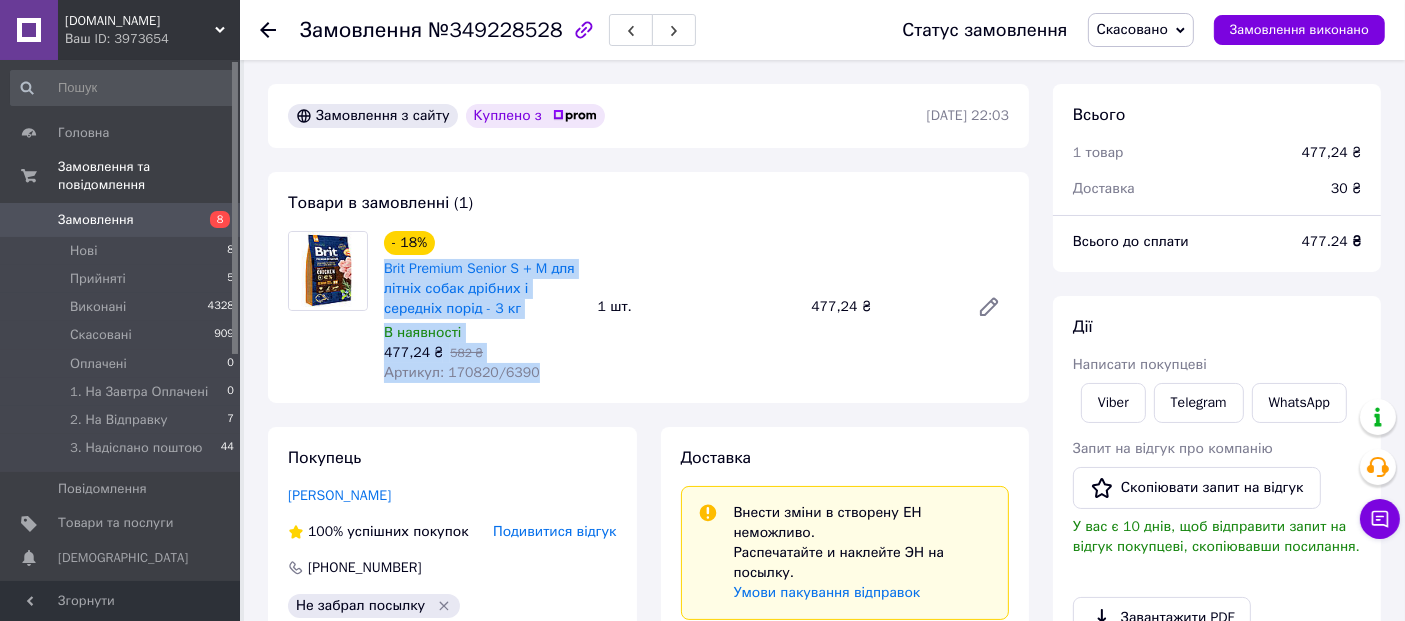 drag, startPoint x: 381, startPoint y: 257, endPoint x: 558, endPoint y: 371, distance: 210.53503 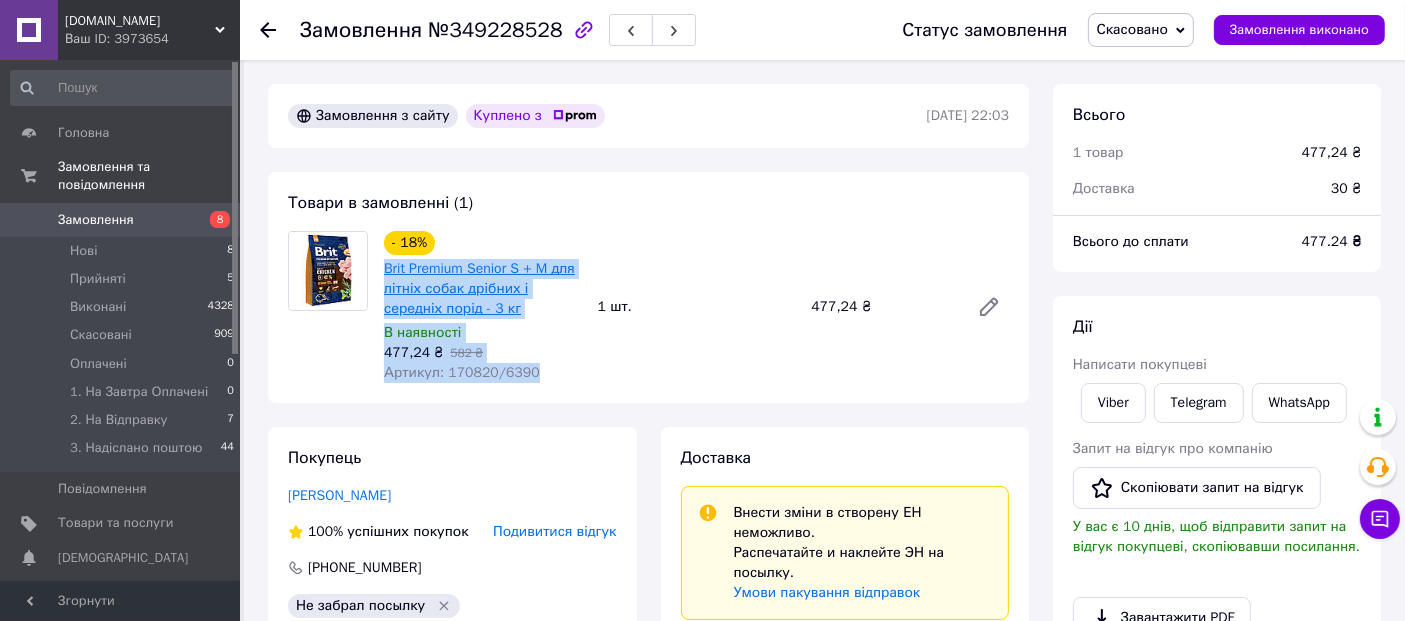 copy on "Brit Premium Senior S + M для літніх собак дрібних і середніх порід - 3 кг В наявності 477,24 ₴   582 ₴ Артикул: 170820/6390" 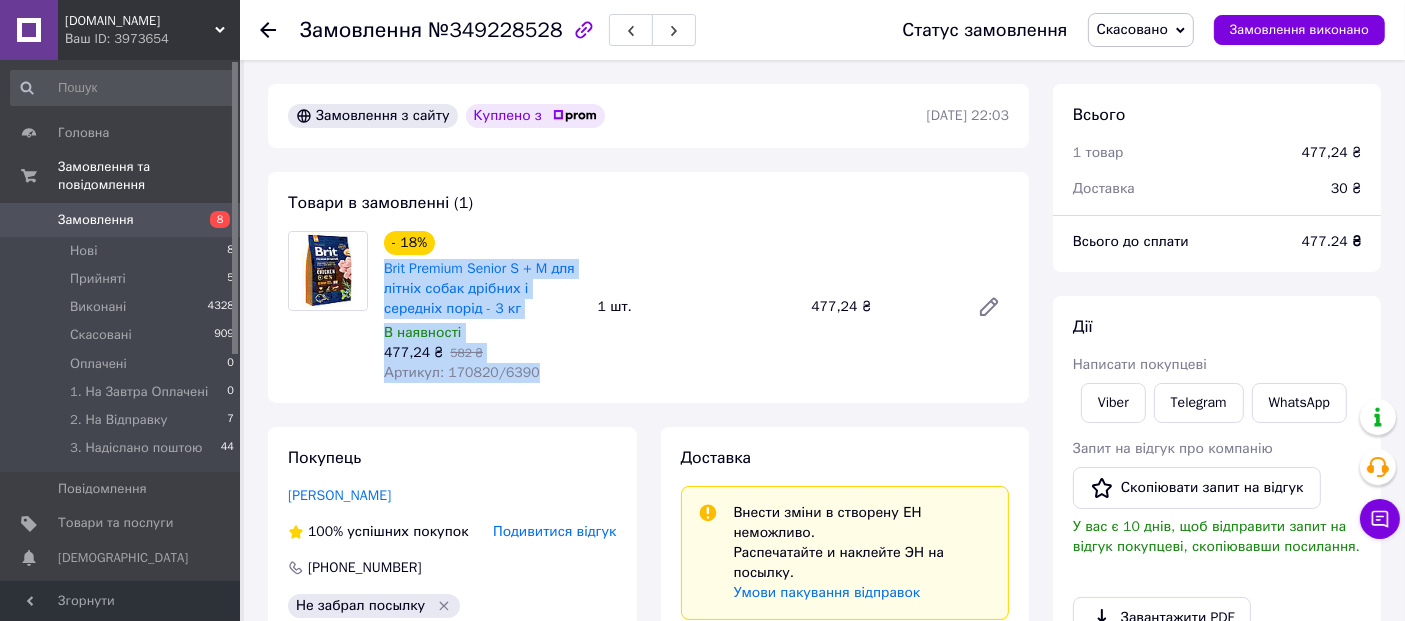 click on "Замовлення" at bounding box center [96, 220] 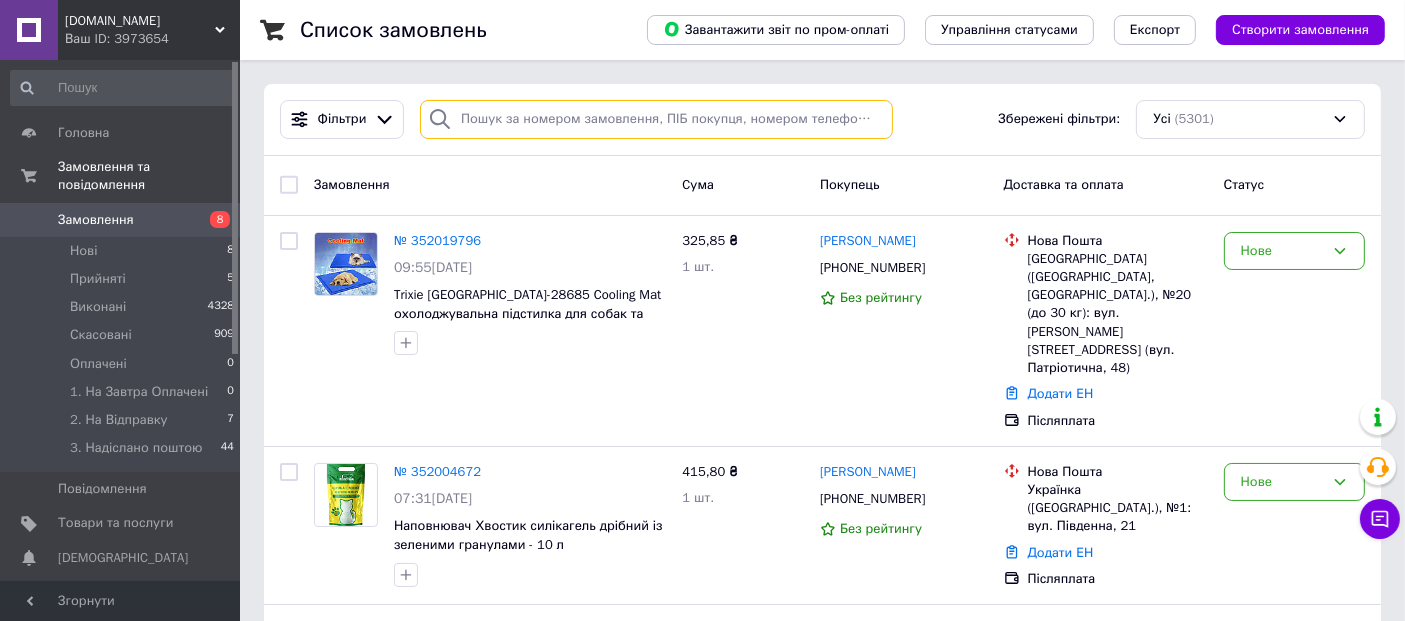 click at bounding box center [656, 119] 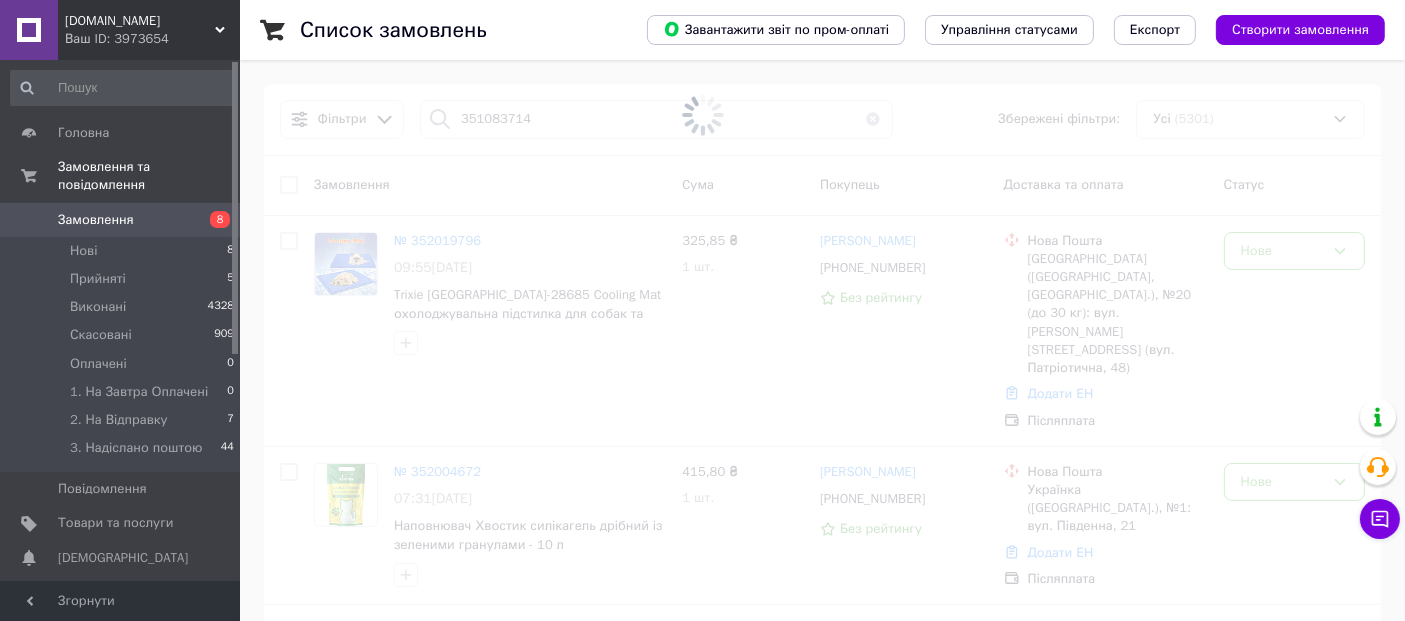 click at bounding box center (702, 115) 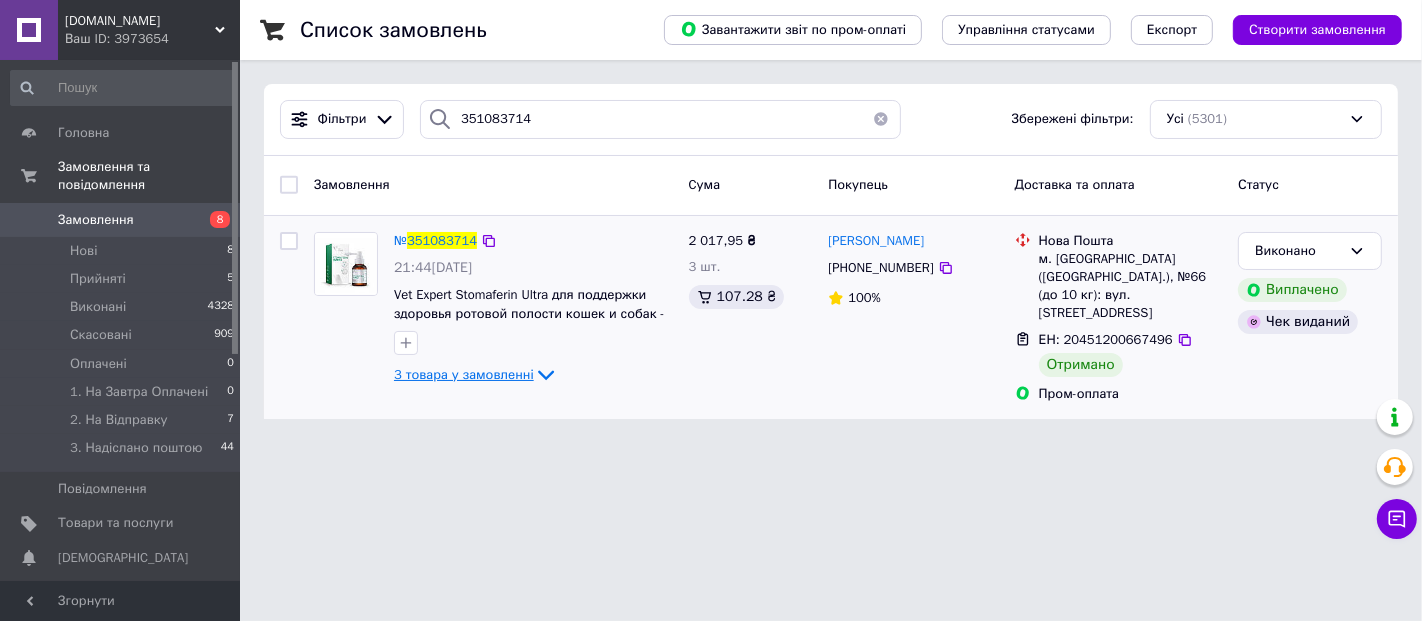 click on "3 товара у замовленні" at bounding box center [464, 374] 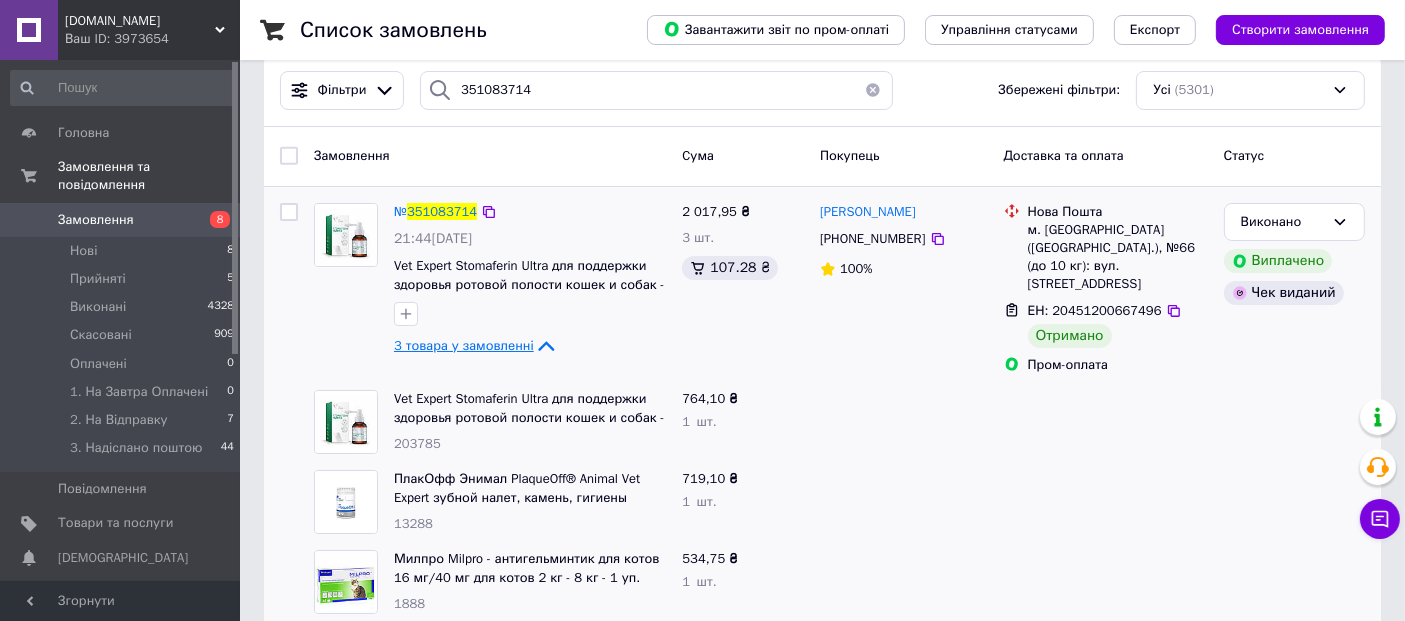 scroll, scrollTop: 46, scrollLeft: 0, axis: vertical 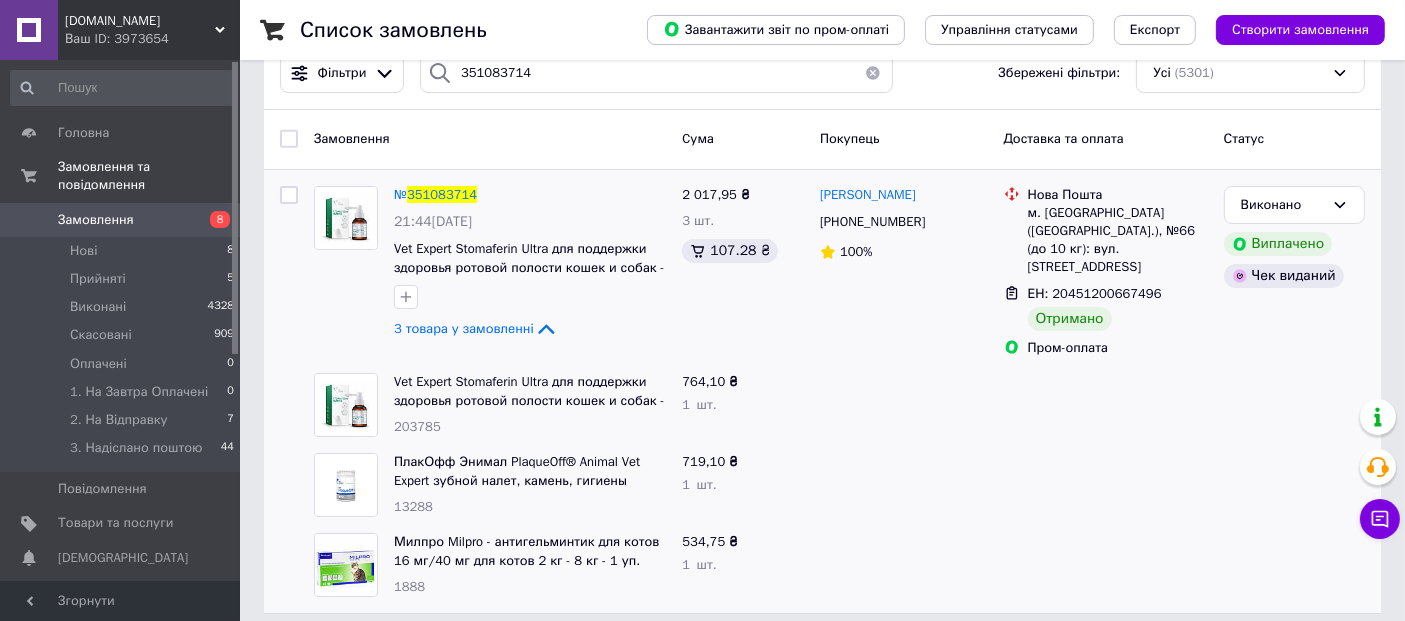 click on "203785" at bounding box center (417, 426) 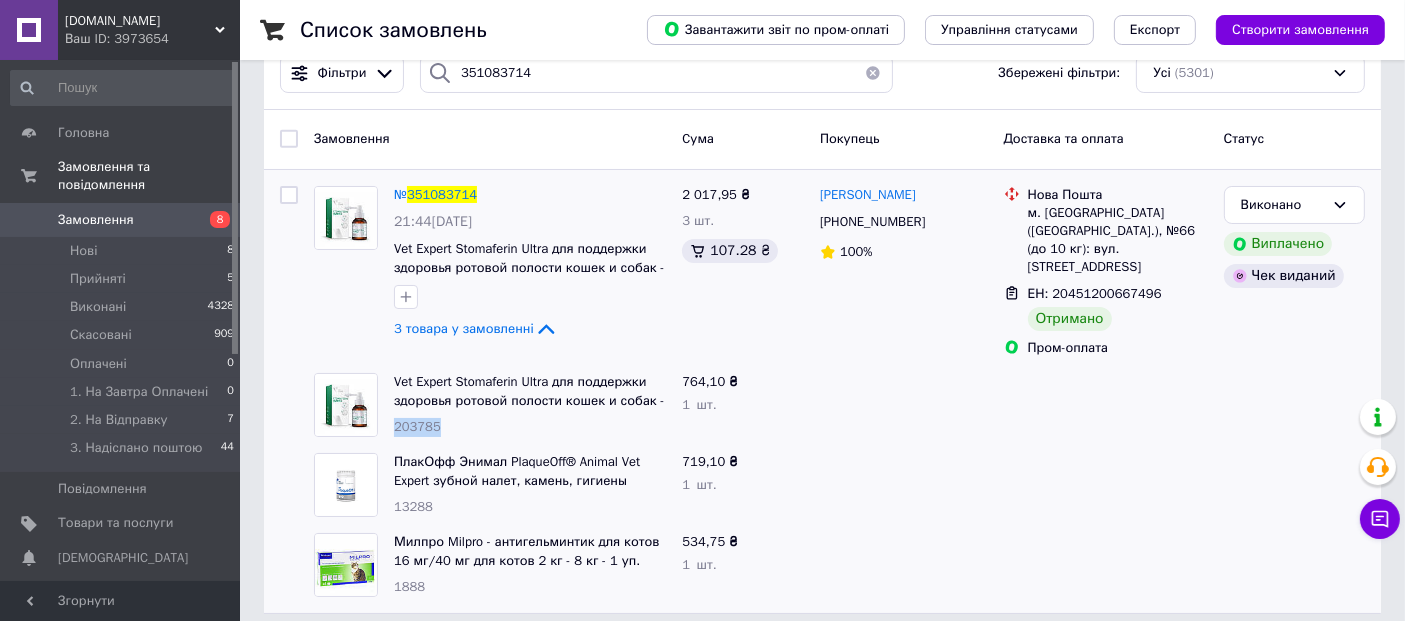 click on "203785" at bounding box center [417, 426] 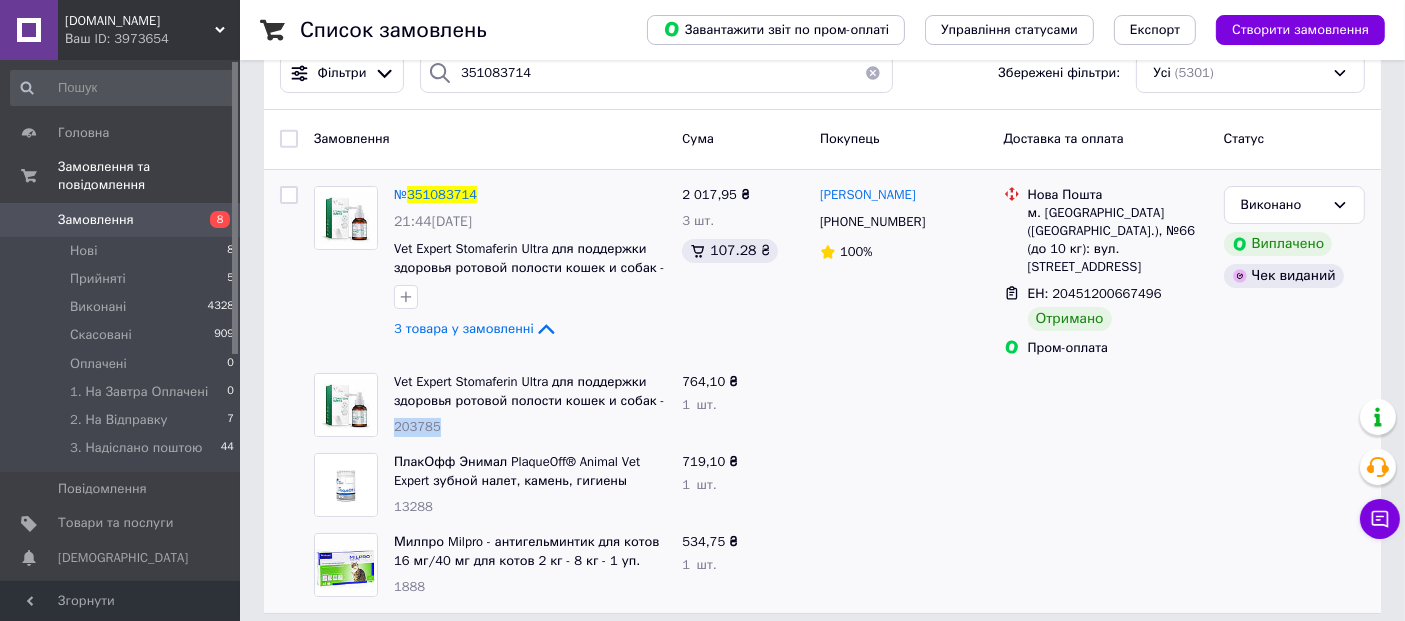 copy on "203785" 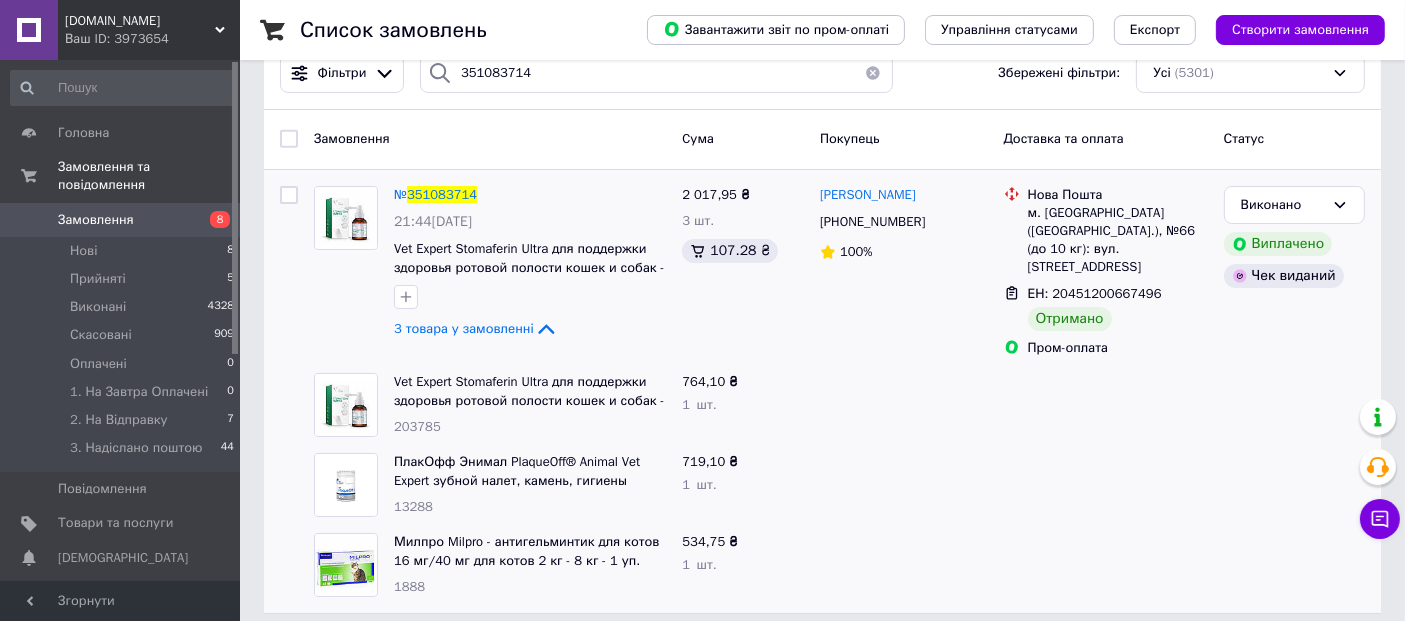 click on "13288" at bounding box center [413, 506] 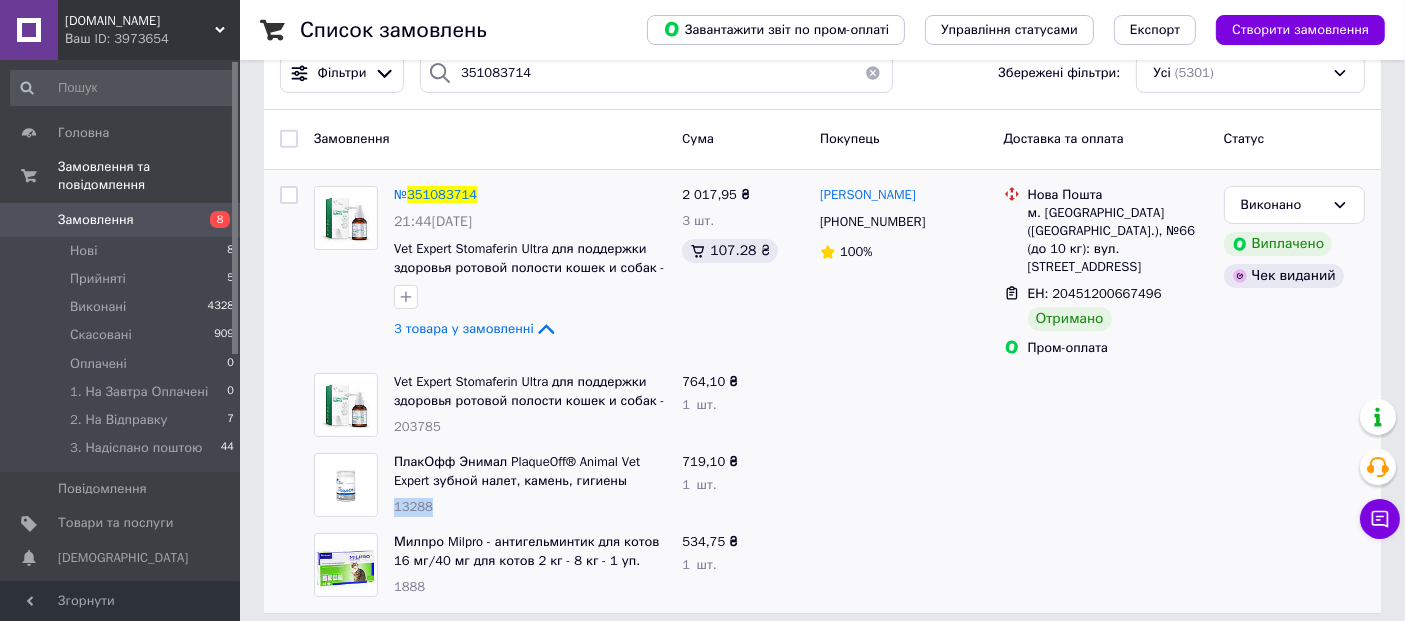 click on "13288" at bounding box center (413, 506) 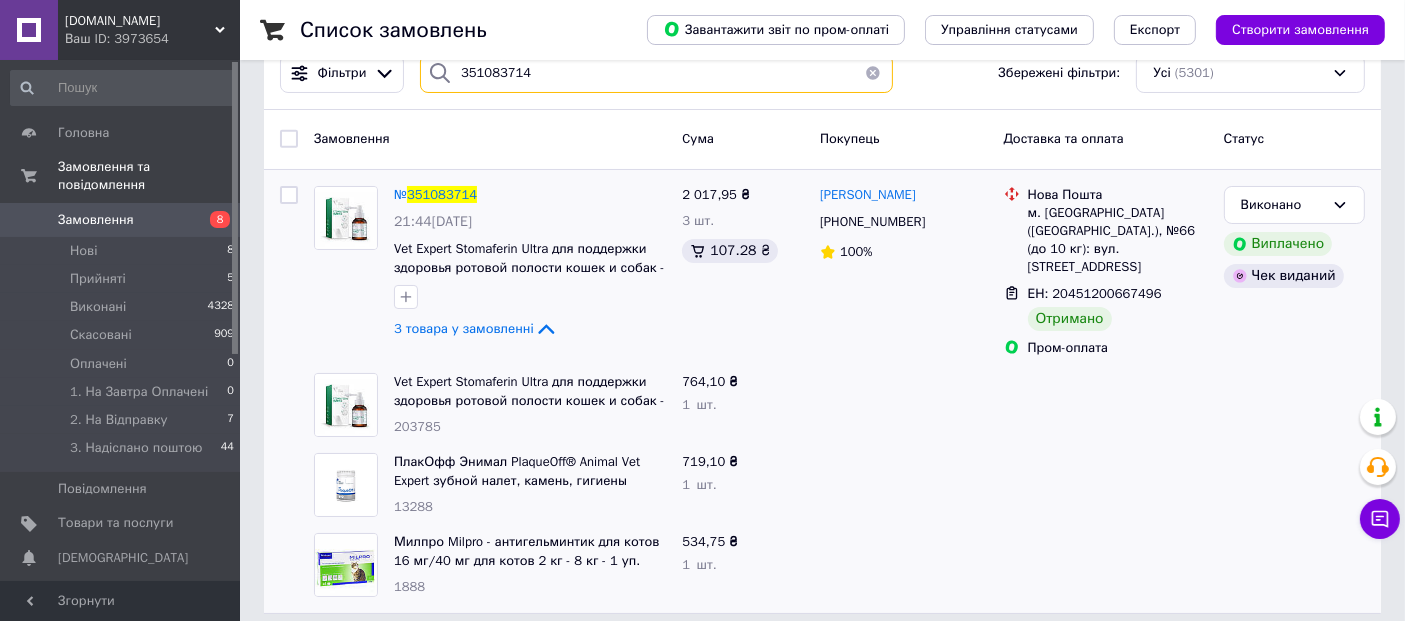 drag, startPoint x: 608, startPoint y: 77, endPoint x: 427, endPoint y: 55, distance: 182.3321 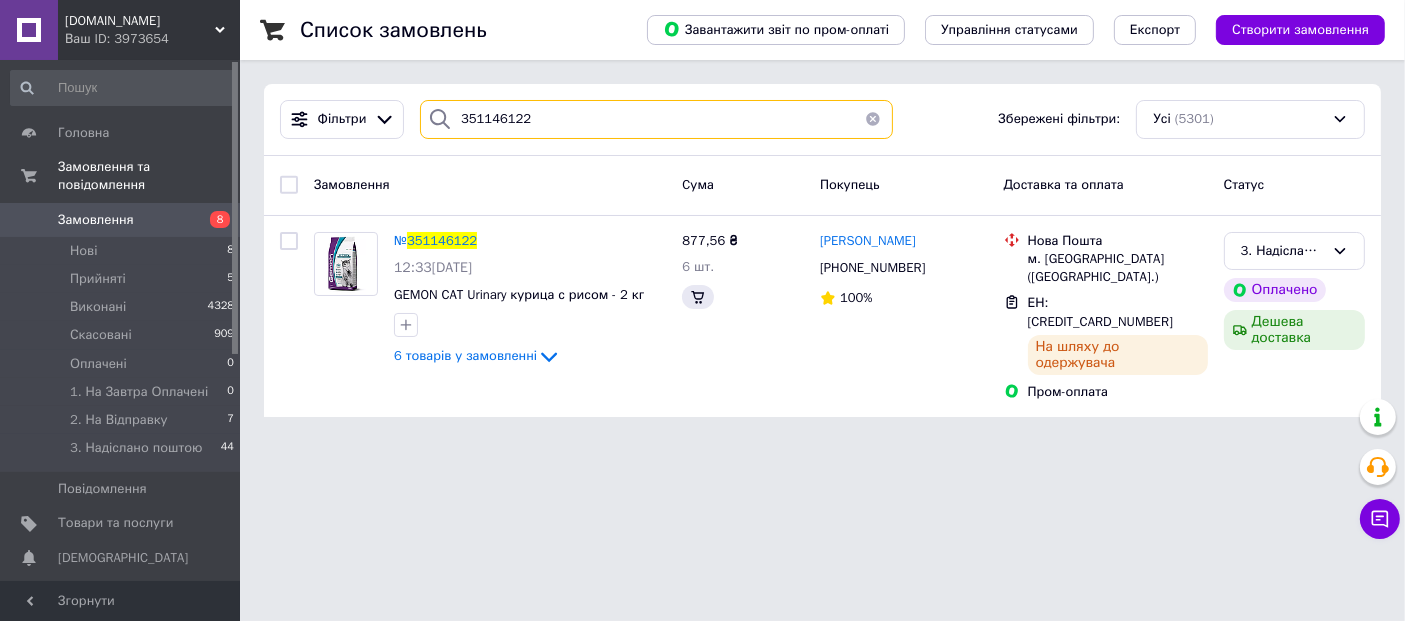 scroll, scrollTop: 0, scrollLeft: 0, axis: both 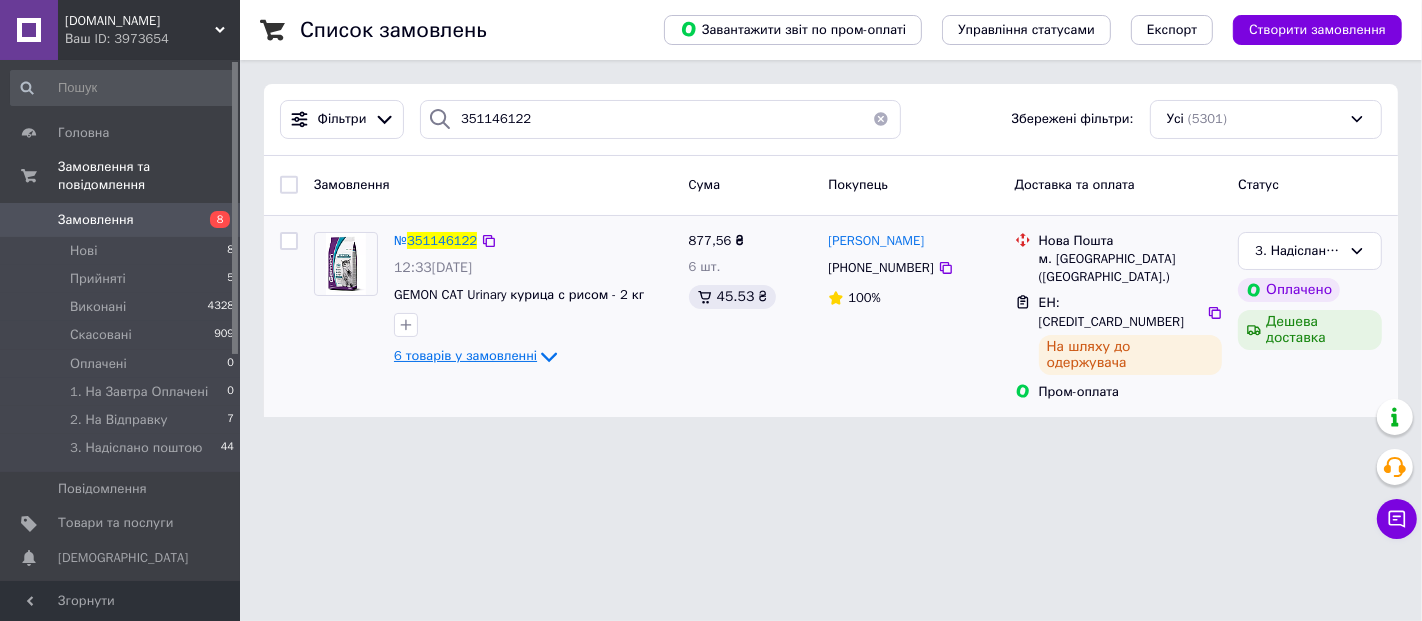 click on "6 товарів у замовленні" at bounding box center [465, 355] 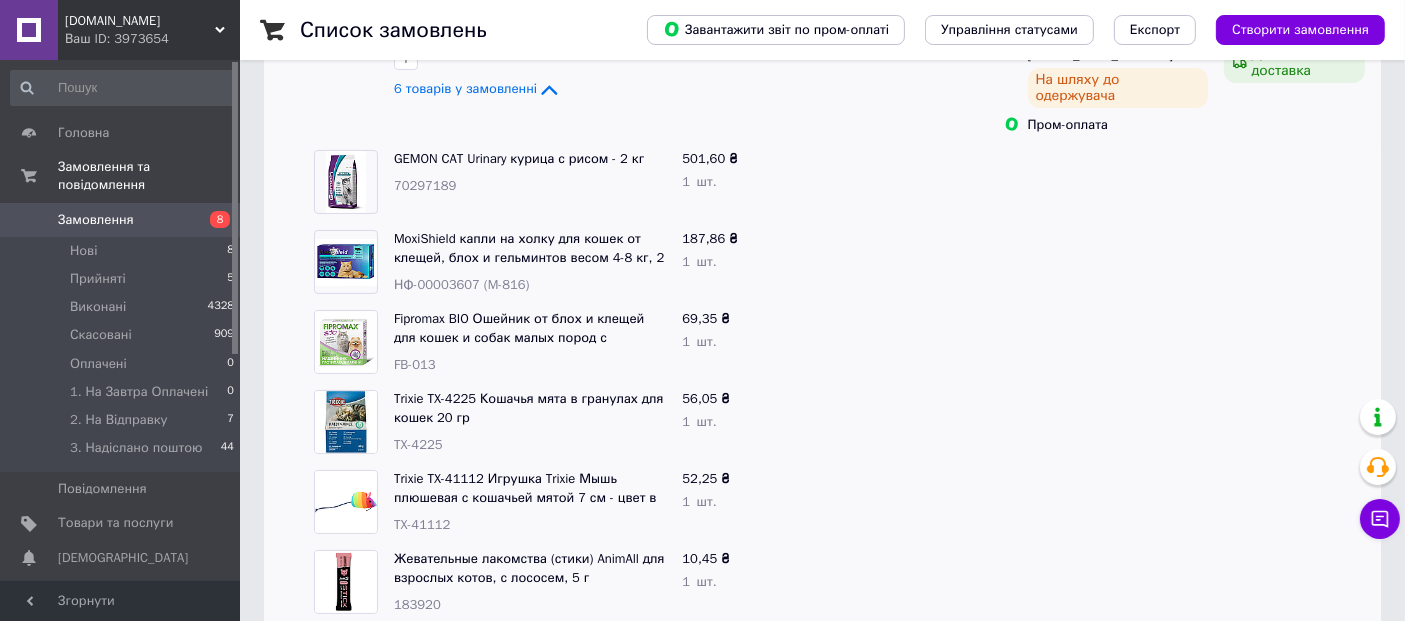 scroll, scrollTop: 268, scrollLeft: 0, axis: vertical 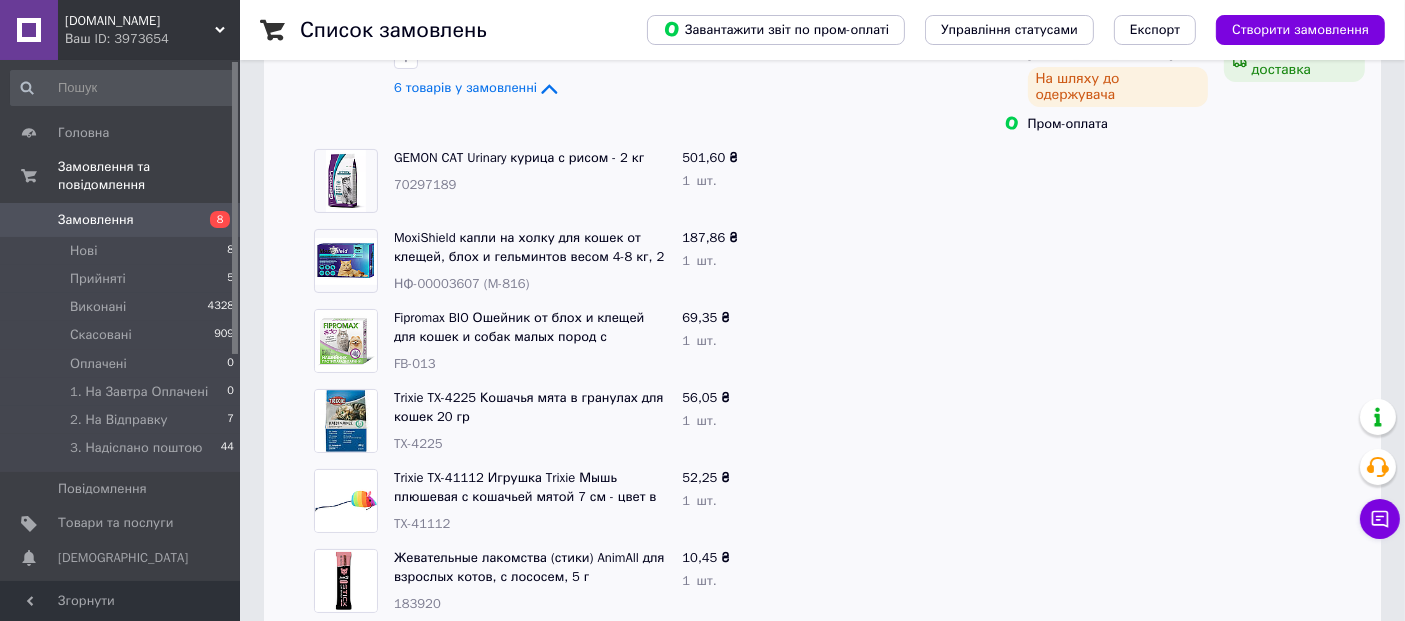 click on "183920" at bounding box center (417, 603) 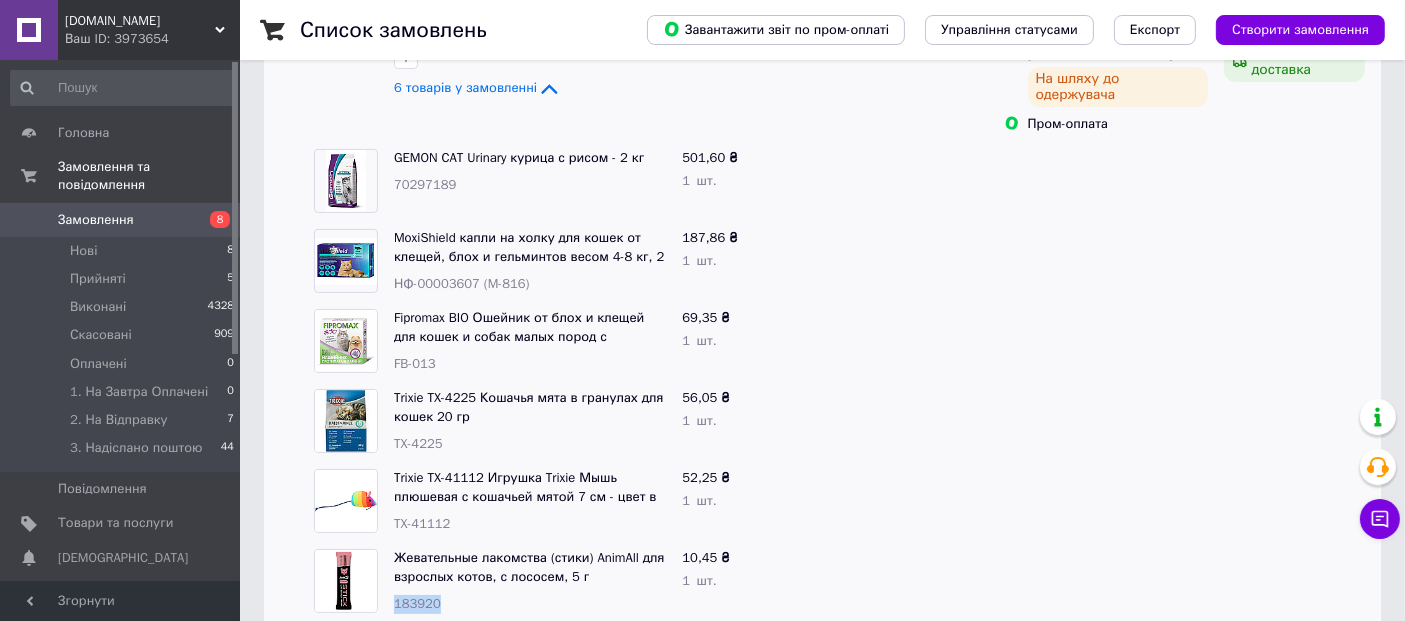 click on "183920" at bounding box center [417, 603] 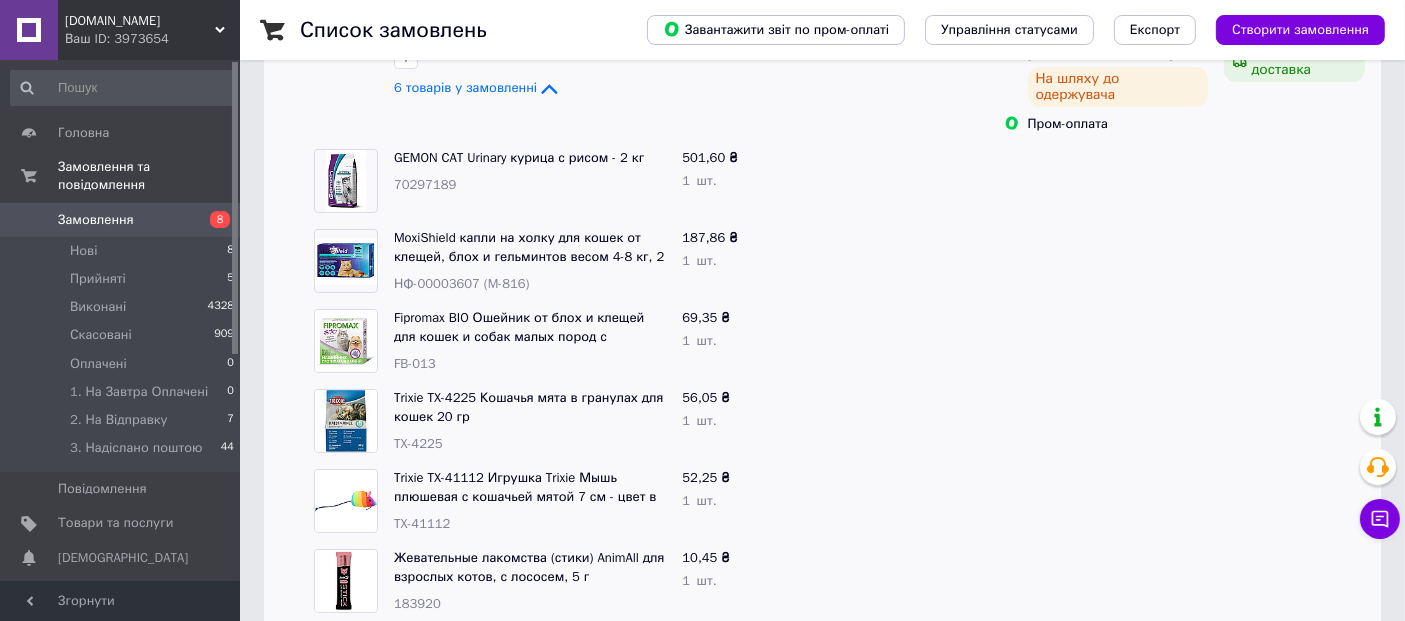 click on "TX-41112" at bounding box center [422, 523] 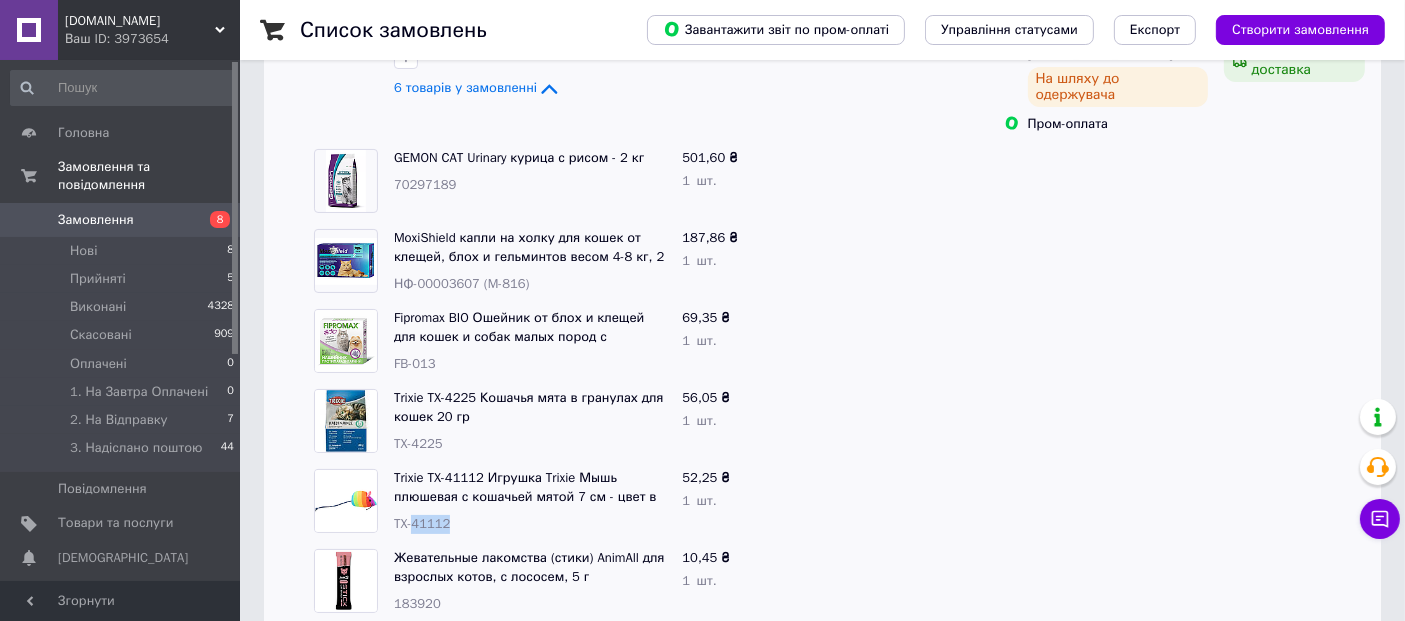 click on "TX-41112" at bounding box center [422, 523] 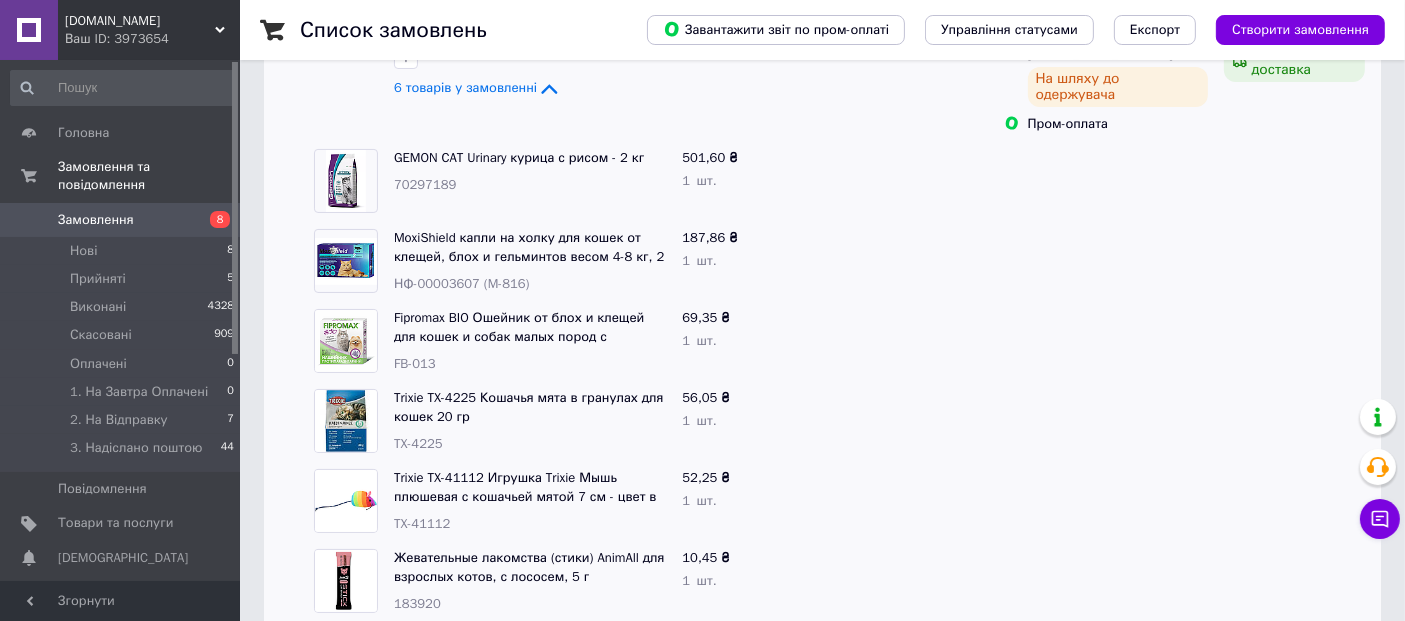 click on "TX-4225" at bounding box center (418, 443) 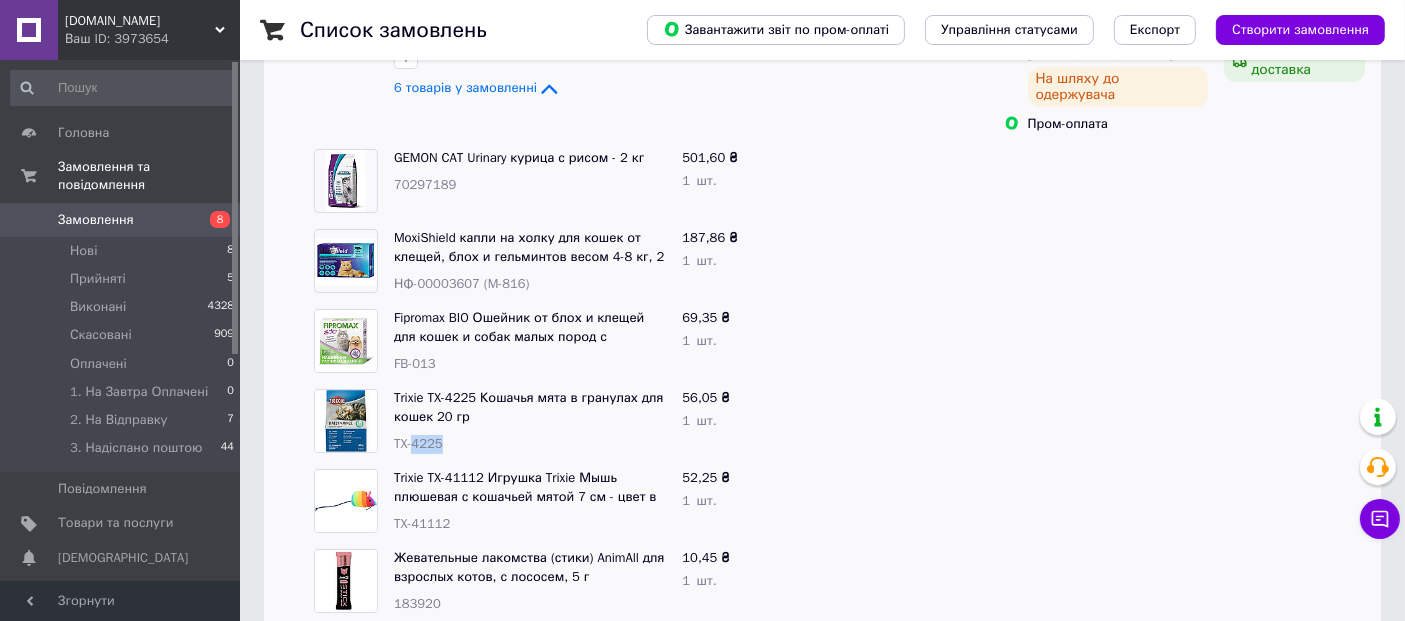 click on "TX-4225" at bounding box center (418, 443) 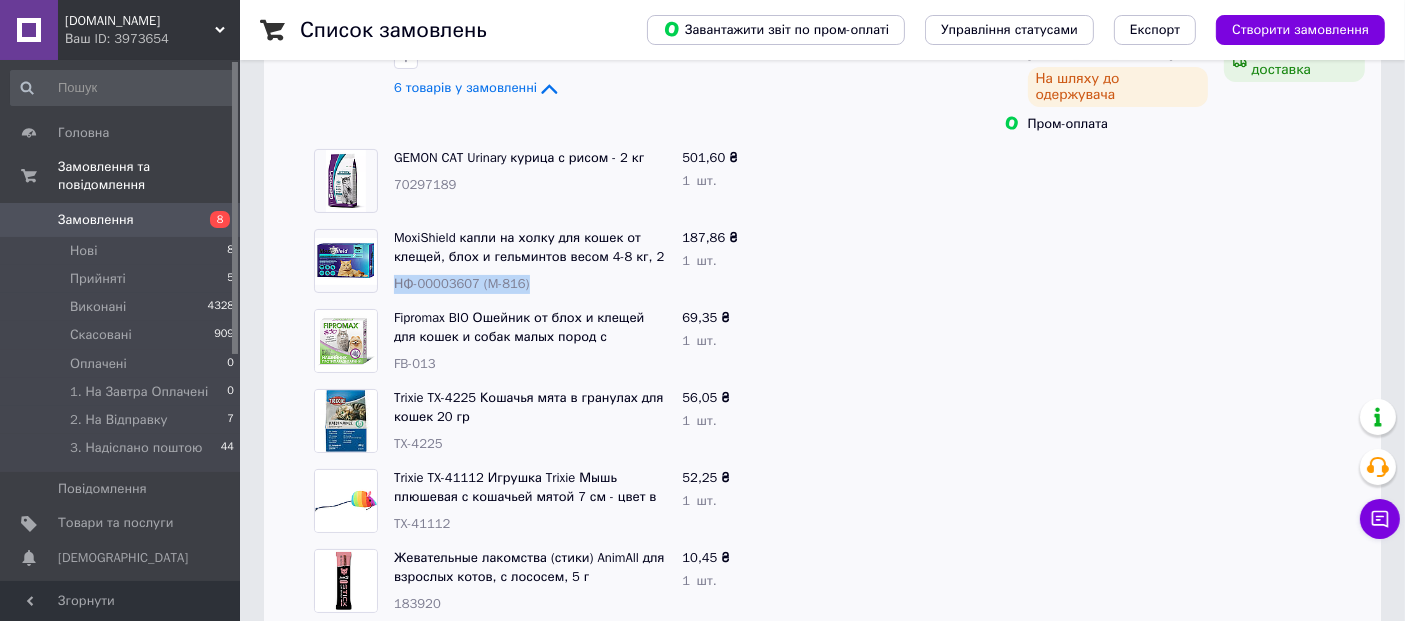 drag, startPoint x: 525, startPoint y: 252, endPoint x: 398, endPoint y: 250, distance: 127.01575 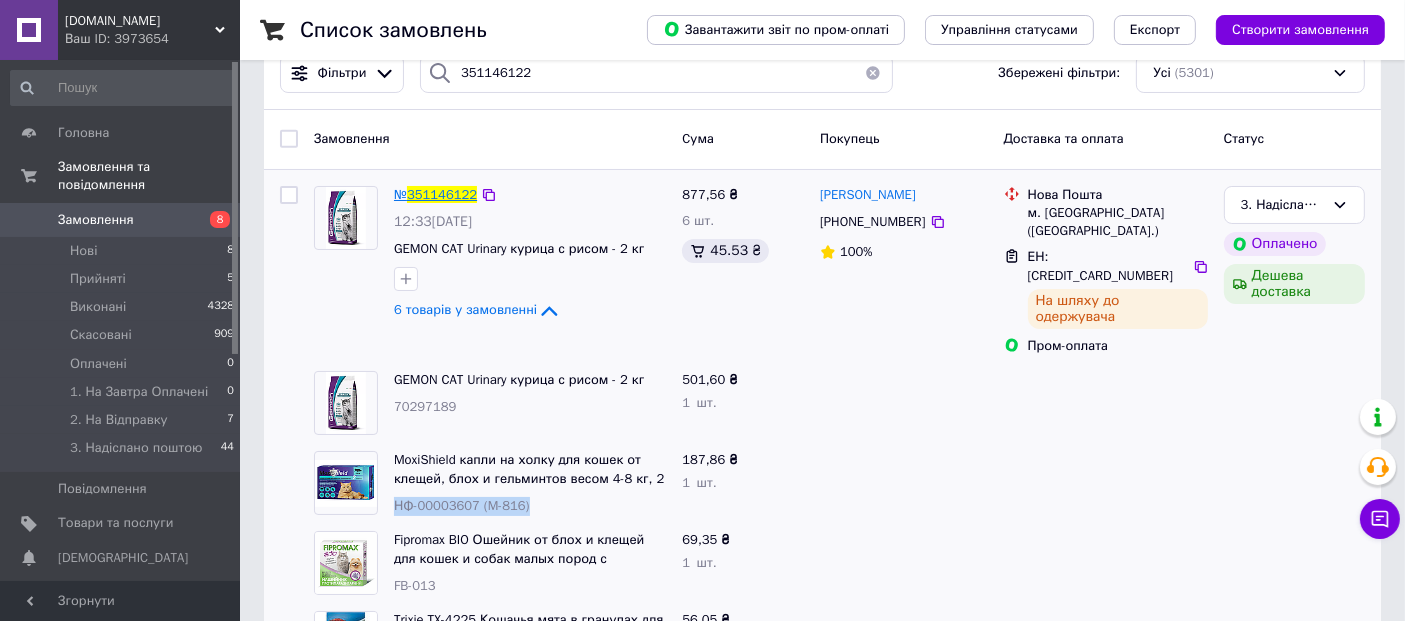 scroll, scrollTop: 0, scrollLeft: 0, axis: both 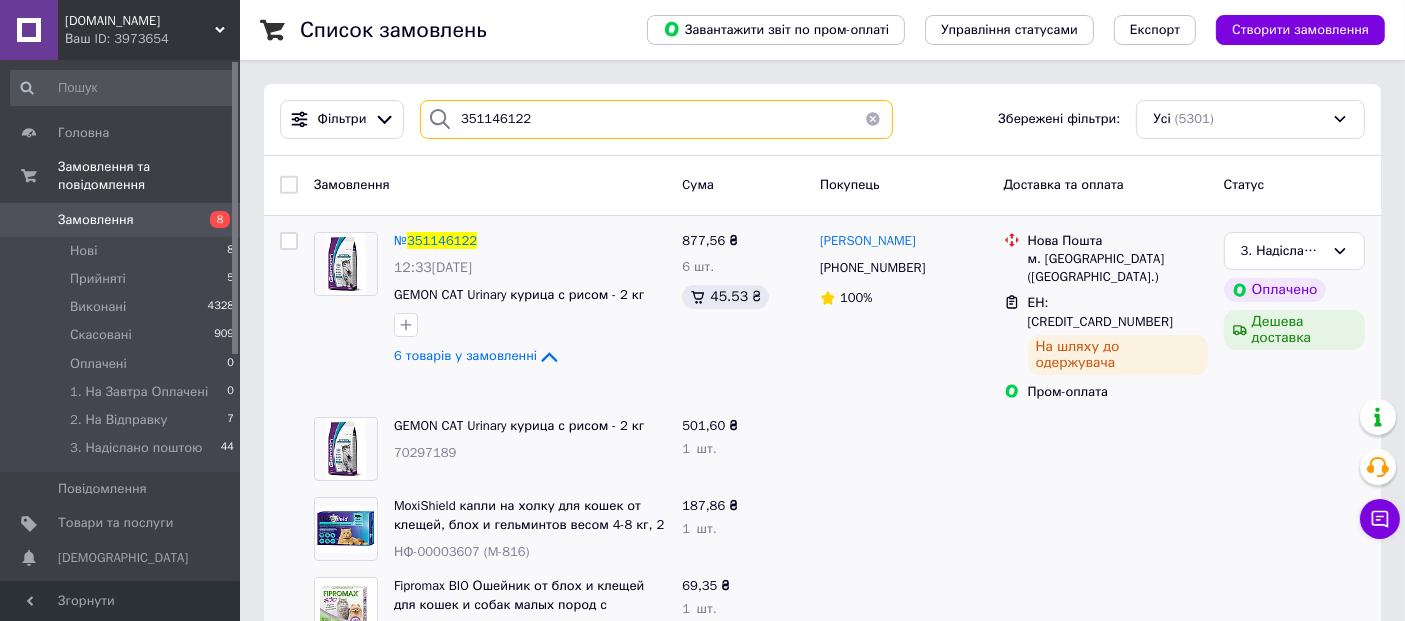 drag, startPoint x: 556, startPoint y: 129, endPoint x: 265, endPoint y: 77, distance: 295.60953 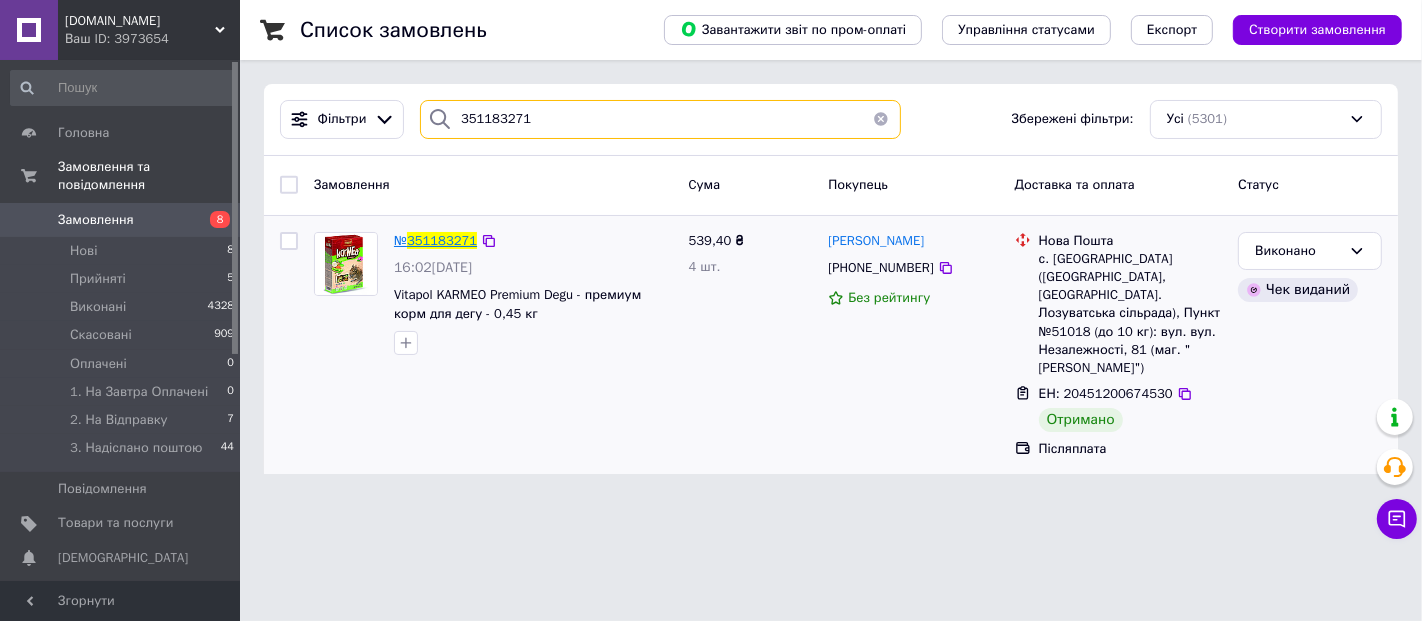 type on "351183271" 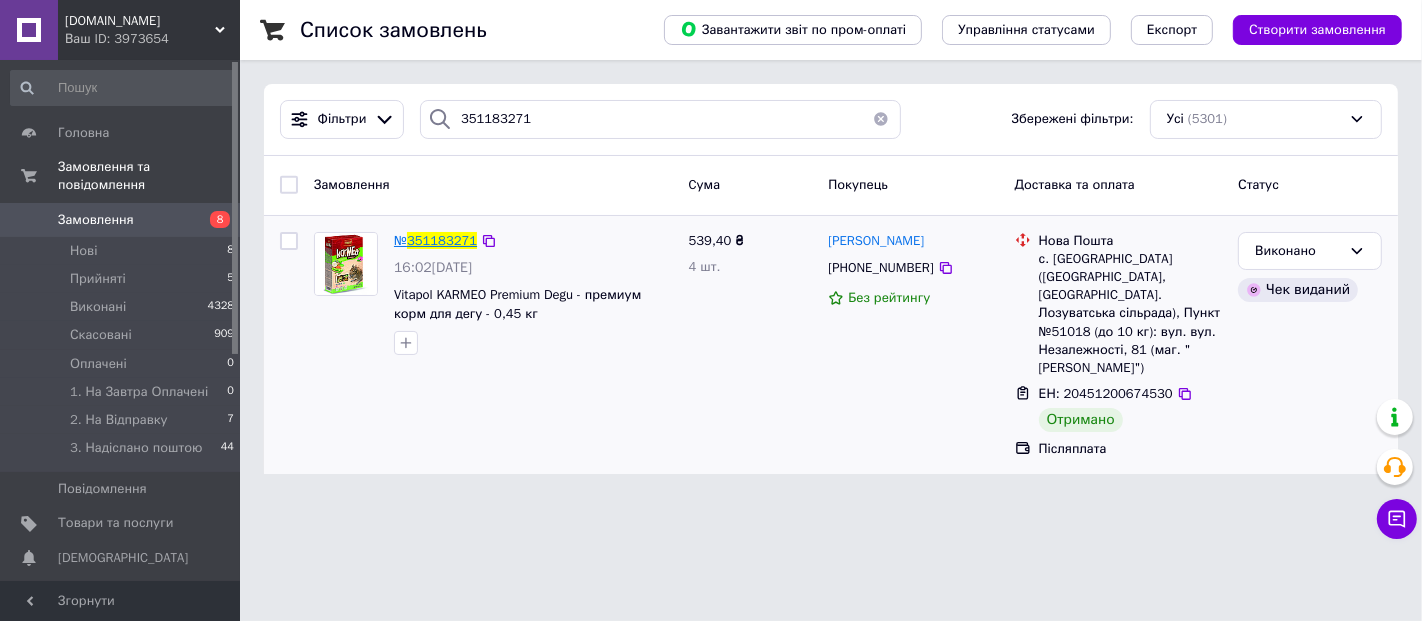 click on "351183271" at bounding box center (442, 240) 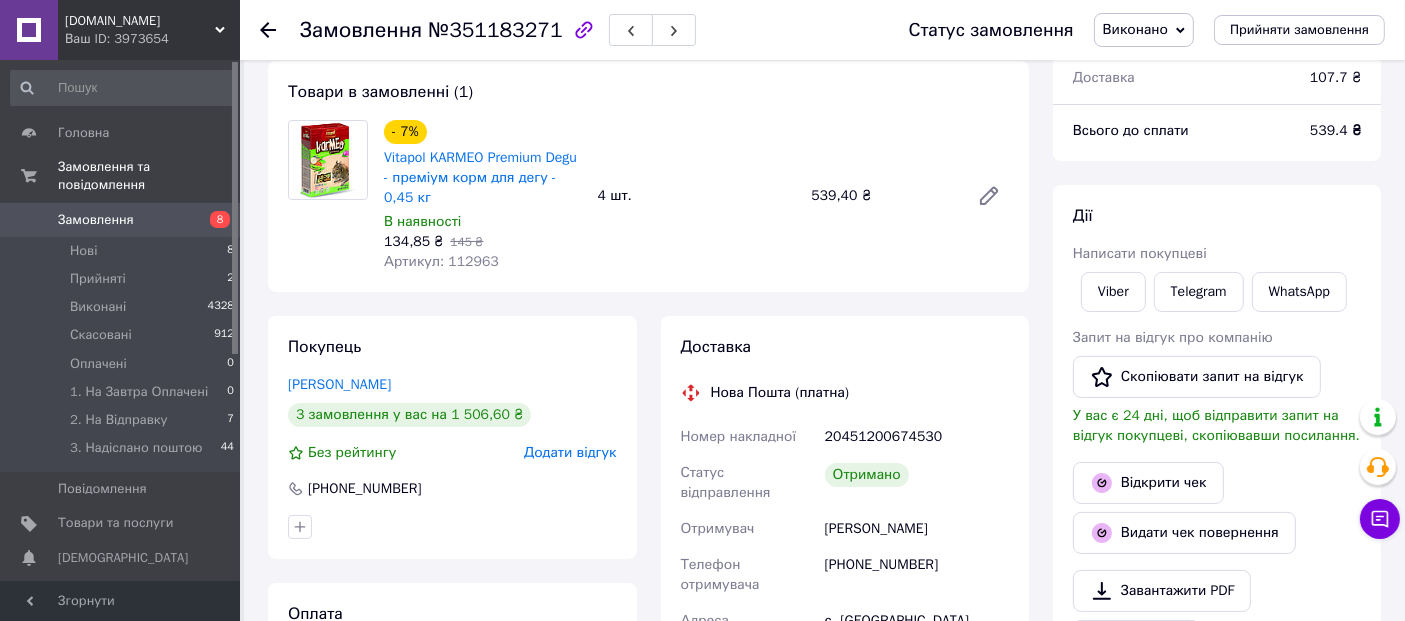 scroll, scrollTop: 0, scrollLeft: 0, axis: both 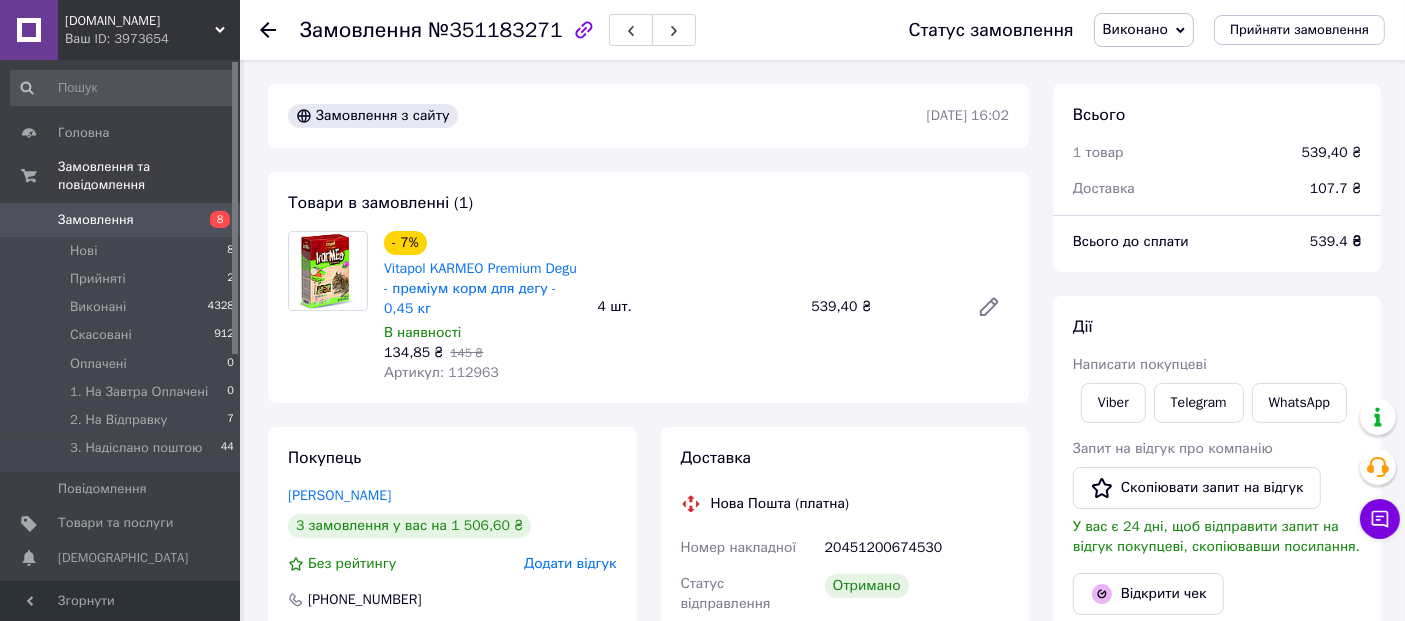 click on "Замовлення" at bounding box center [96, 220] 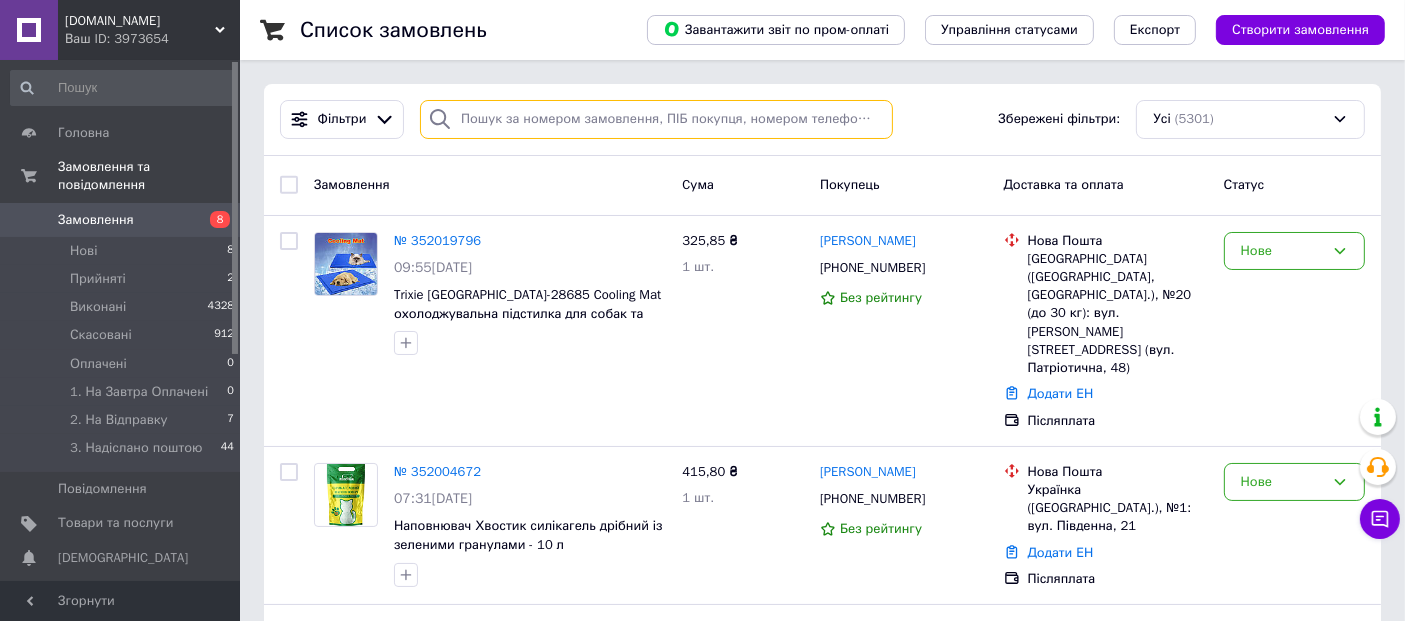 click at bounding box center [656, 119] 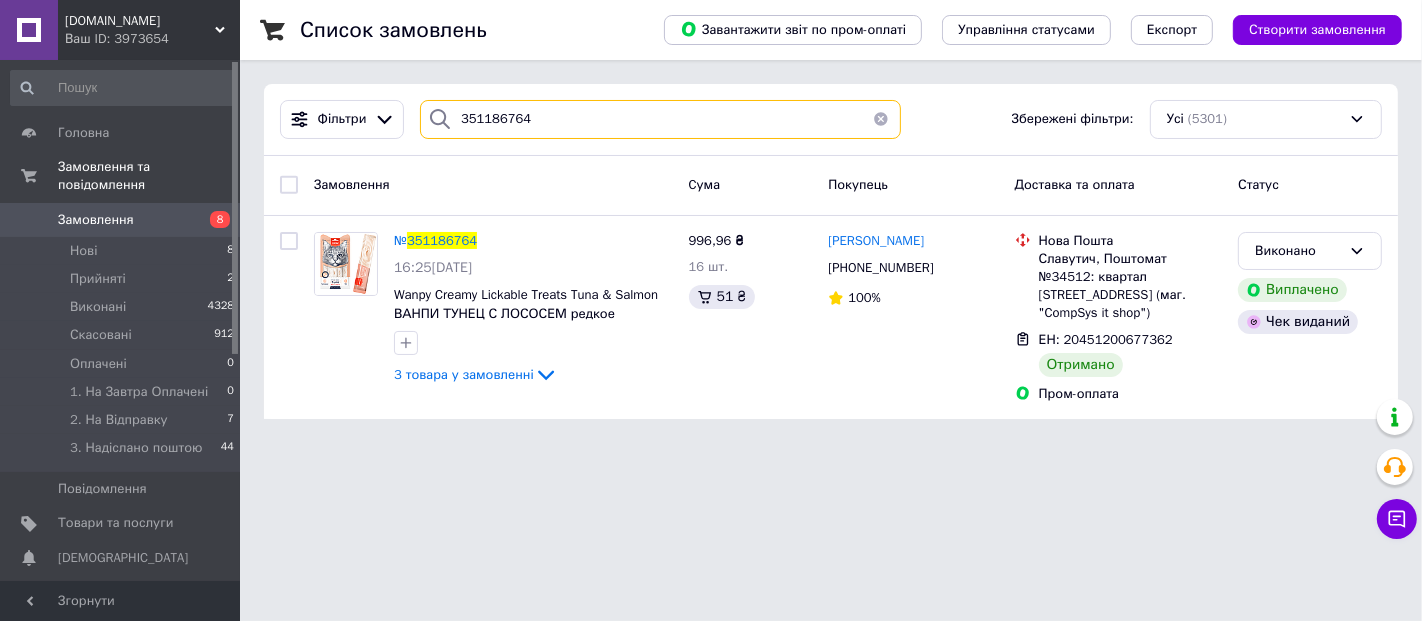 type on "351186764" 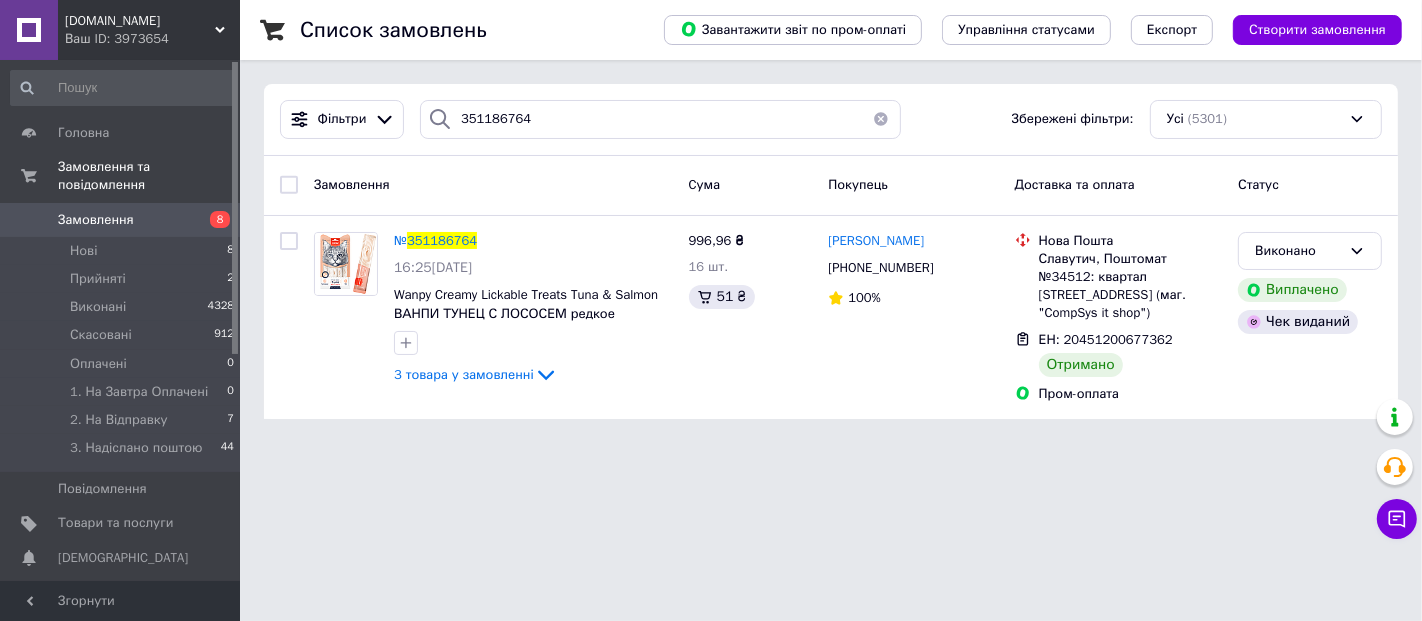 click at bounding box center [881, 119] 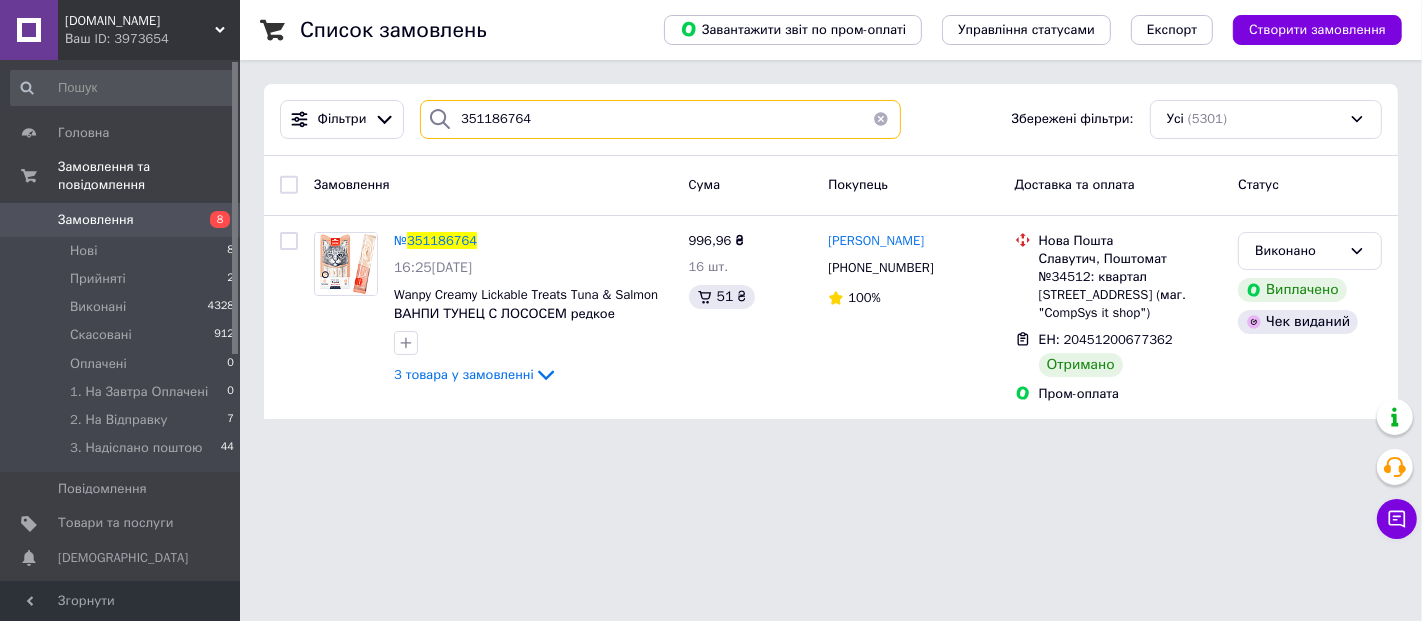 type 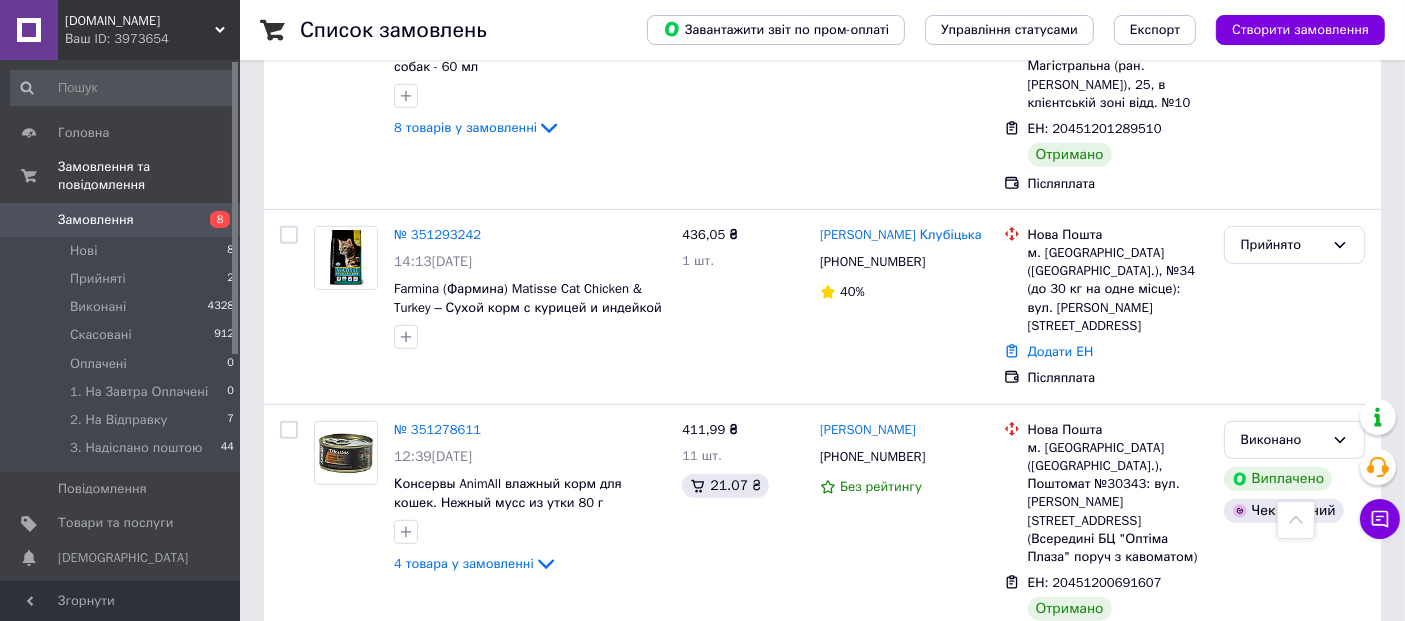 scroll, scrollTop: 16272, scrollLeft: 0, axis: vertical 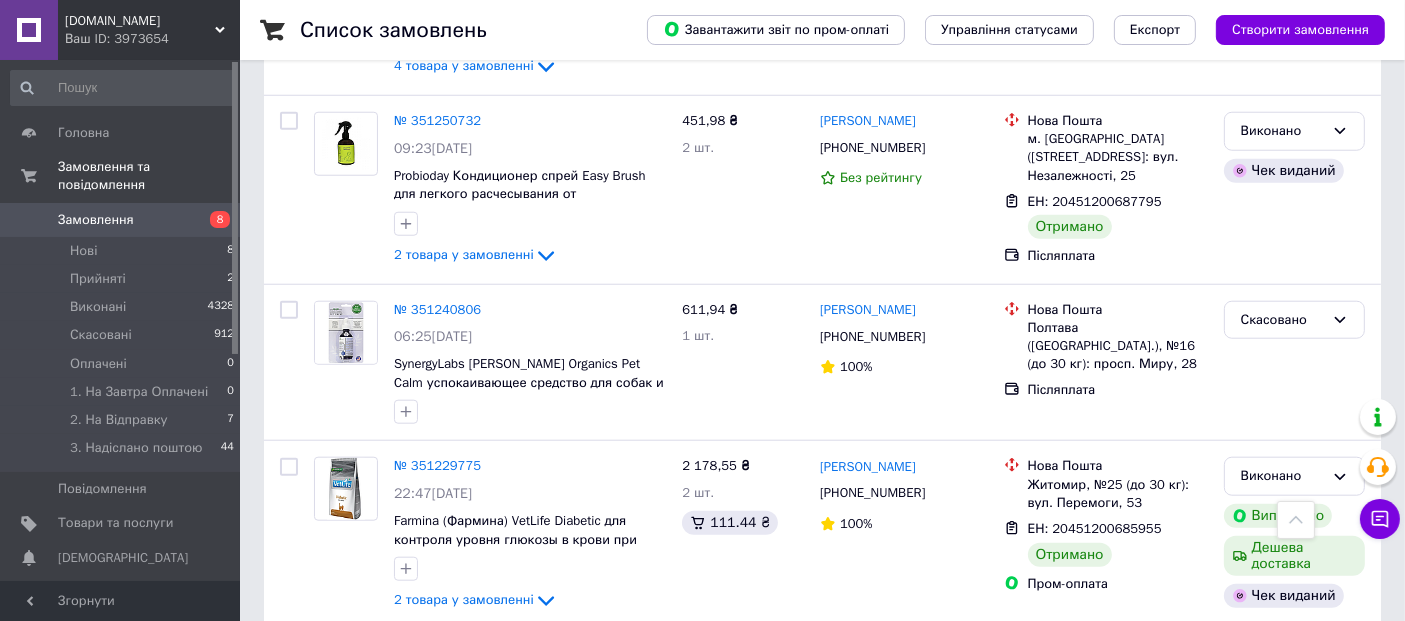 click 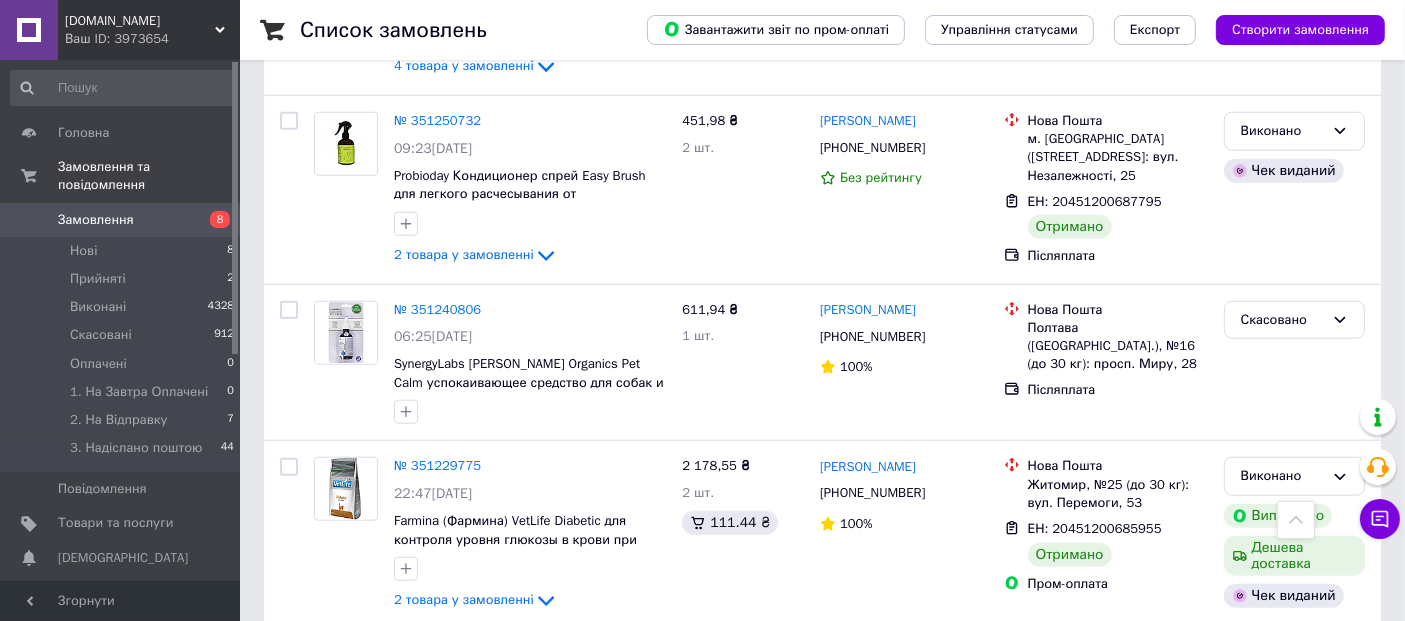 click on "3 товара у замовленні" at bounding box center (464, 1650) 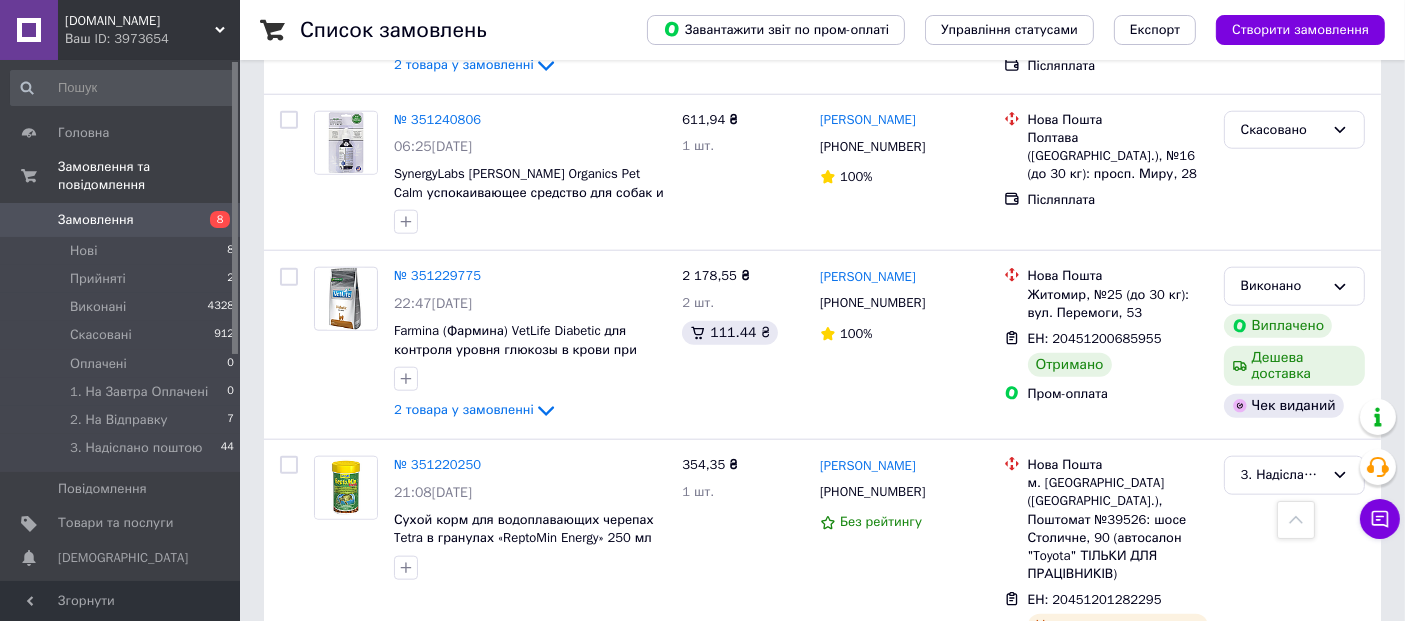 scroll, scrollTop: 17272, scrollLeft: 0, axis: vertical 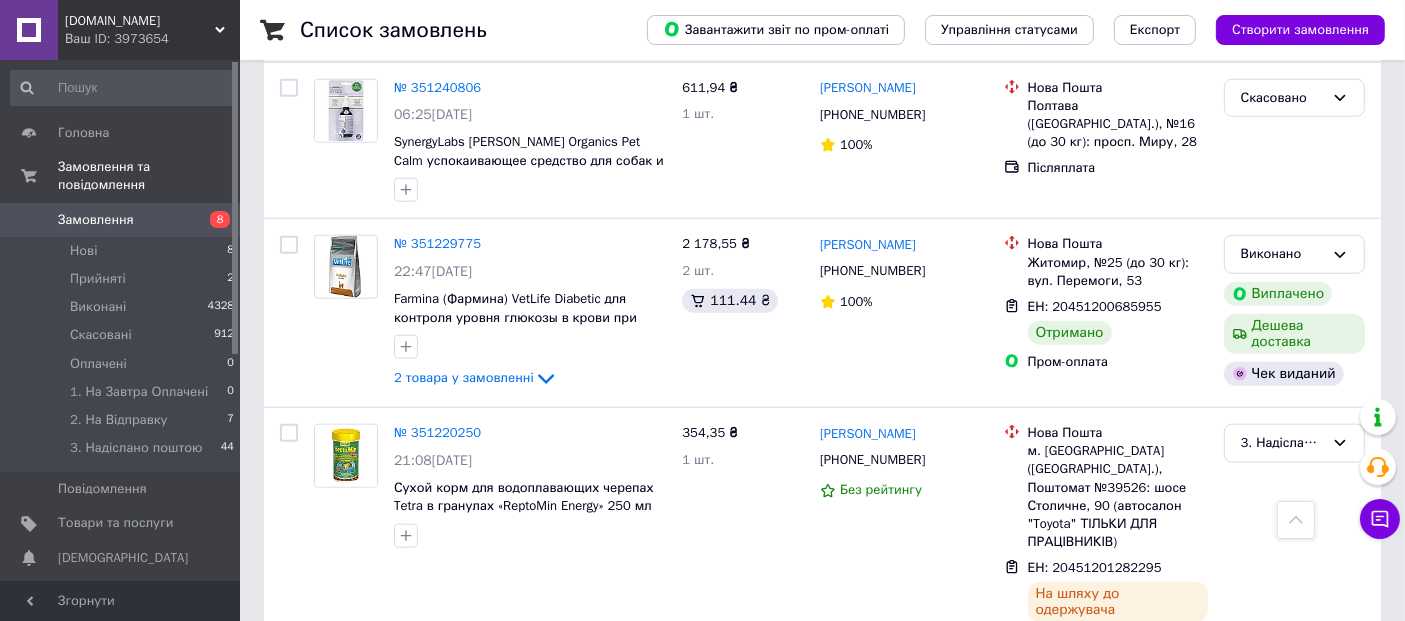 click on "4820186861600" at bounding box center [444, 1545] 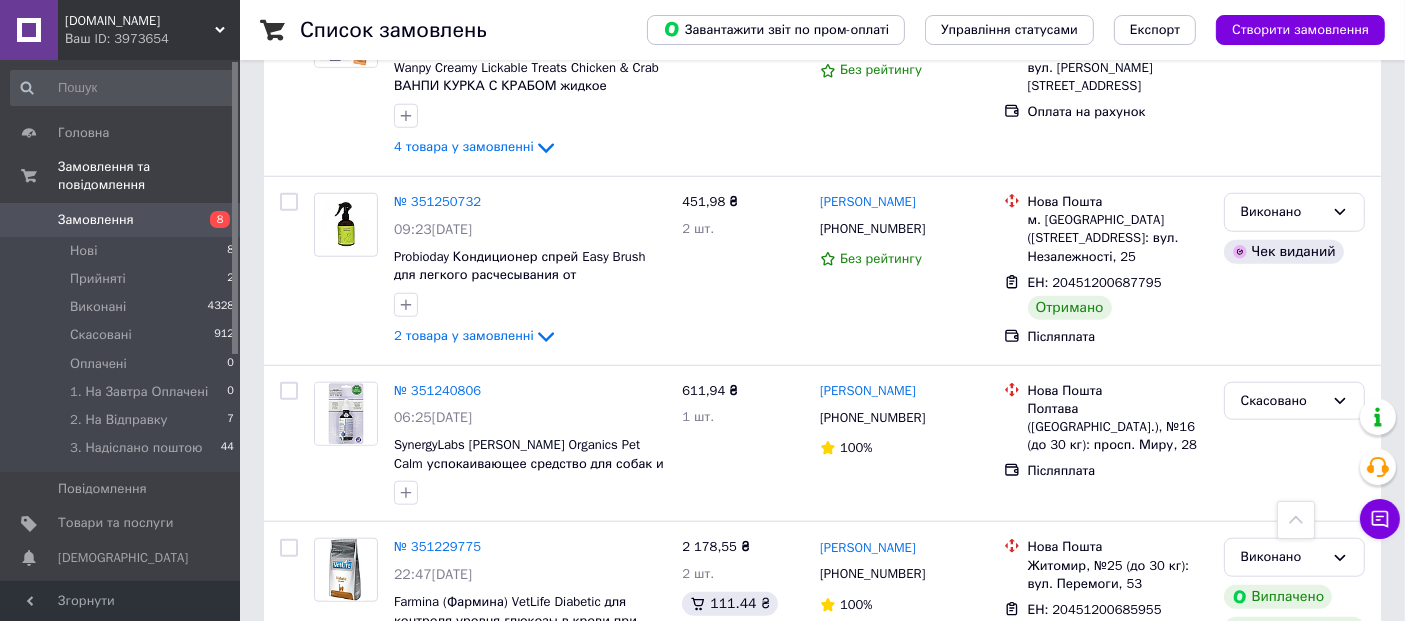 scroll, scrollTop: 16939, scrollLeft: 0, axis: vertical 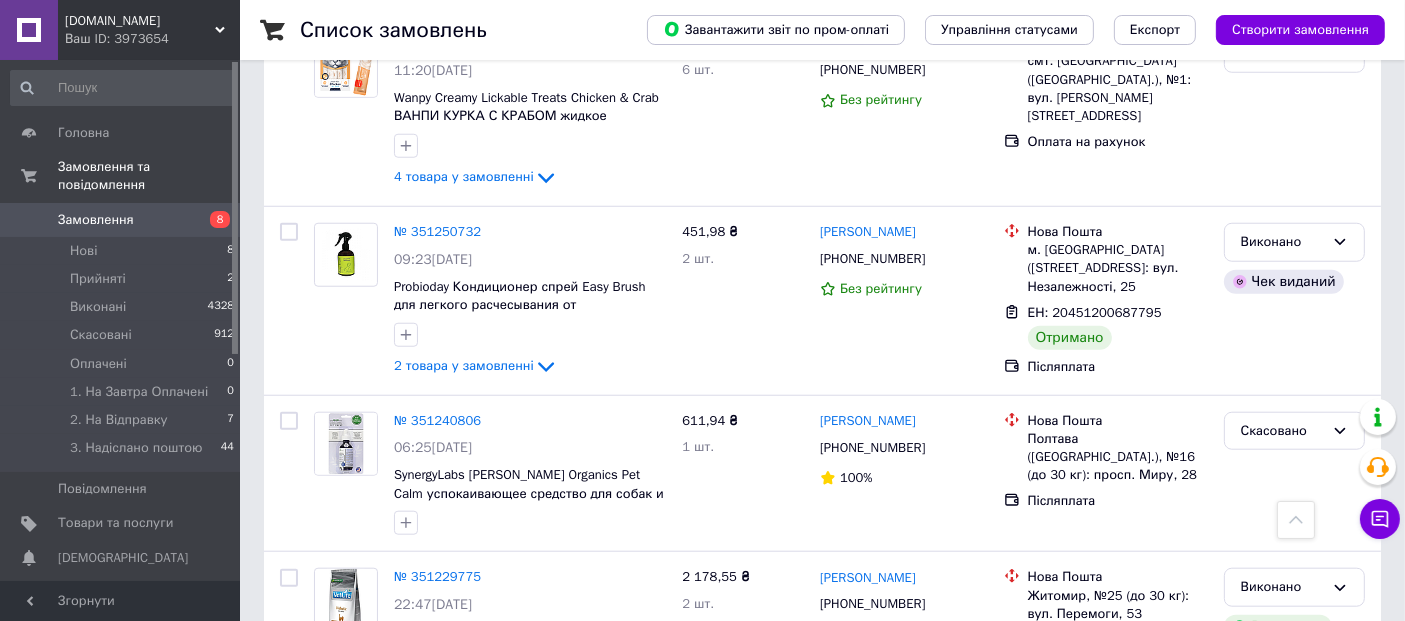 click 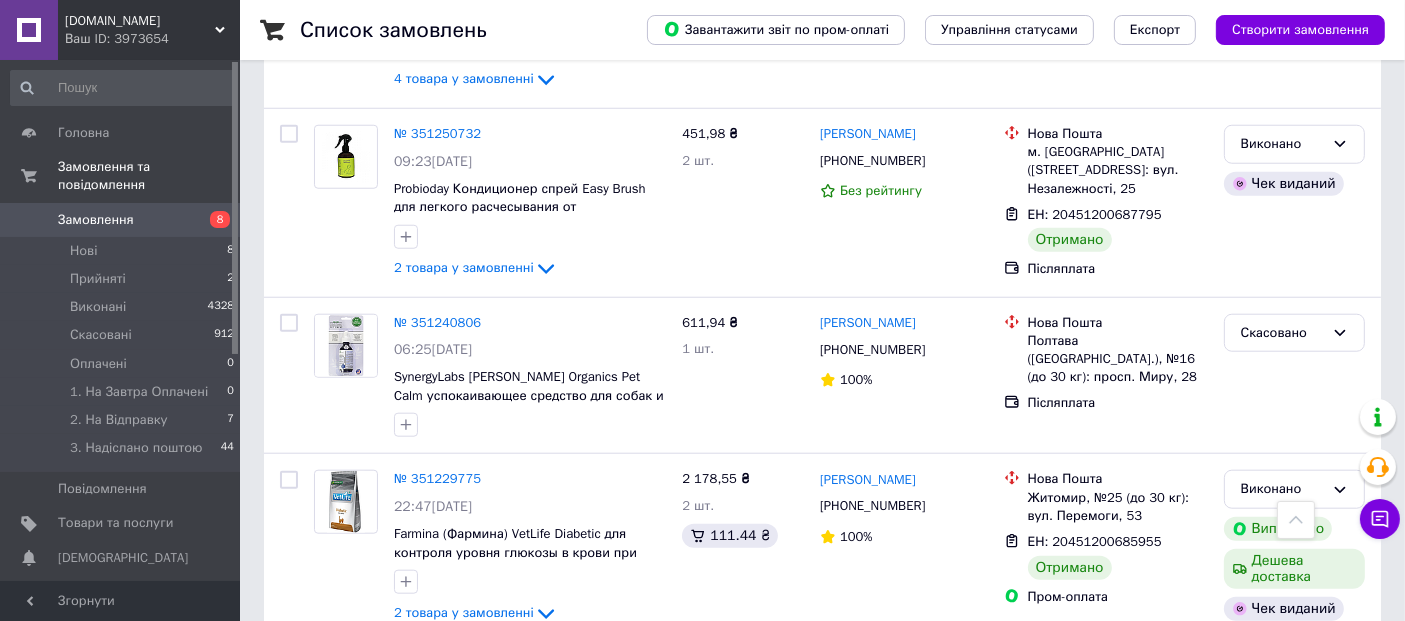 scroll, scrollTop: 17161, scrollLeft: 0, axis: vertical 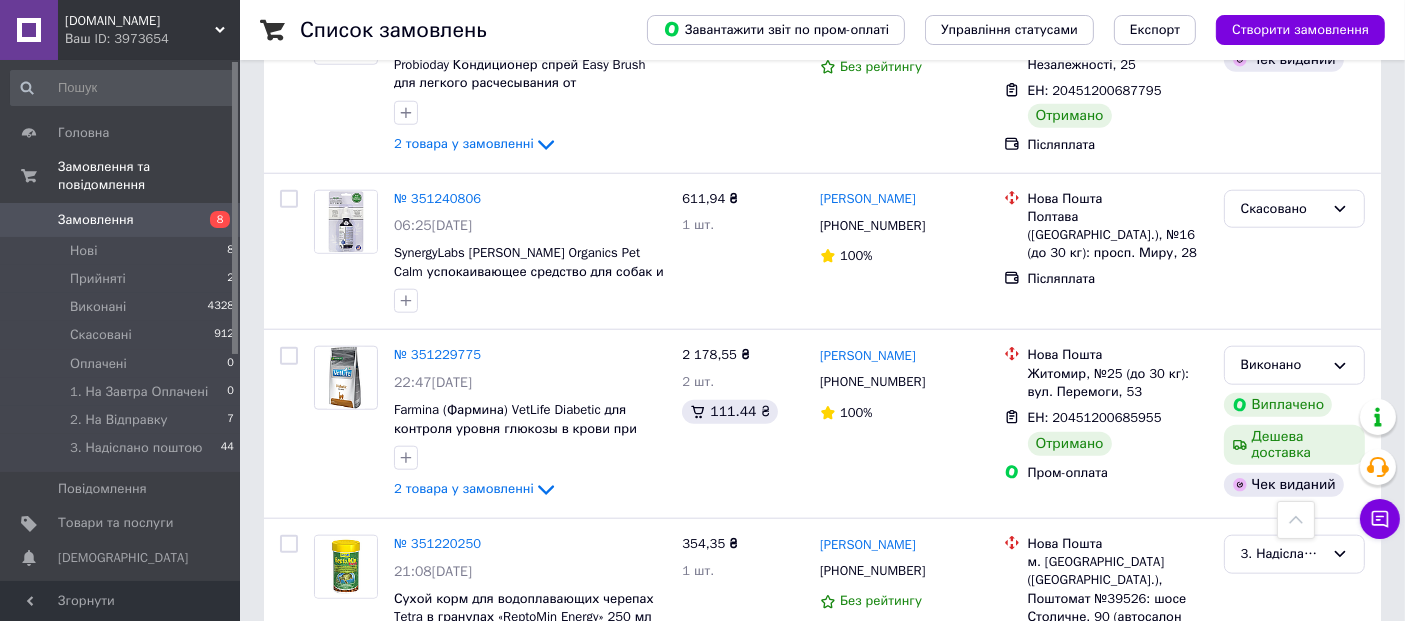 click on "Procox антигельминтная суспензия для щенков и взрослых собак 7,5 мл 47362" at bounding box center (530, 1412) 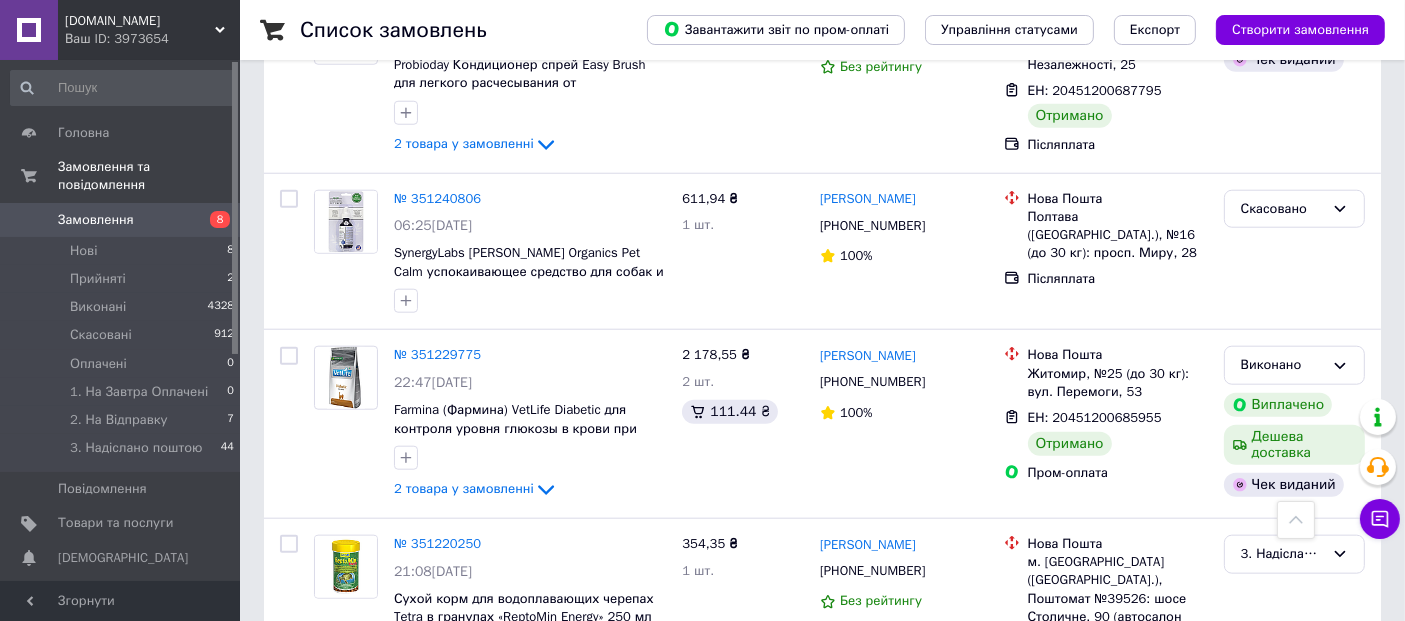 click on "s11834" at bounding box center [417, 1513] 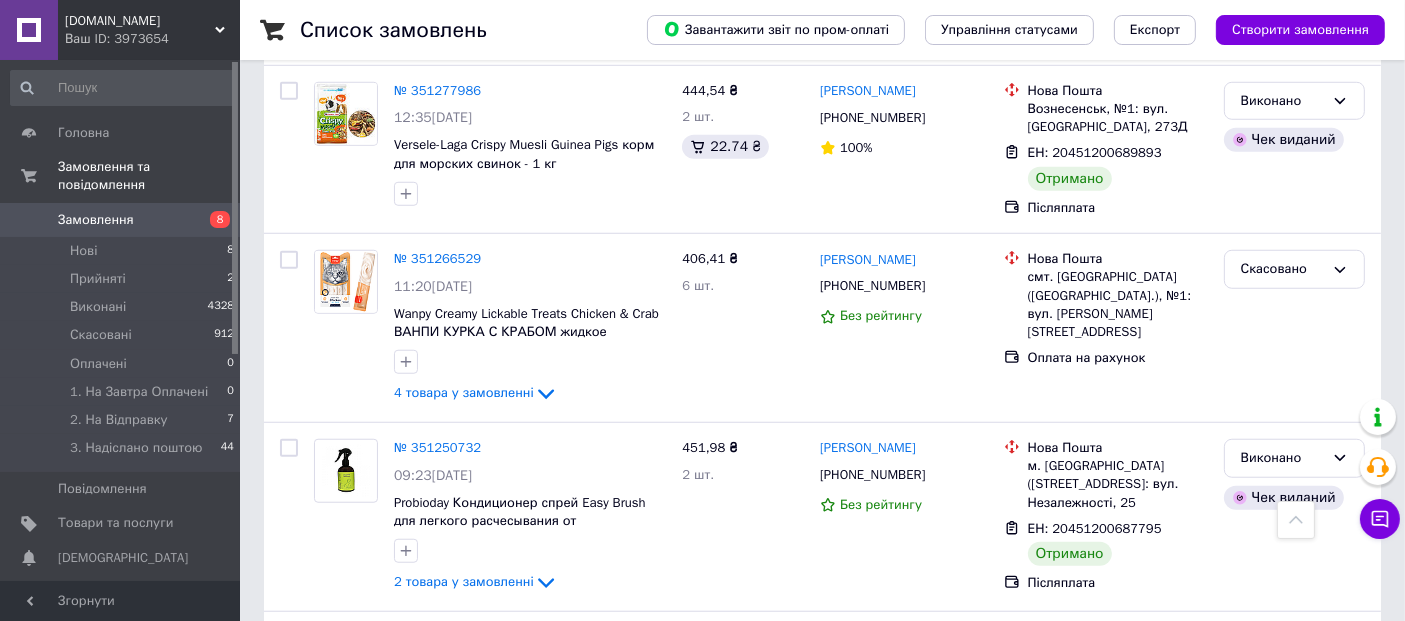 scroll, scrollTop: 16717, scrollLeft: 0, axis: vertical 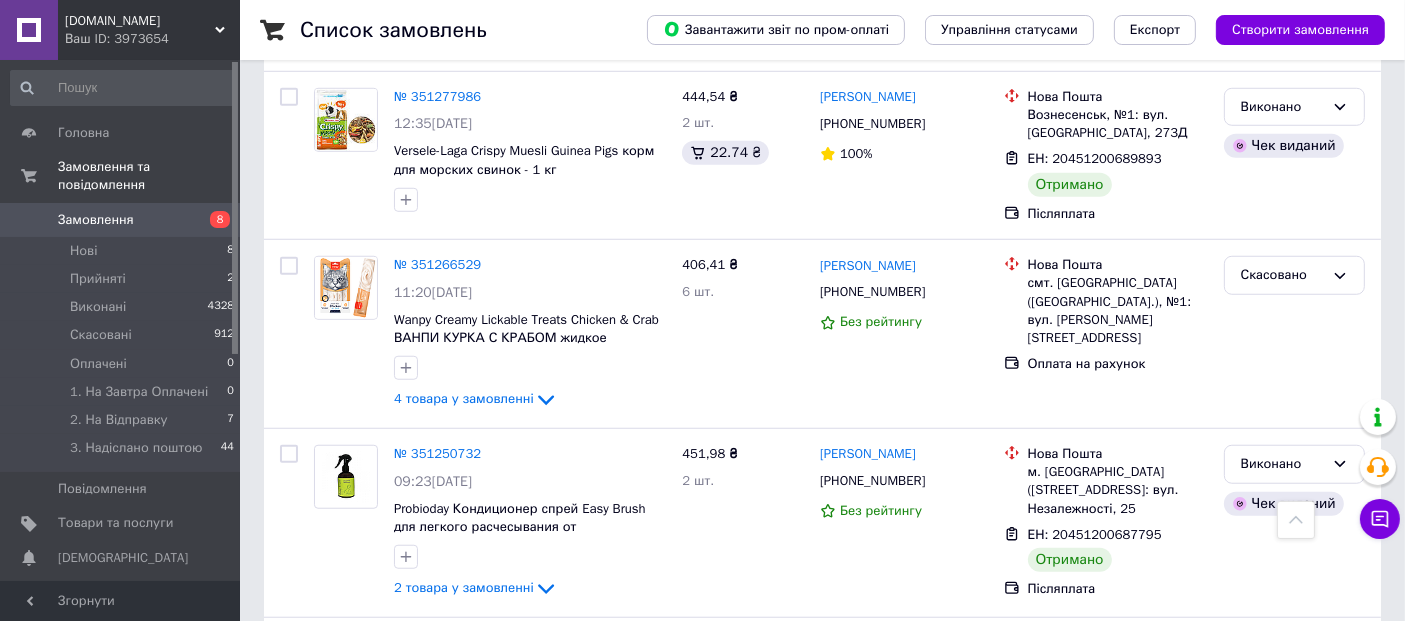 click 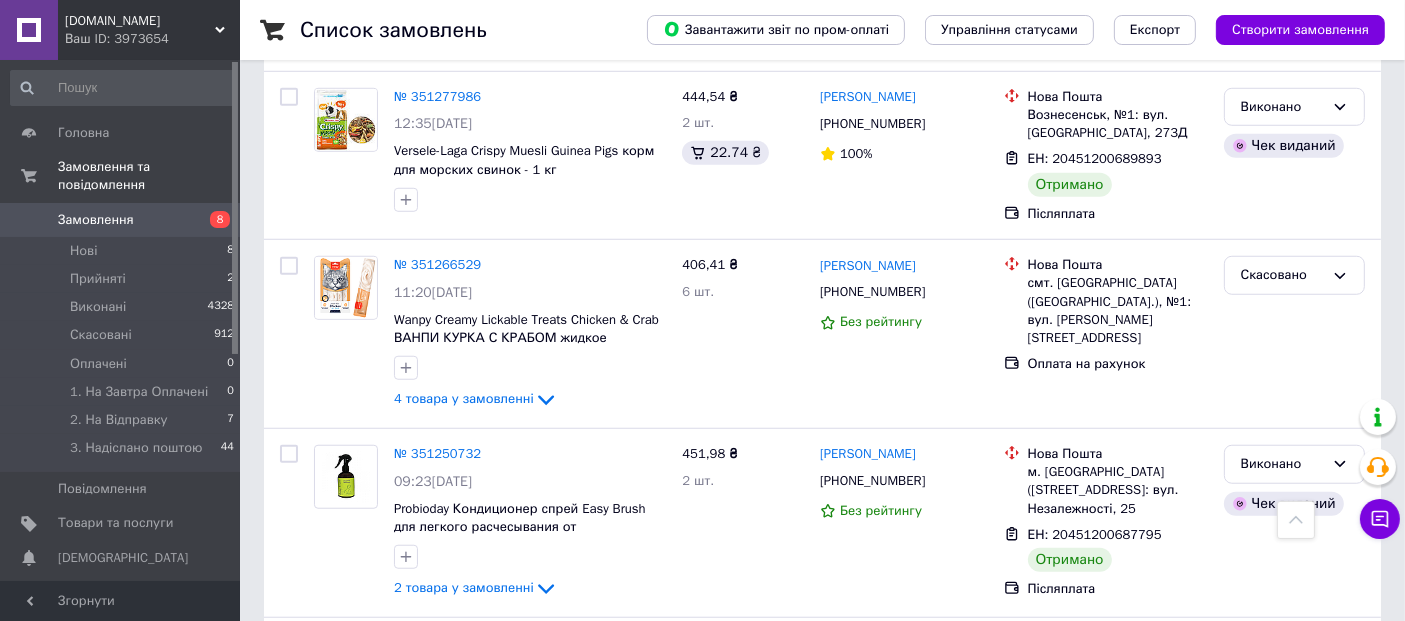 click 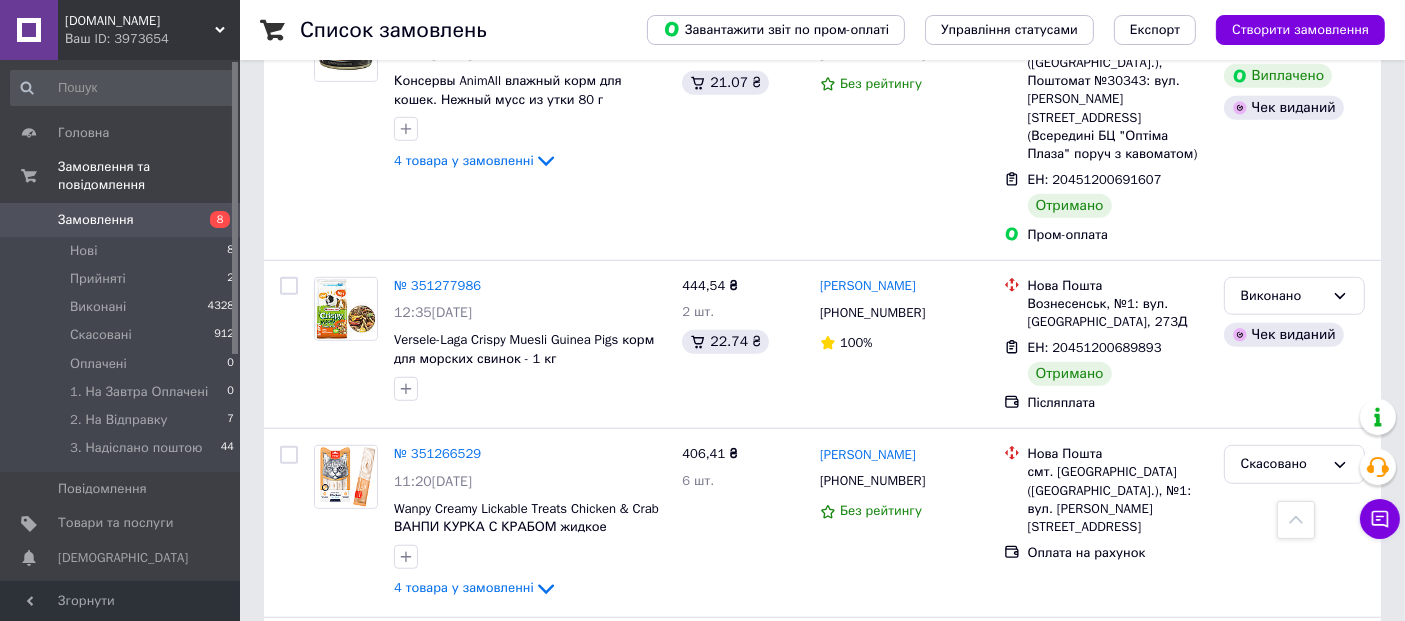 scroll, scrollTop: 16494, scrollLeft: 0, axis: vertical 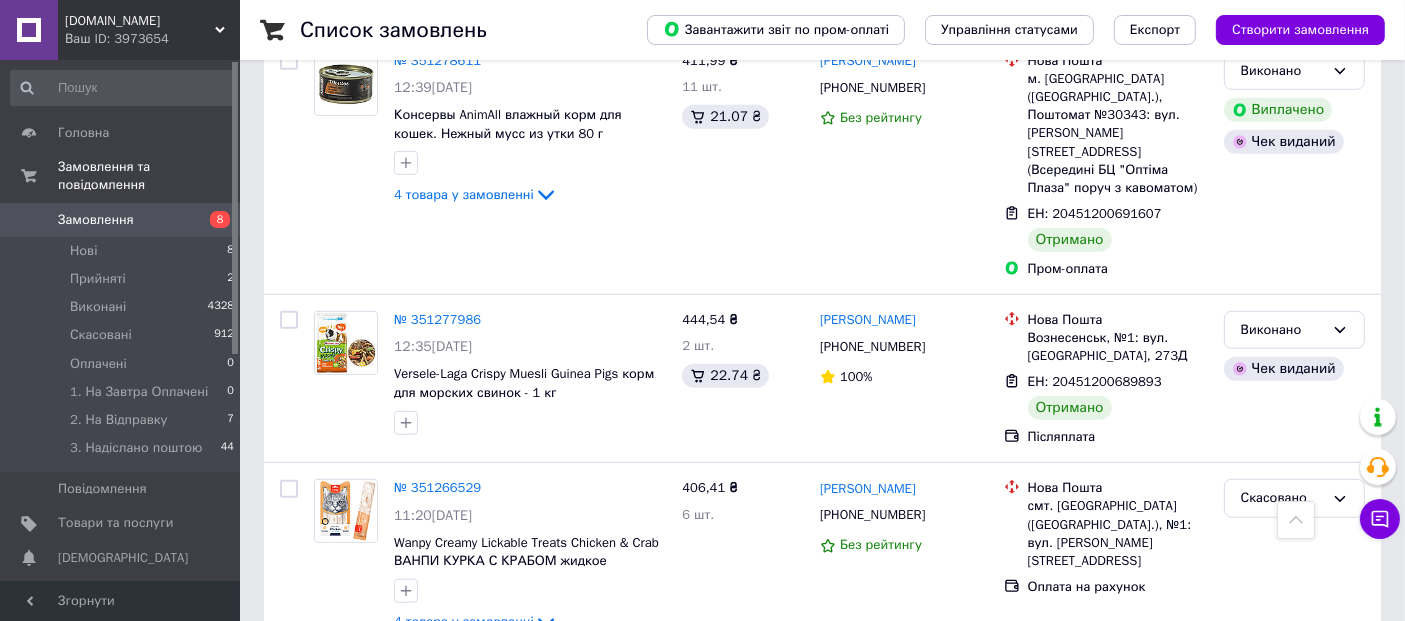 click 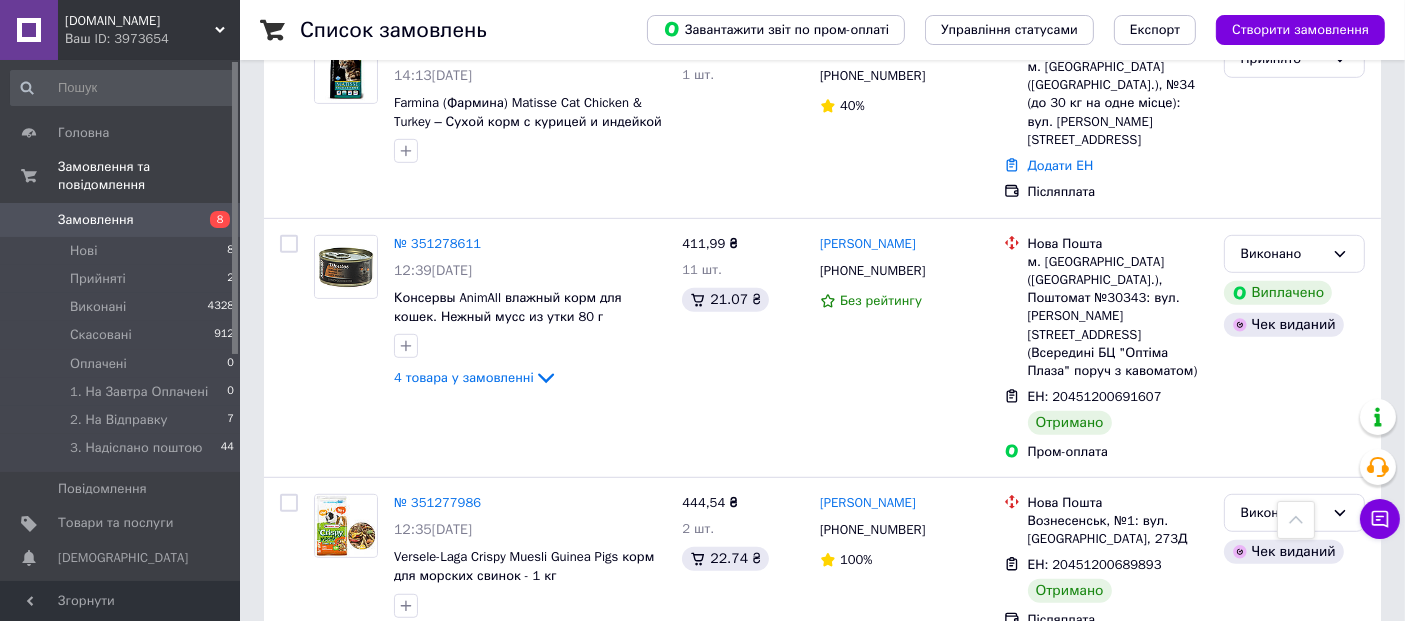 scroll, scrollTop: 16272, scrollLeft: 0, axis: vertical 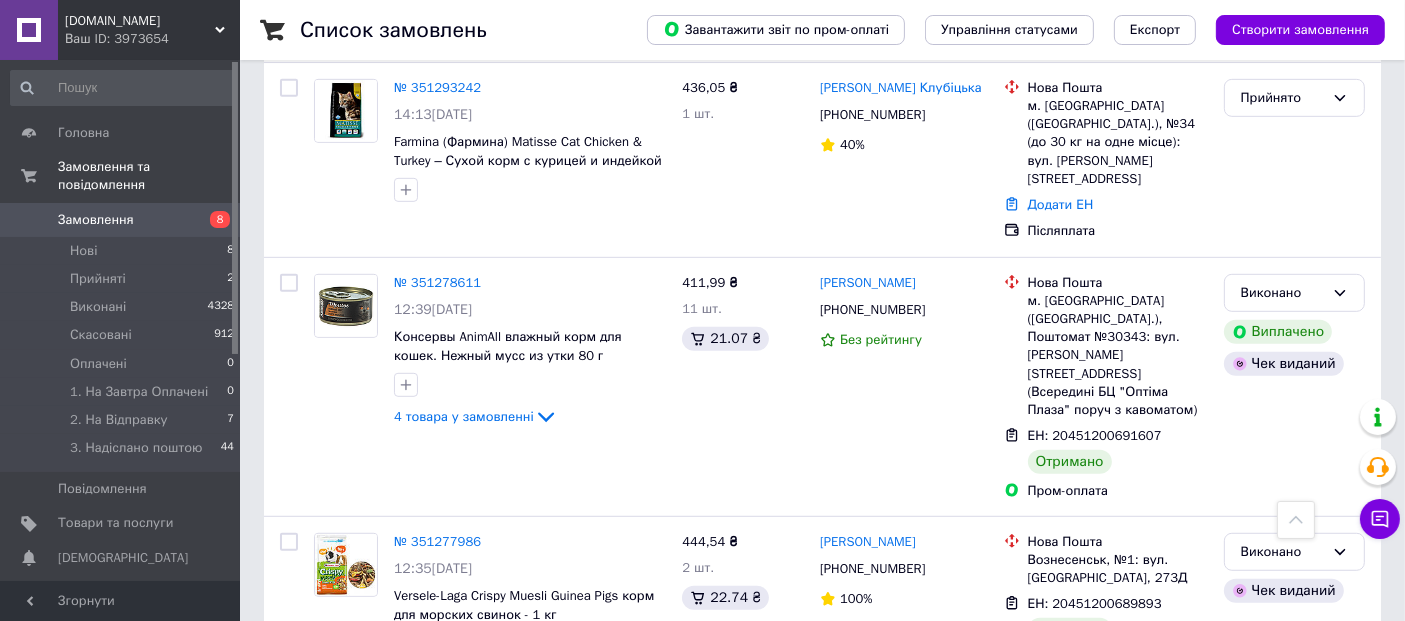 click 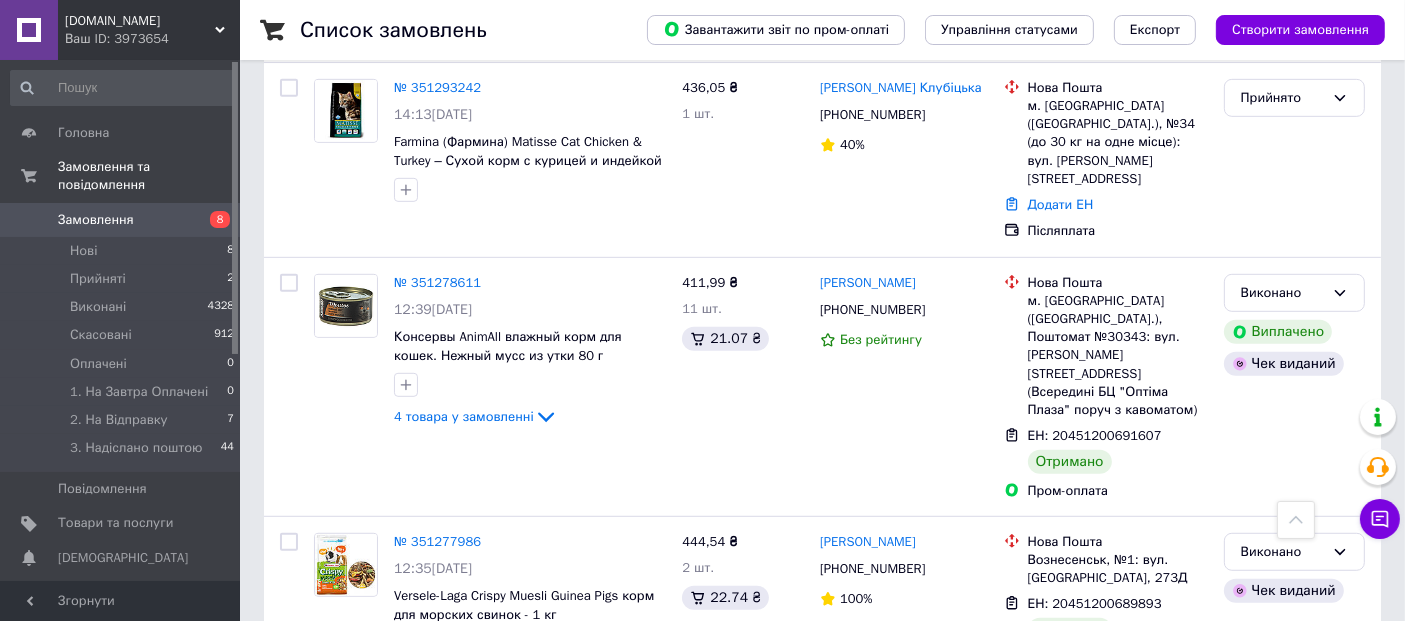 scroll, scrollTop: 16161, scrollLeft: 0, axis: vertical 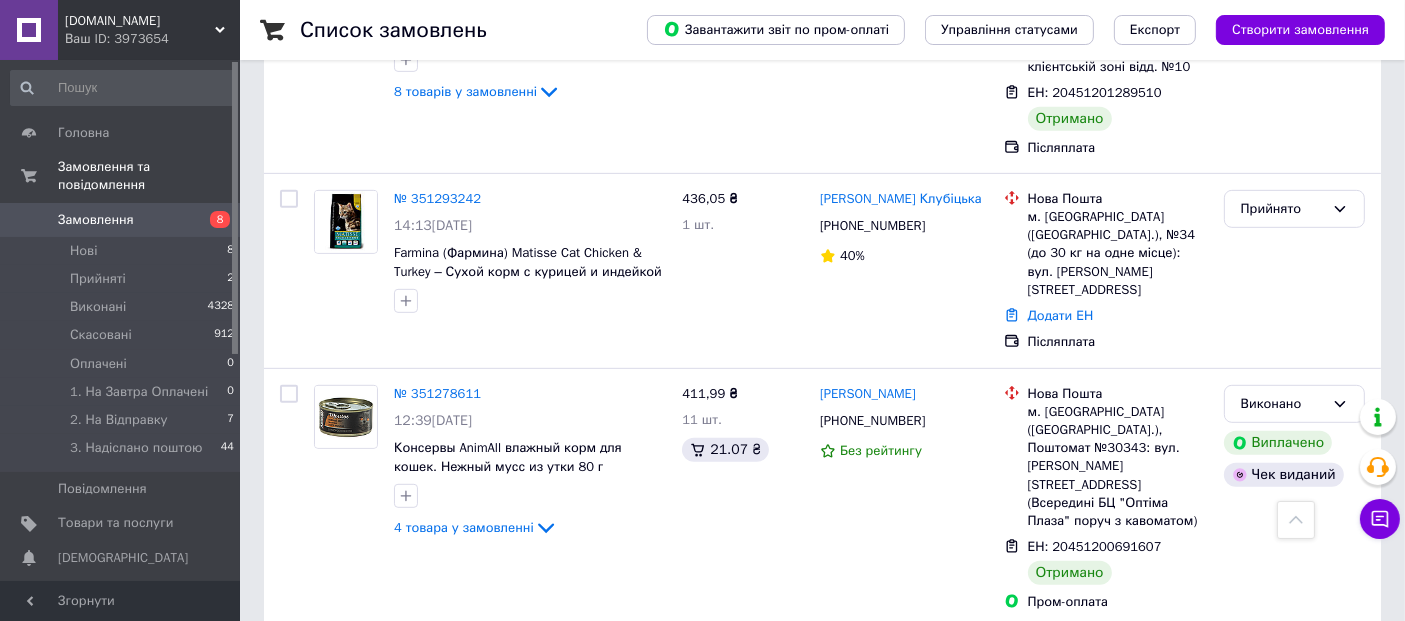 click 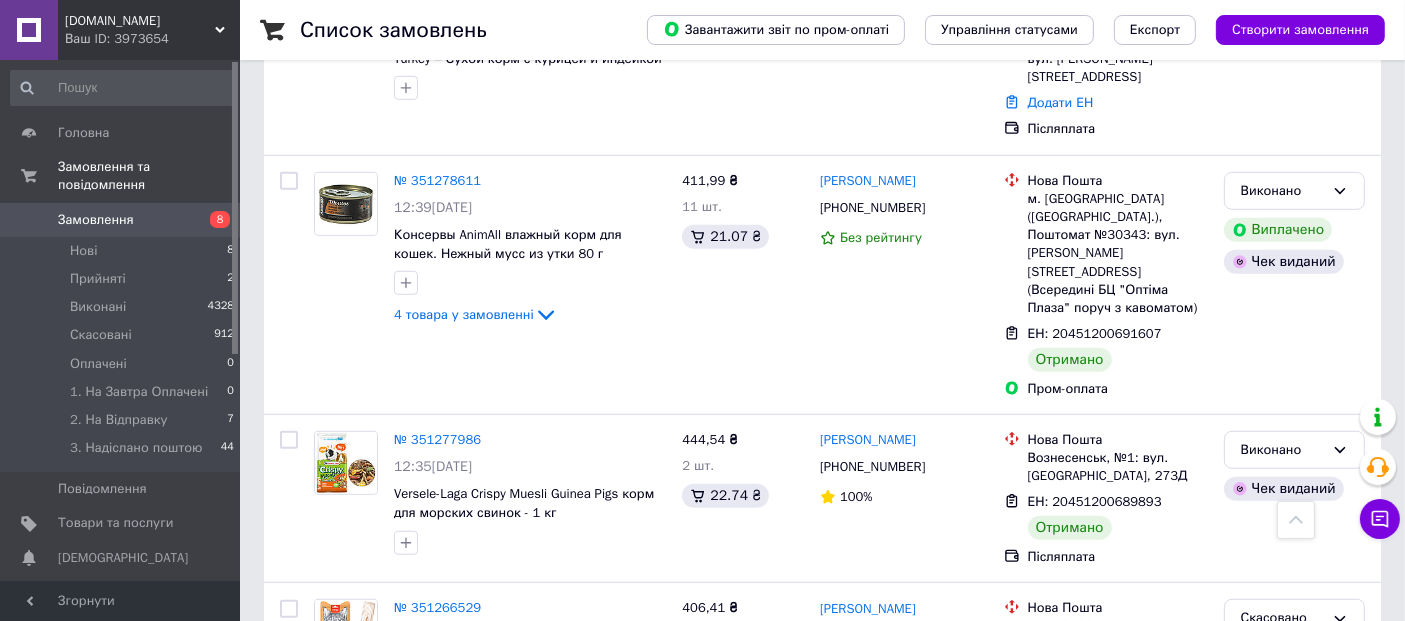 scroll, scrollTop: 16383, scrollLeft: 0, axis: vertical 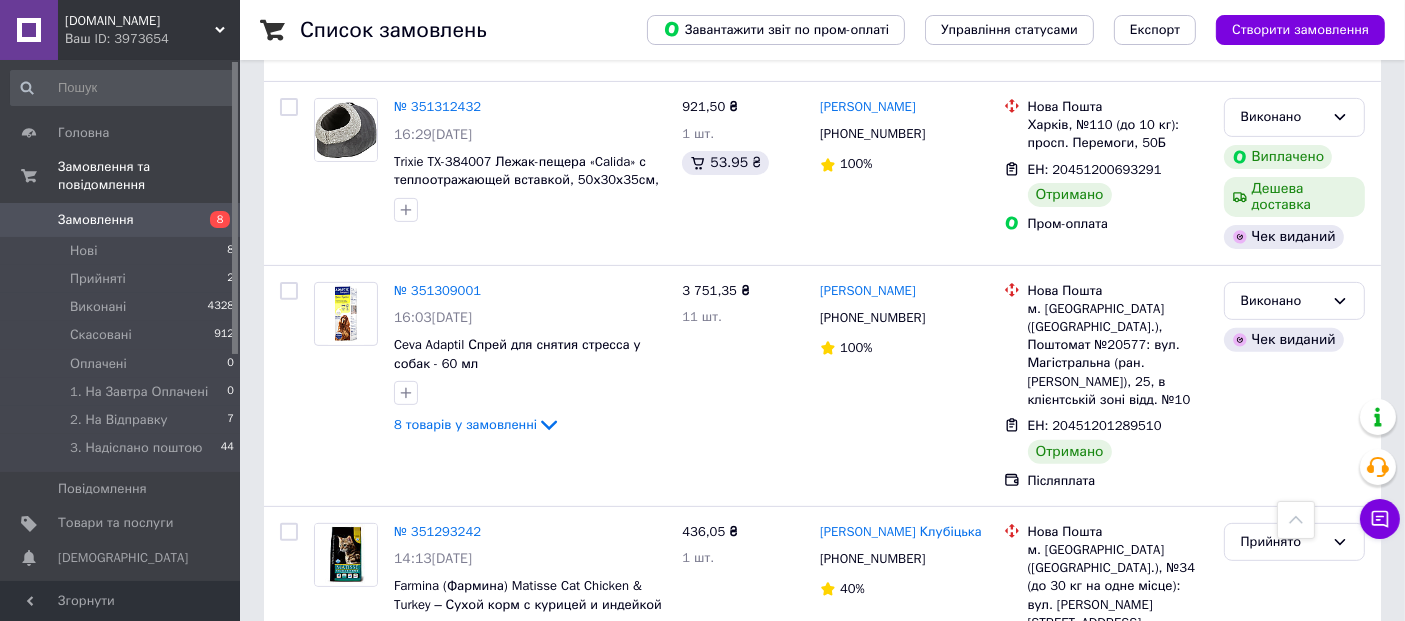 click 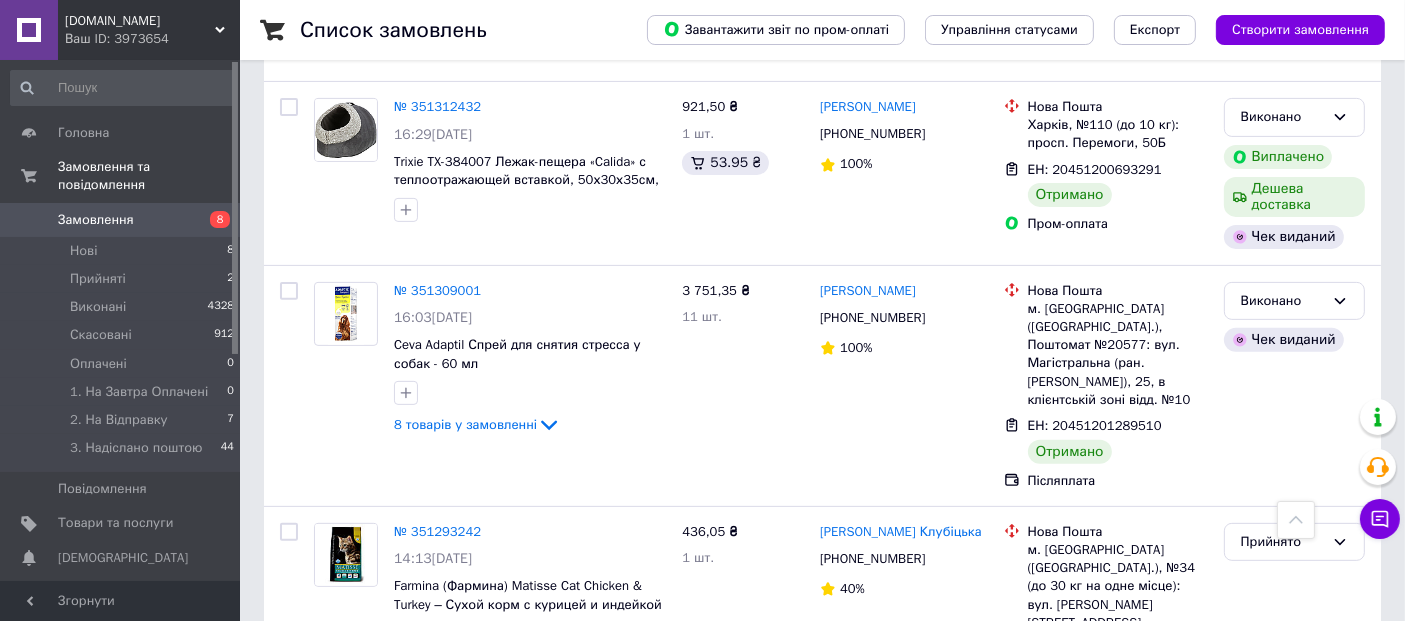 click on "2 товара у замовленні" at bounding box center [464, 1476] 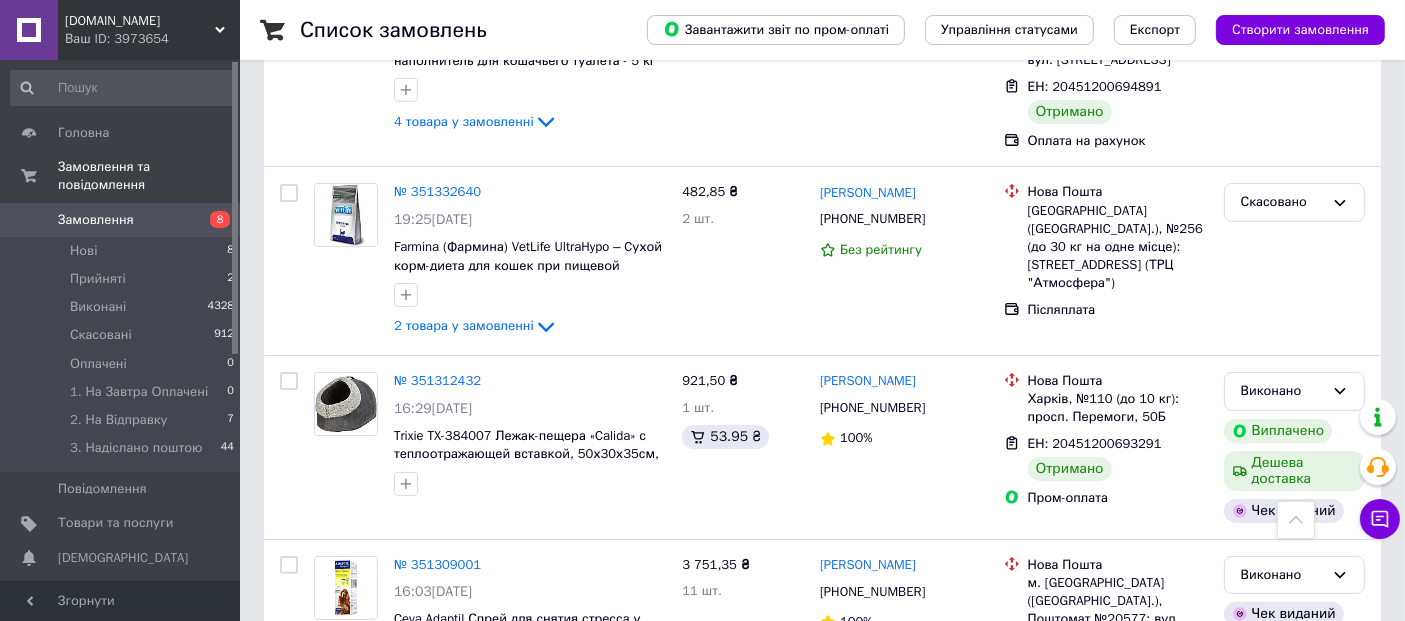 scroll, scrollTop: 15494, scrollLeft: 0, axis: vertical 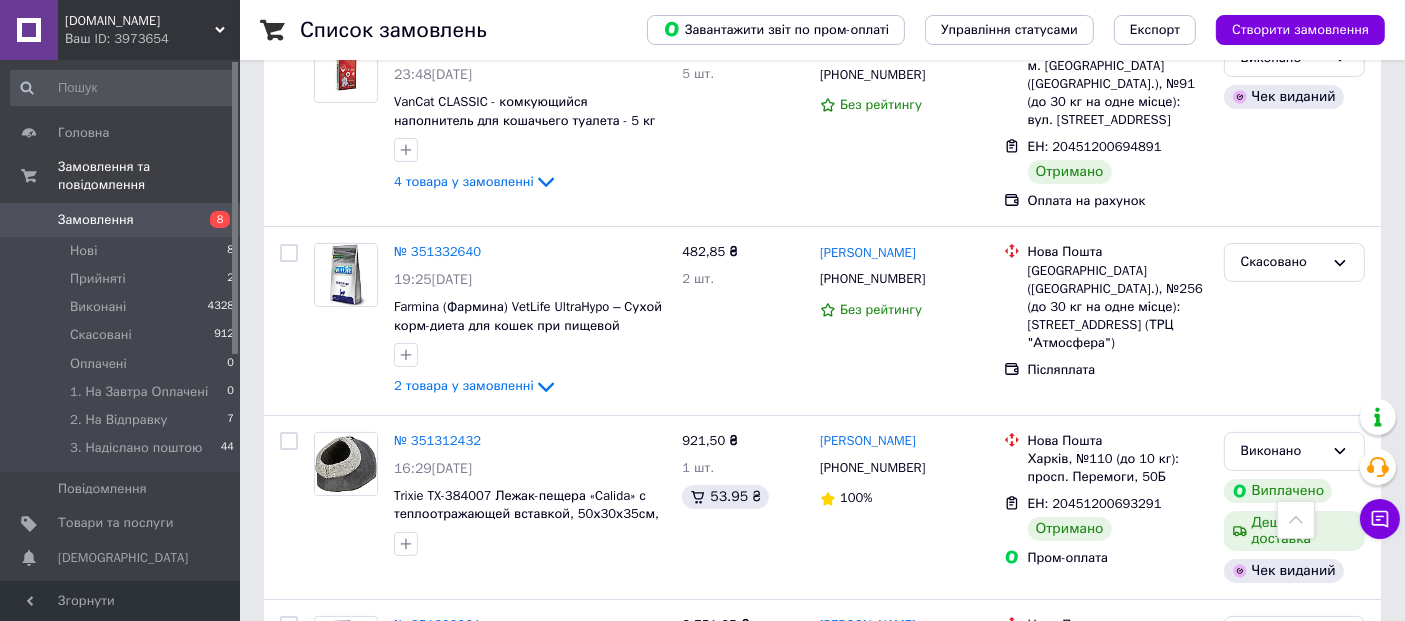 click 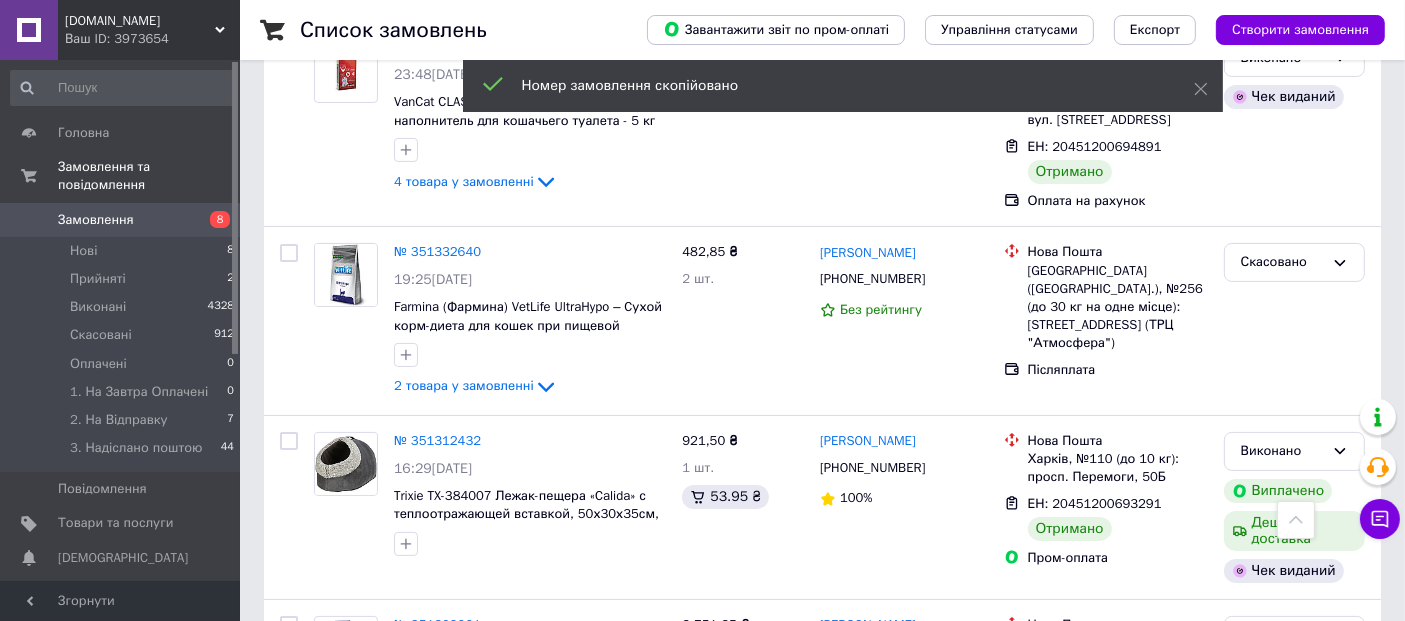 click 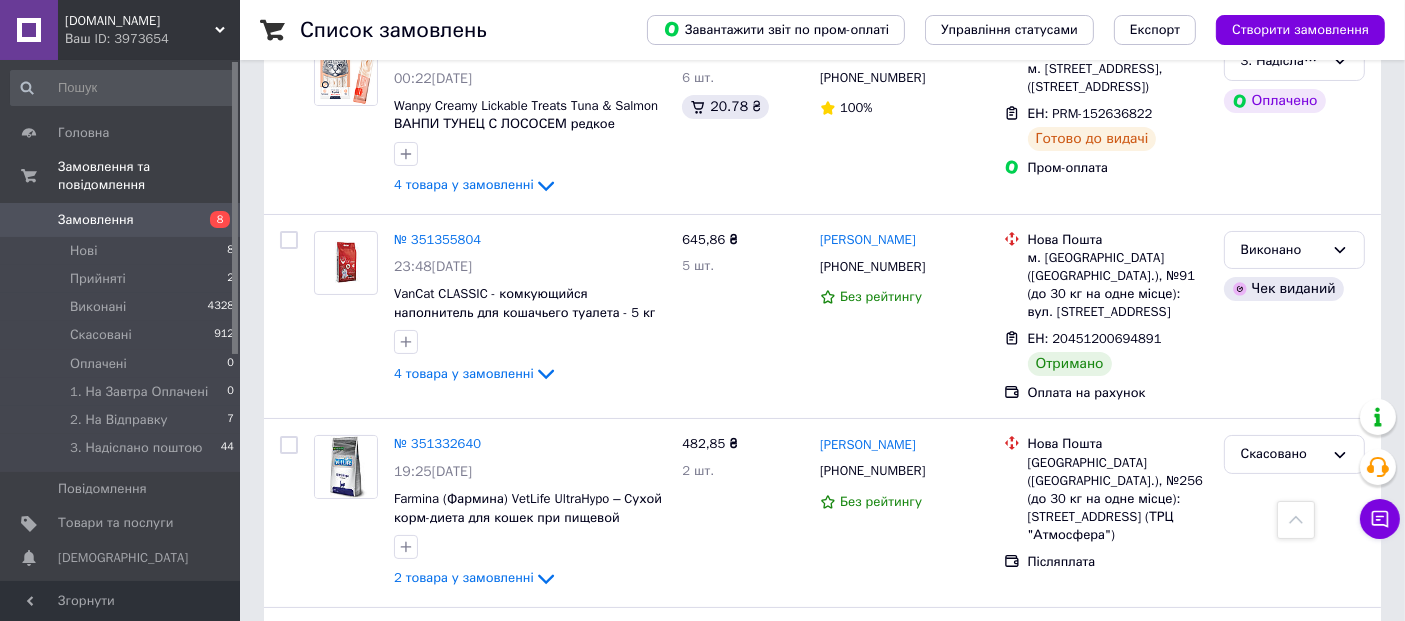 scroll, scrollTop: 15272, scrollLeft: 0, axis: vertical 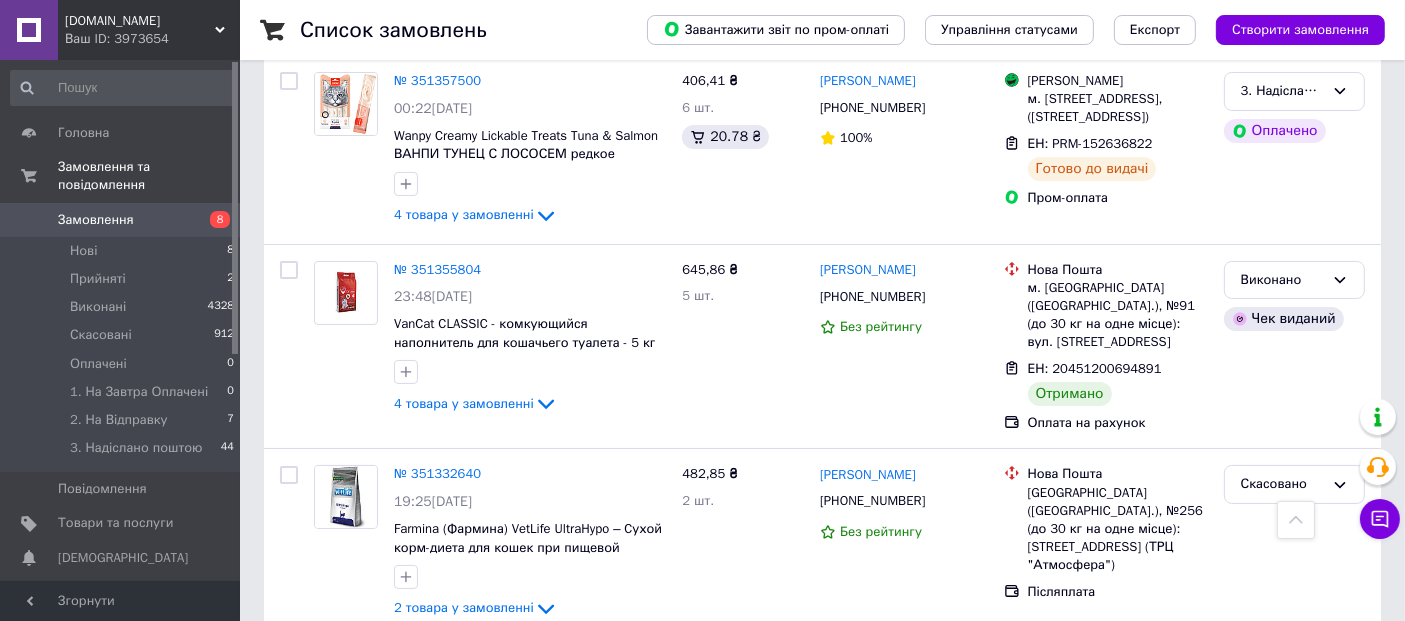 click 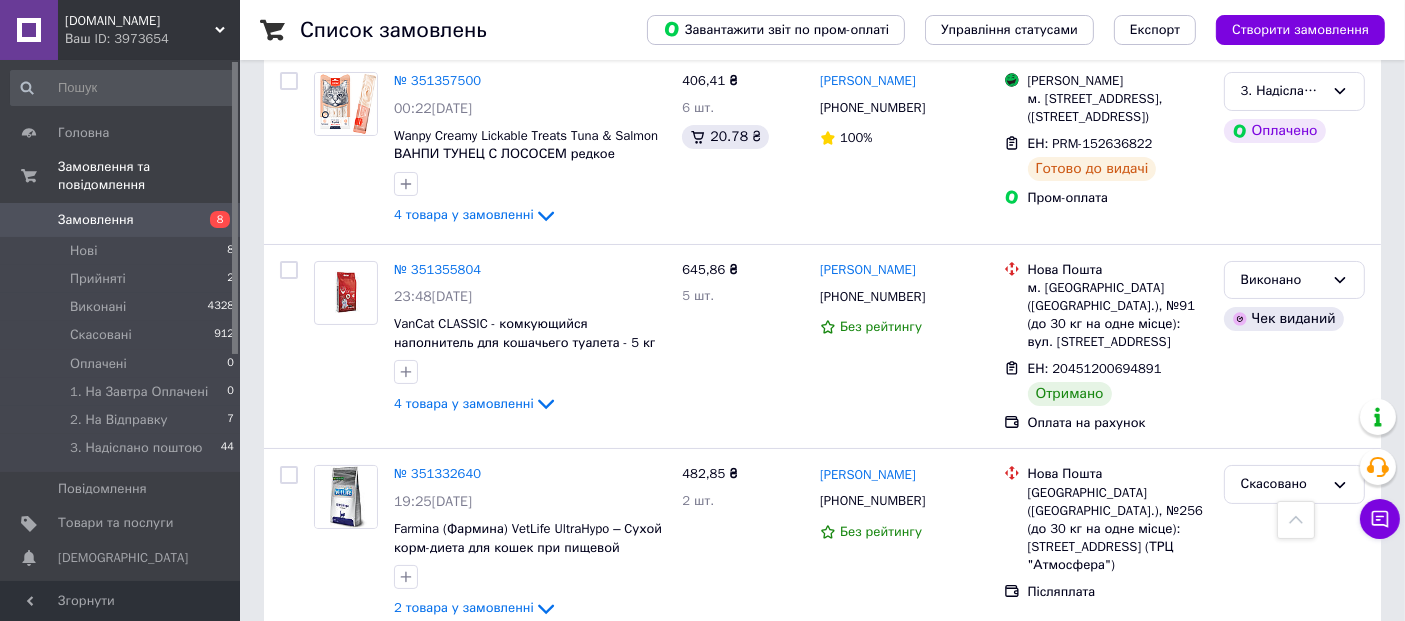click on "4 товара у замовленні" at bounding box center [464, 1416] 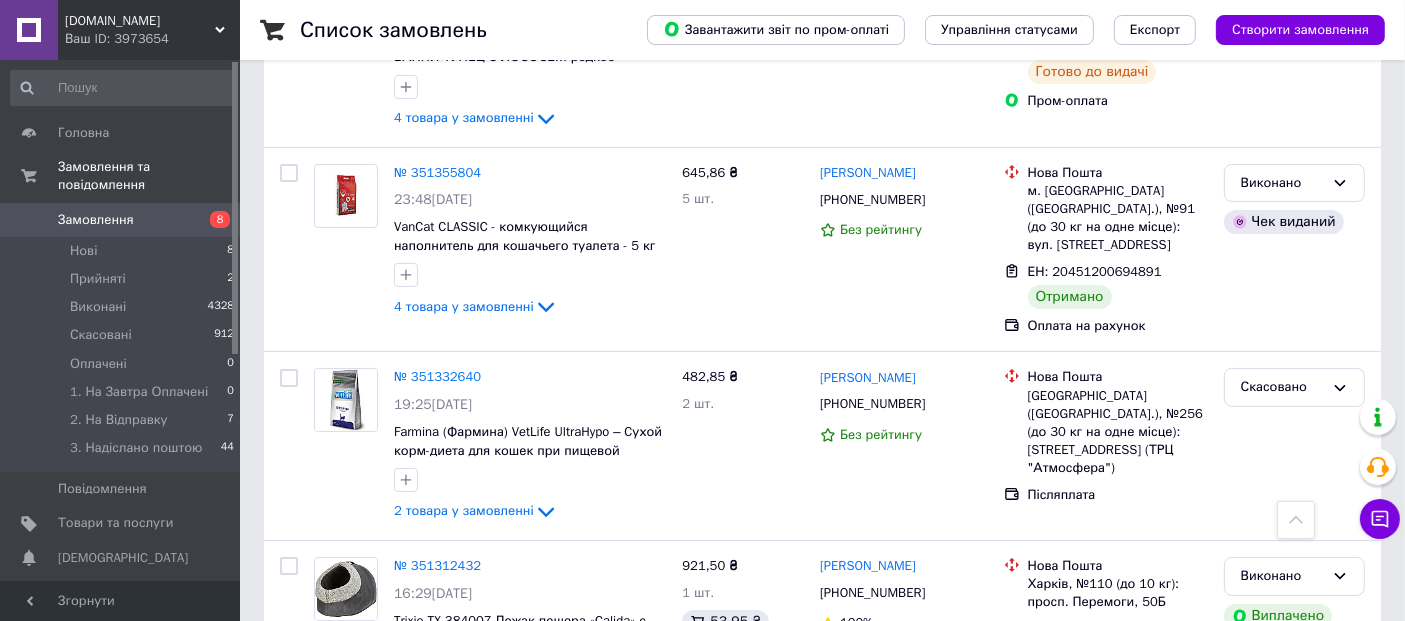 scroll, scrollTop: 15494, scrollLeft: 0, axis: vertical 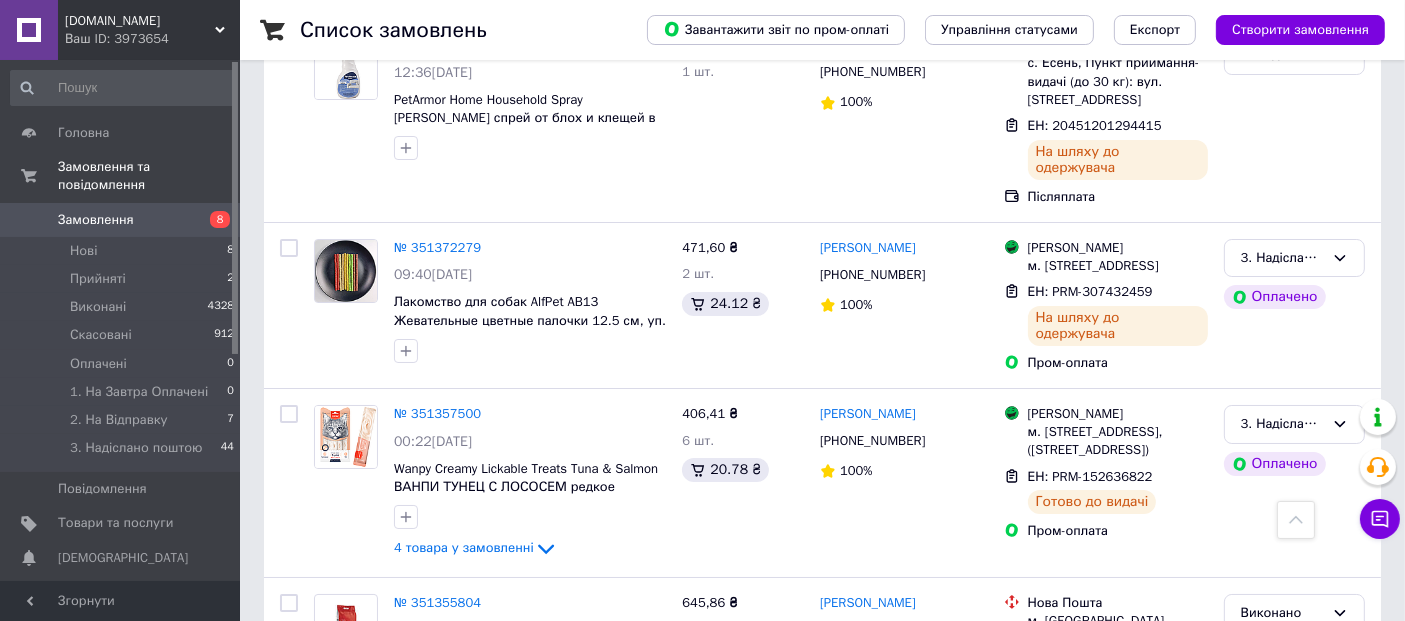 click 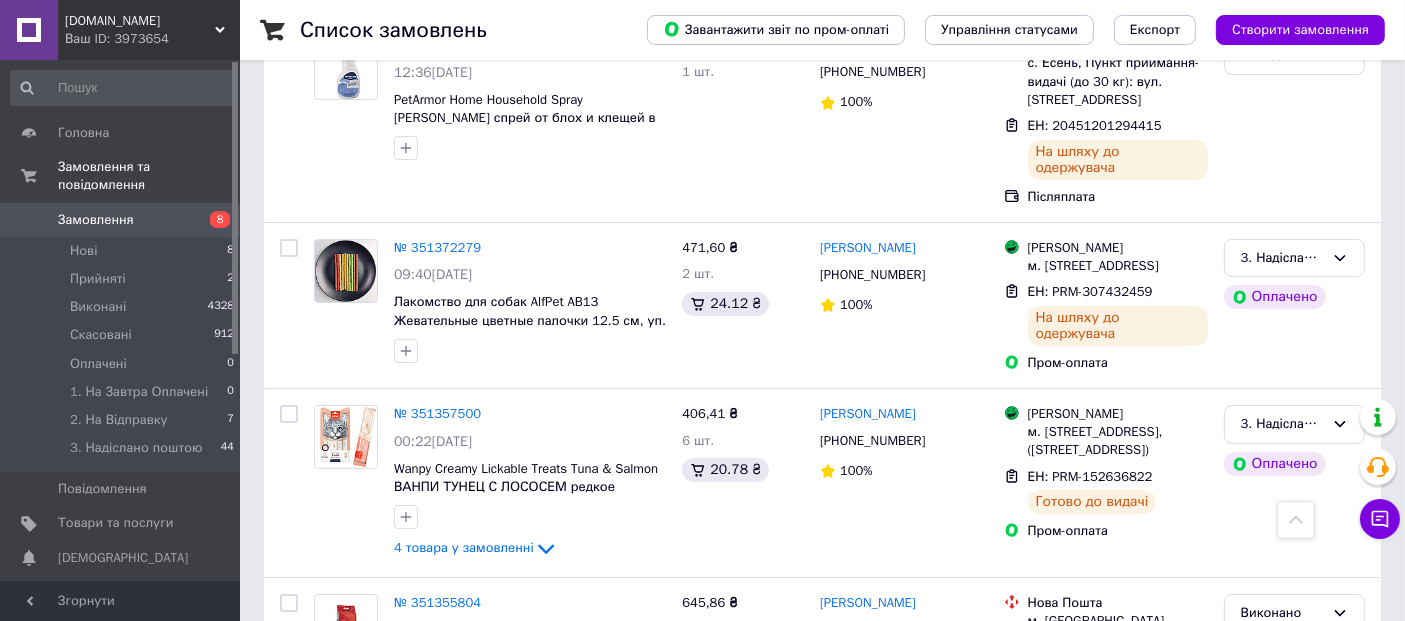 drag, startPoint x: 445, startPoint y: 297, endPoint x: 437, endPoint y: 350, distance: 53.600372 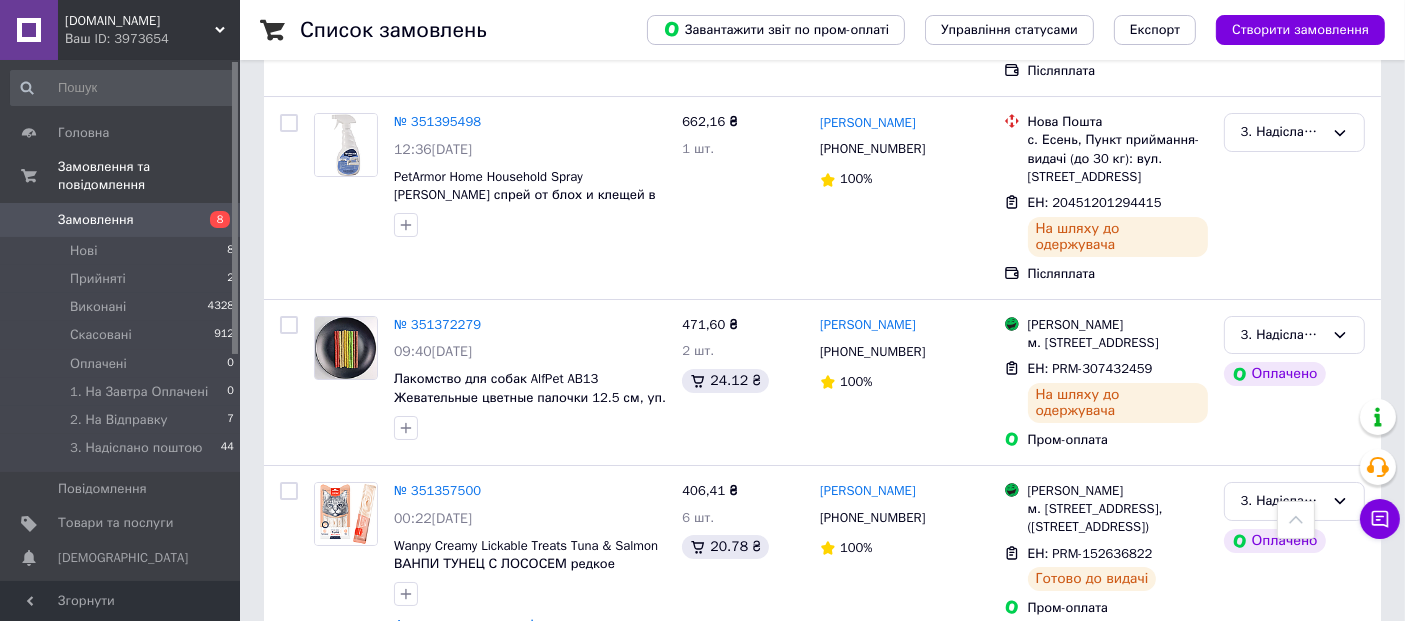 scroll, scrollTop: 14828, scrollLeft: 0, axis: vertical 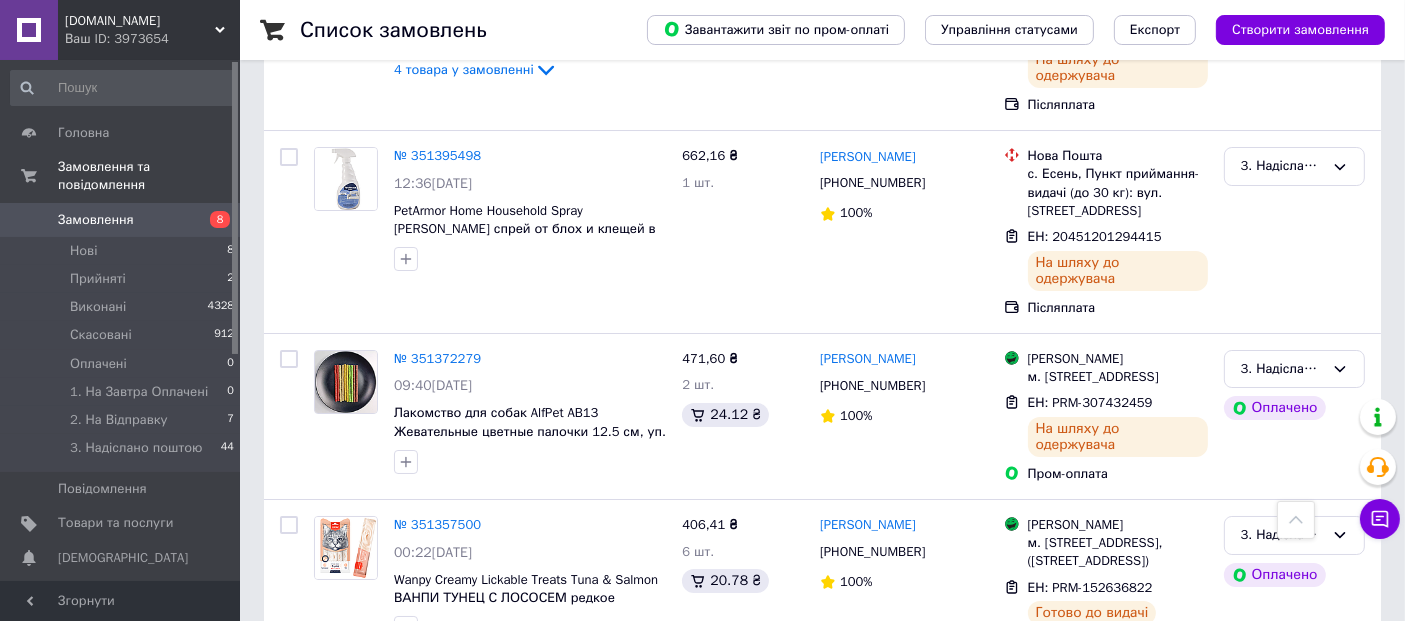 click 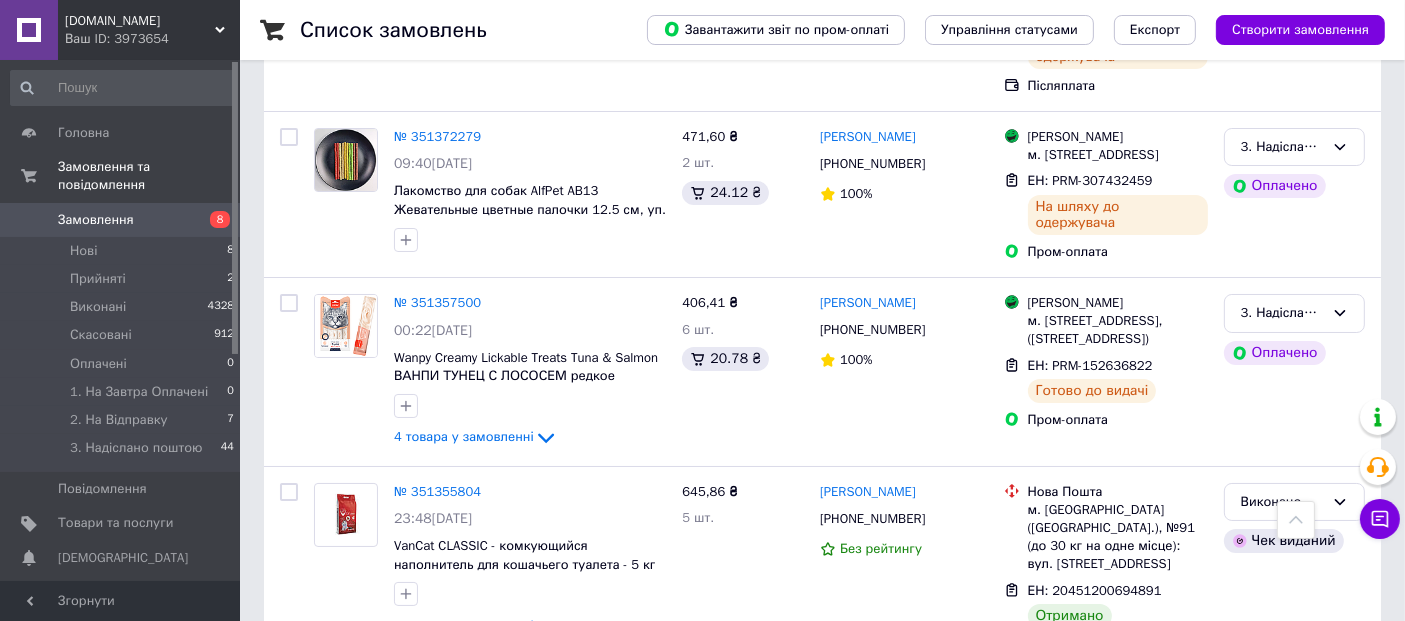 click on "56020" at bounding box center [413, 1337] 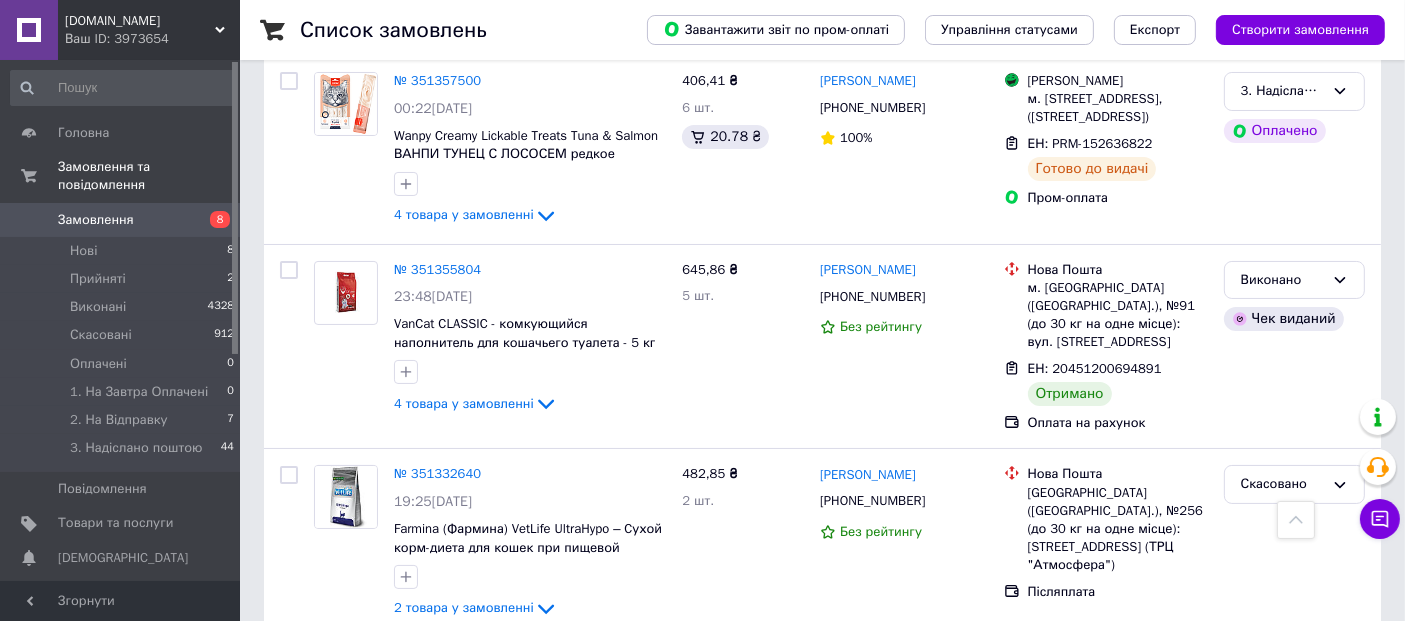click on "4820186861600" at bounding box center (444, 1435) 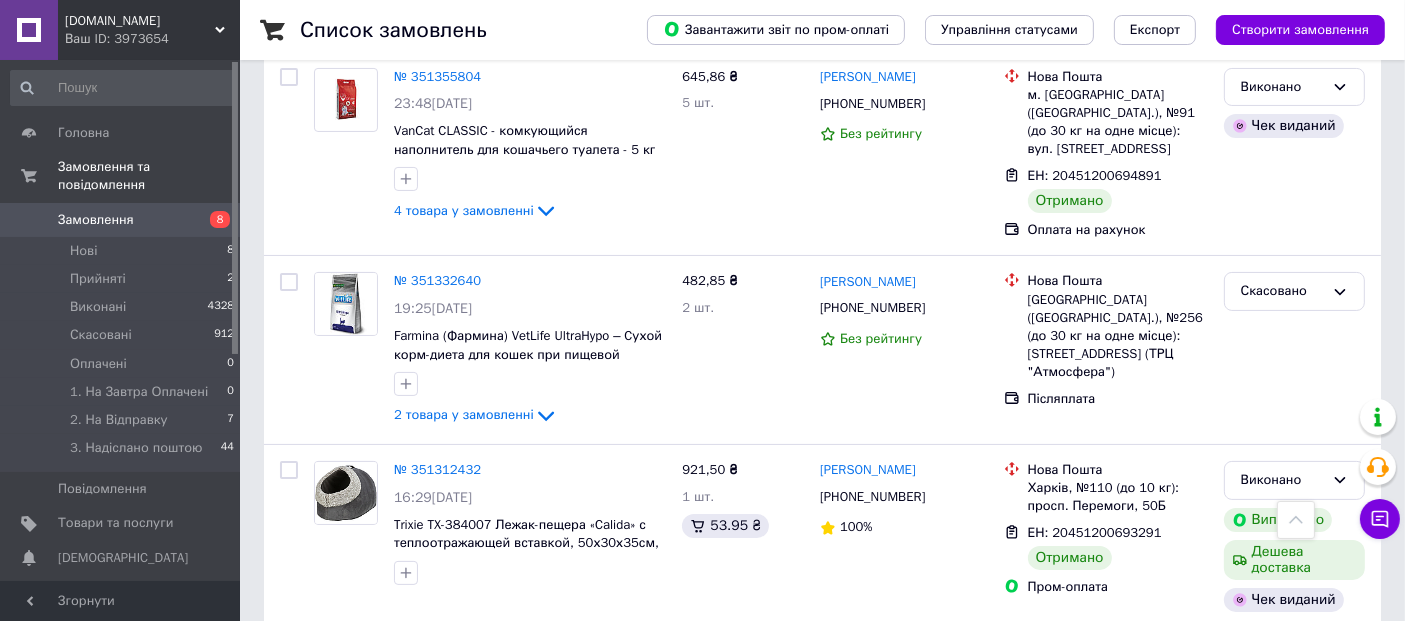scroll, scrollTop: 15494, scrollLeft: 0, axis: vertical 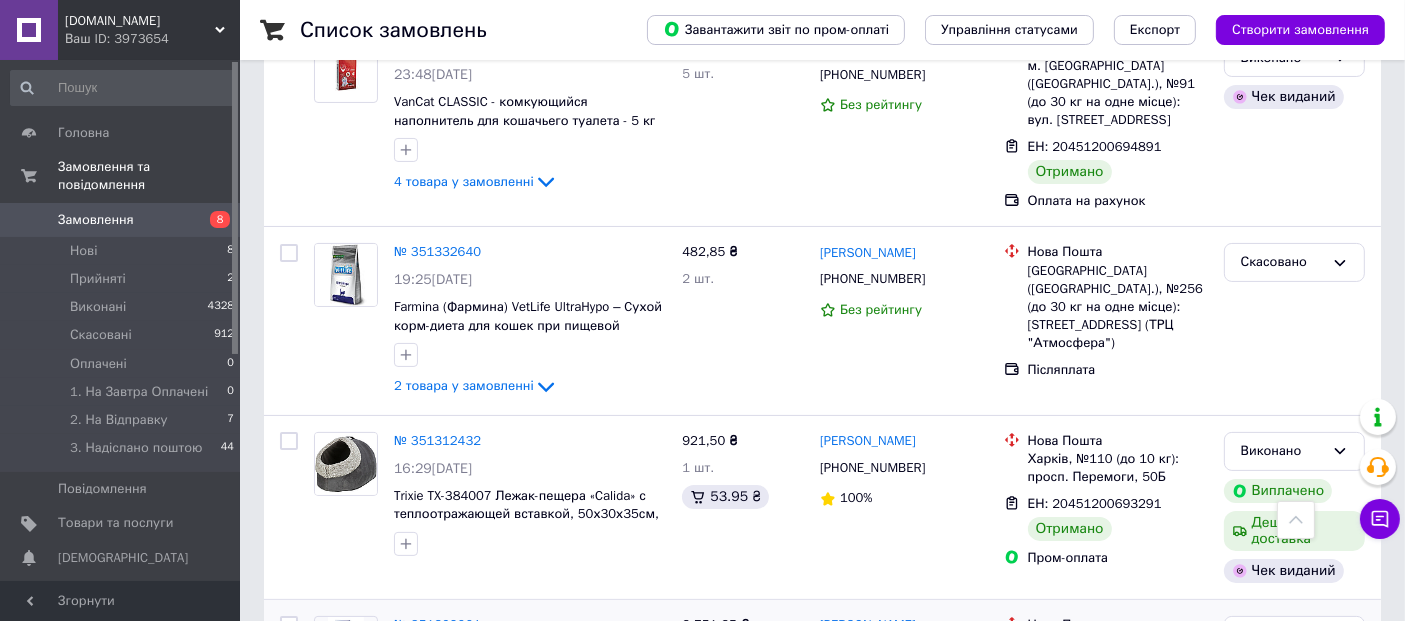 click on "4820186860696" at bounding box center [444, 1453] 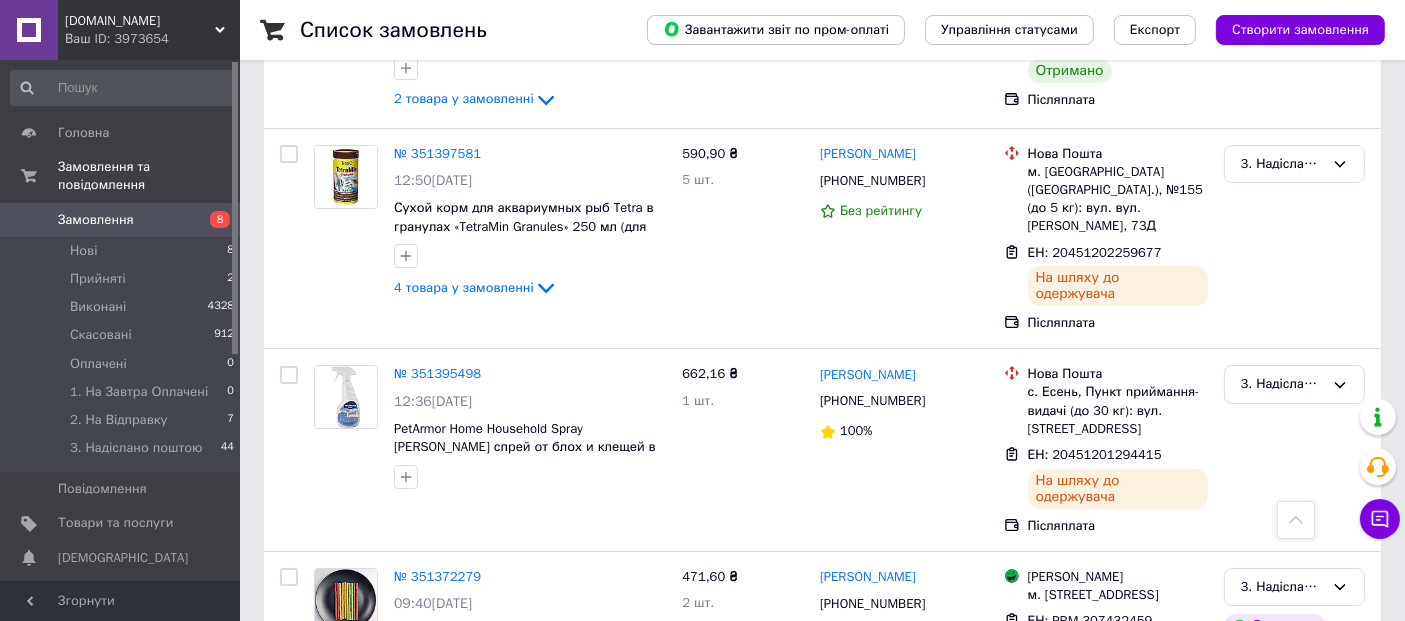 scroll, scrollTop: 14605, scrollLeft: 0, axis: vertical 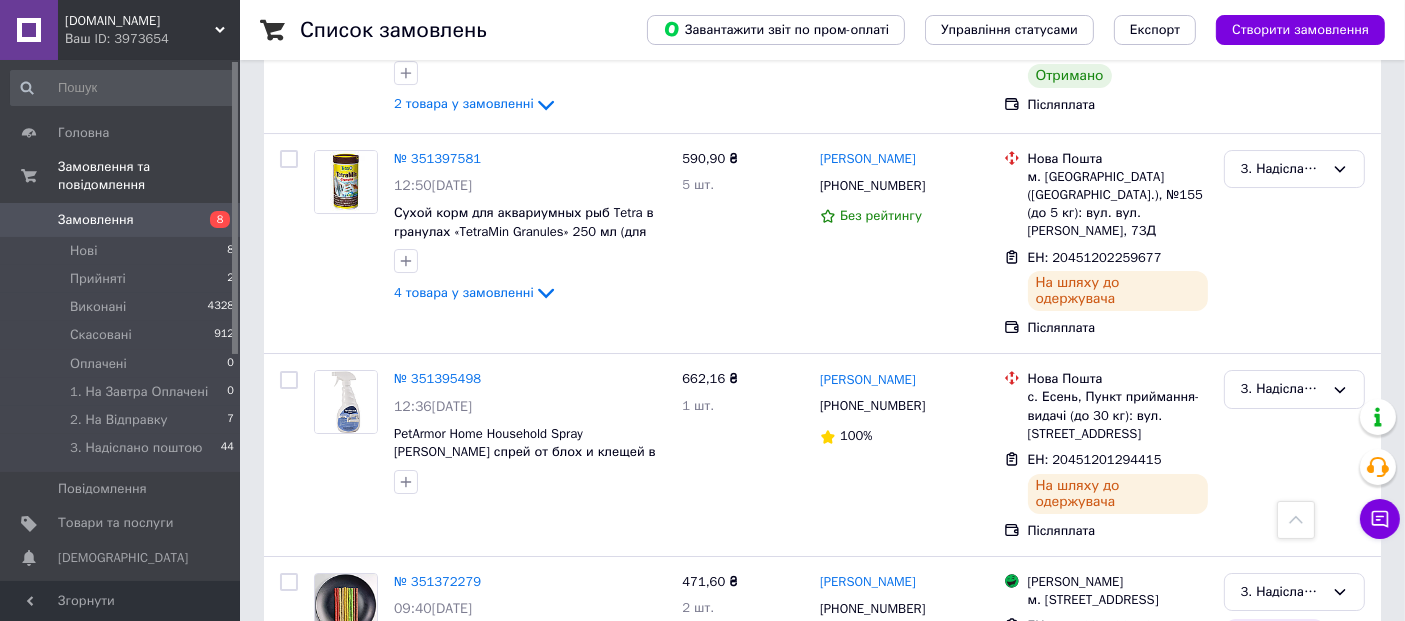 click 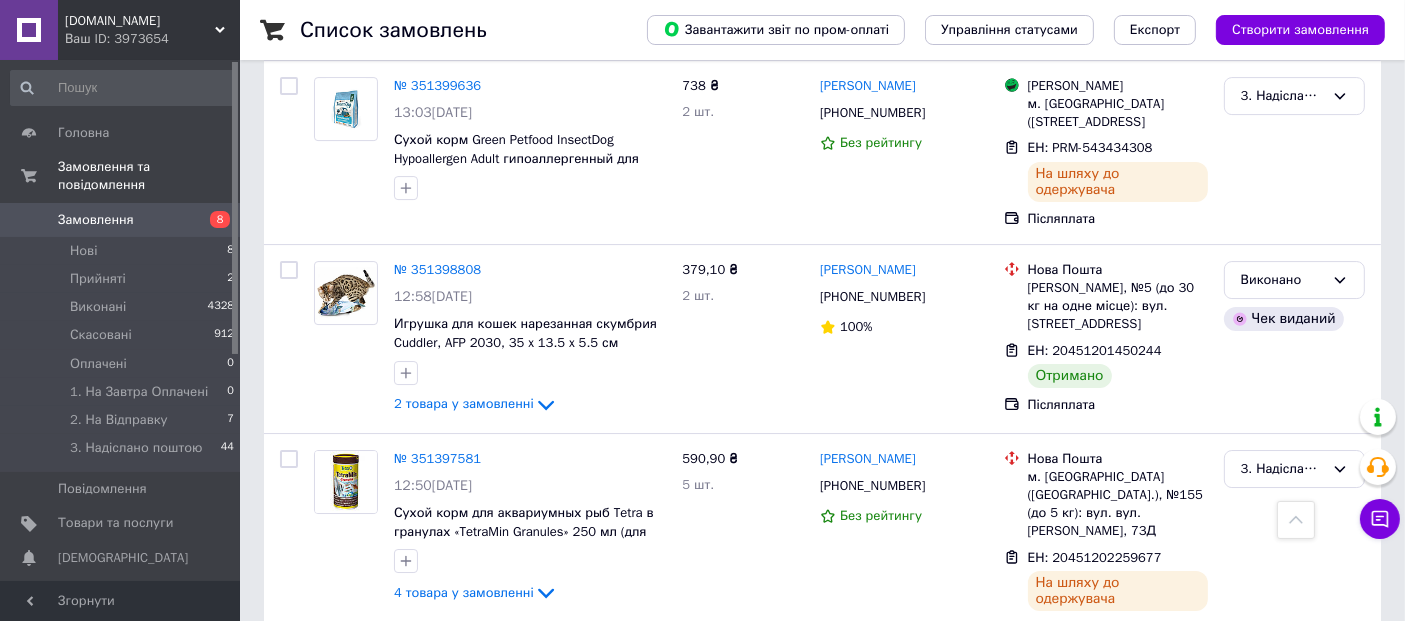 scroll, scrollTop: 14272, scrollLeft: 0, axis: vertical 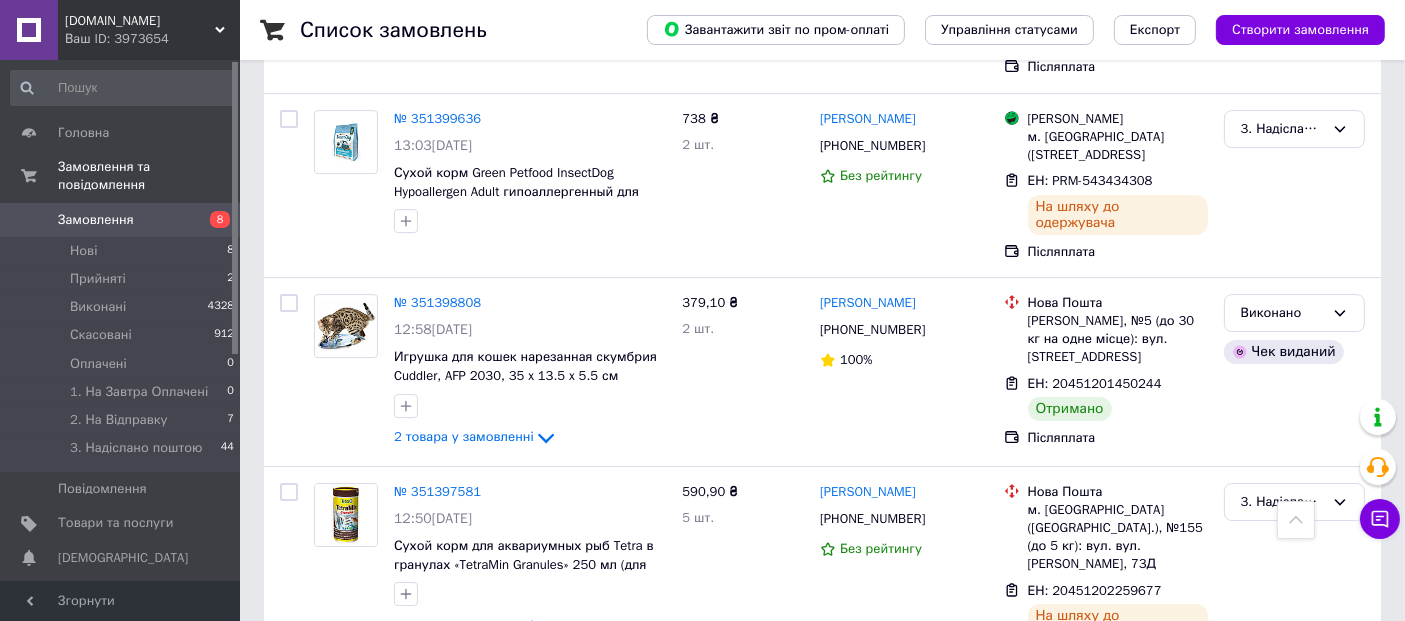 click 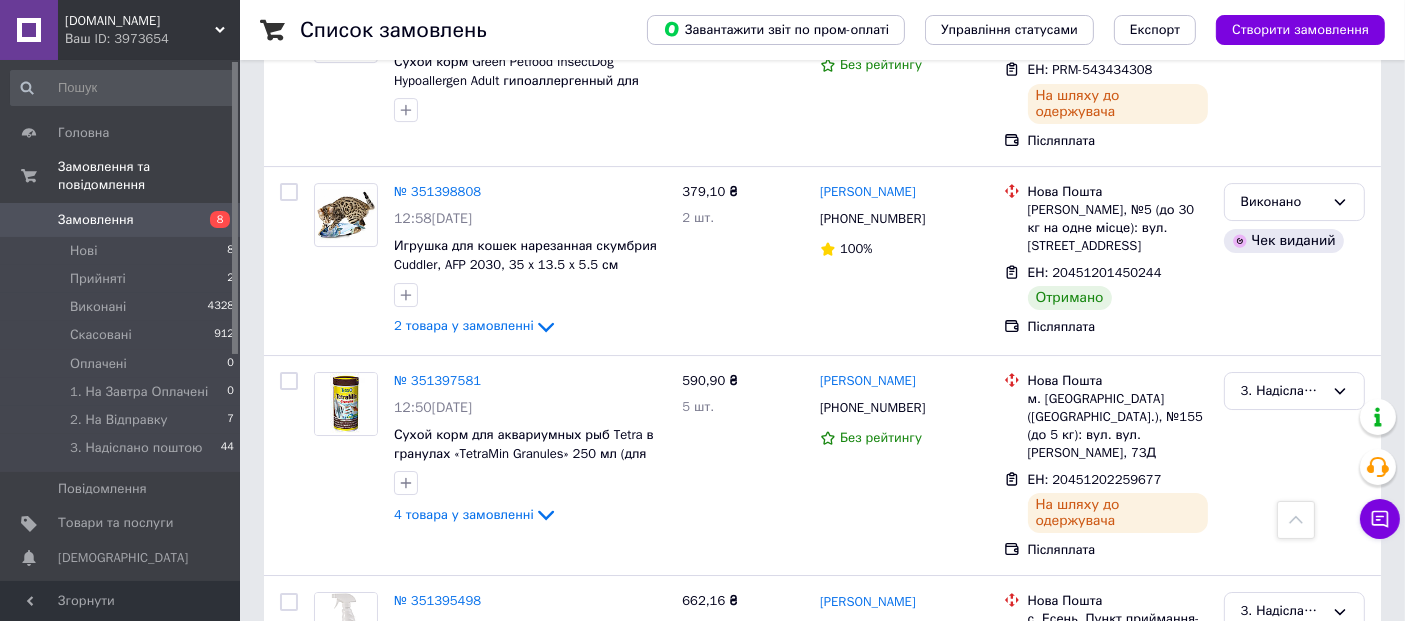 click on "55445" at bounding box center [413, 1391] 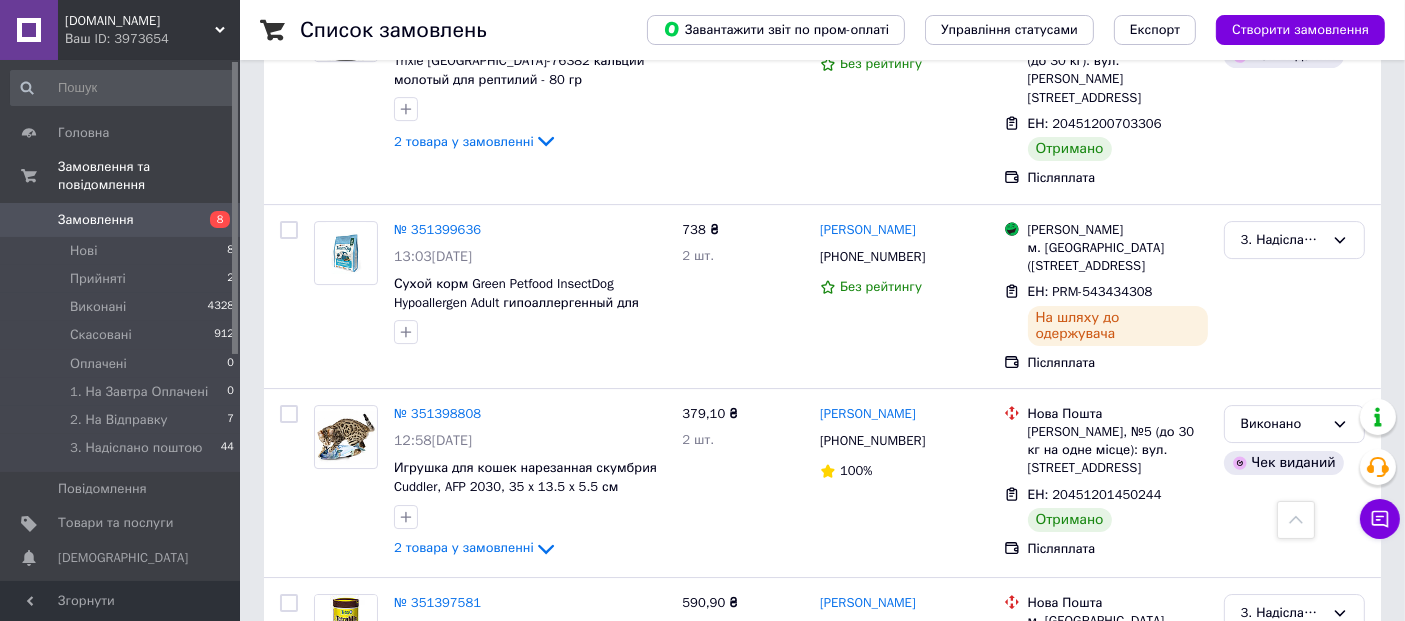 scroll, scrollTop: 14050, scrollLeft: 0, axis: vertical 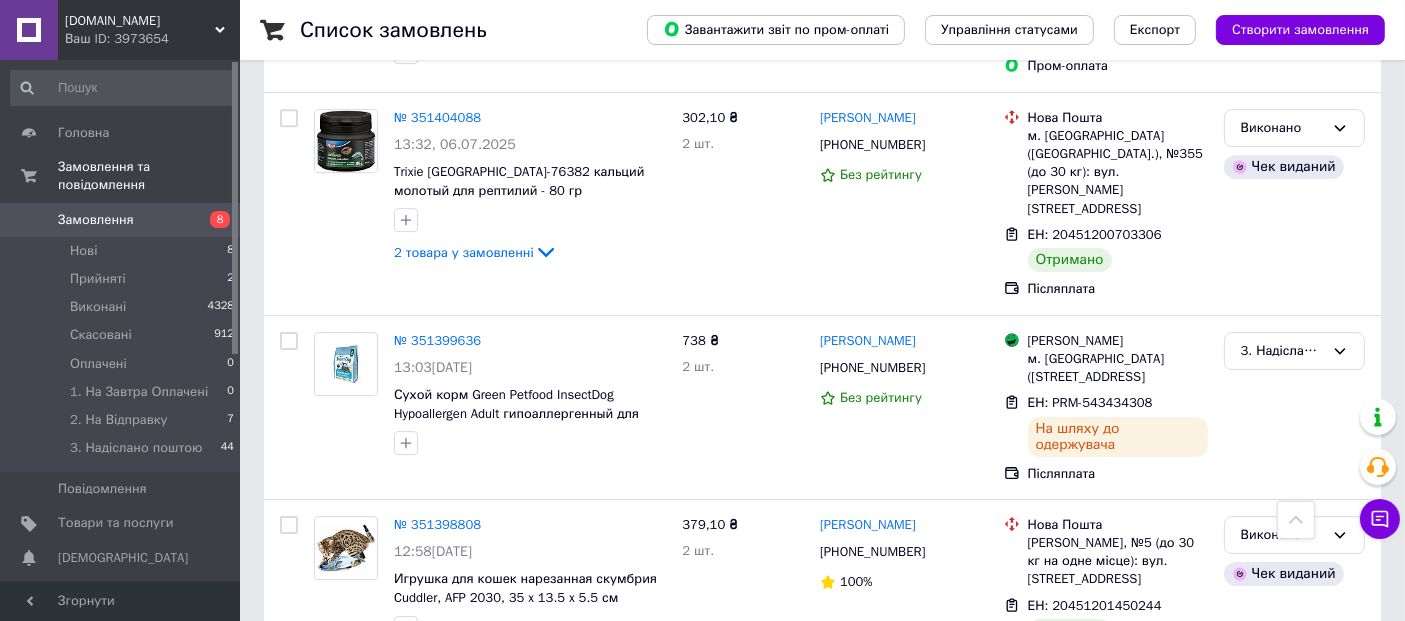 click 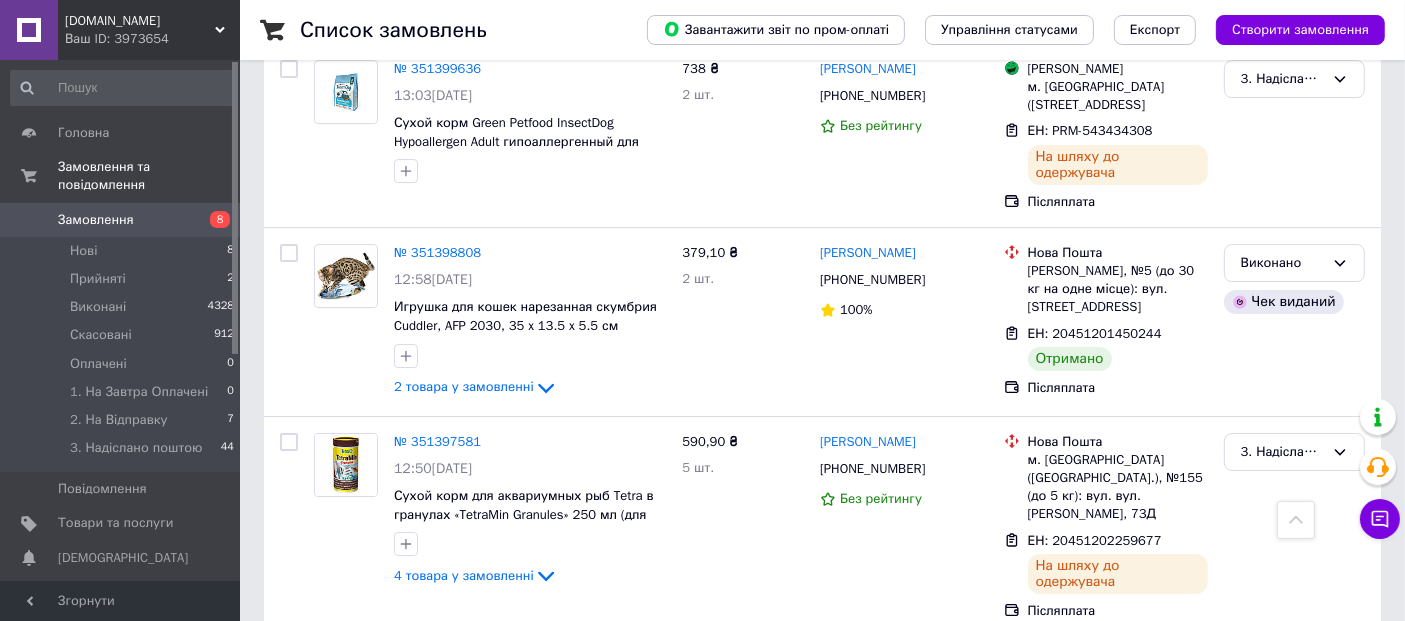 scroll, scrollTop: 14272, scrollLeft: 0, axis: vertical 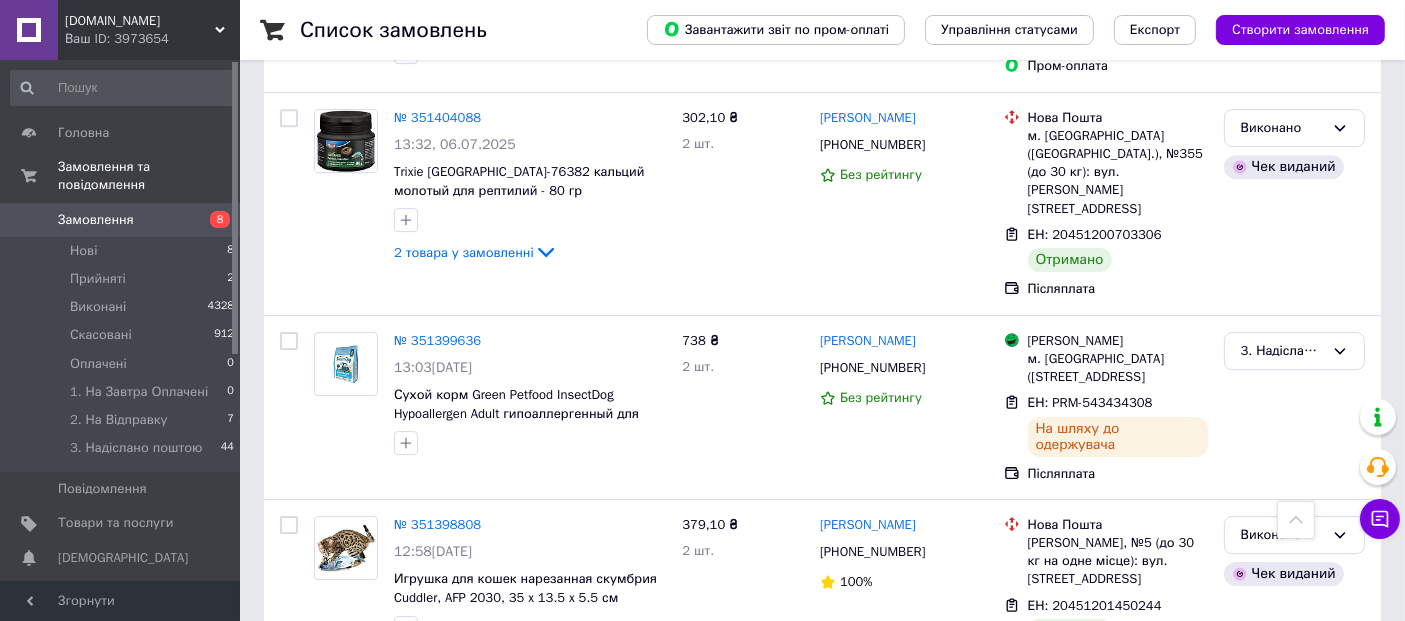 click 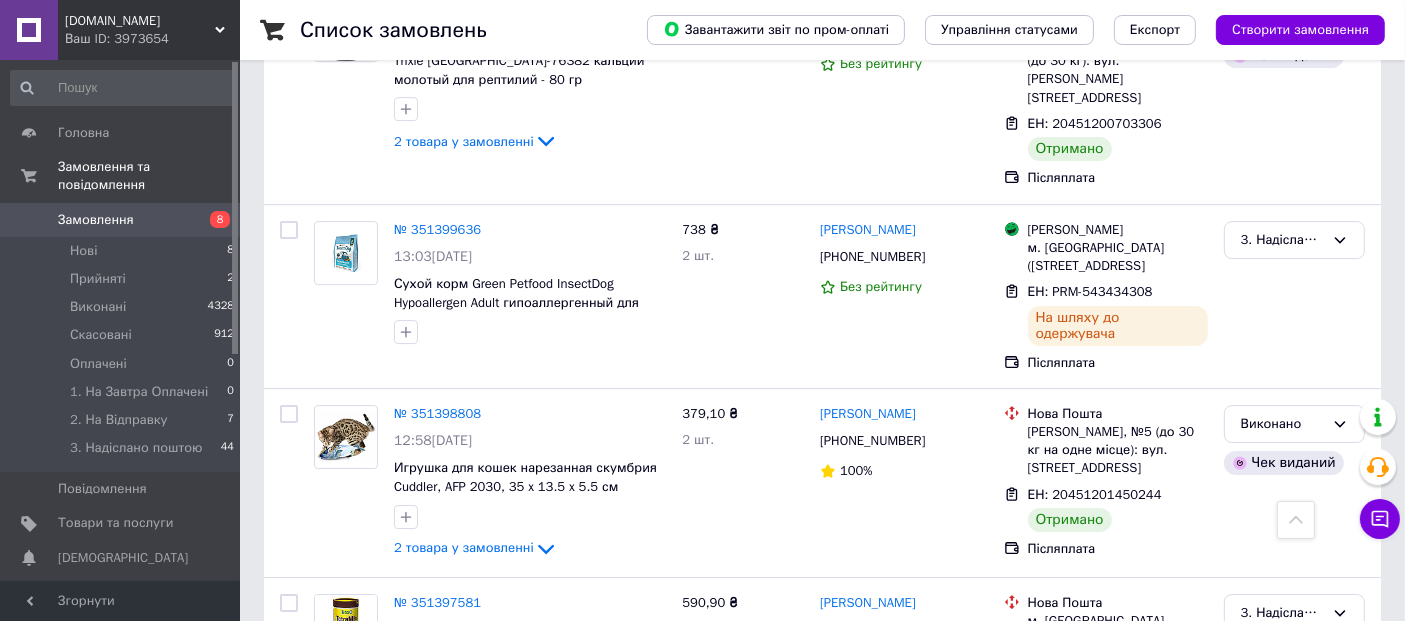 drag, startPoint x: 451, startPoint y: 468, endPoint x: 395, endPoint y: 463, distance: 56.22277 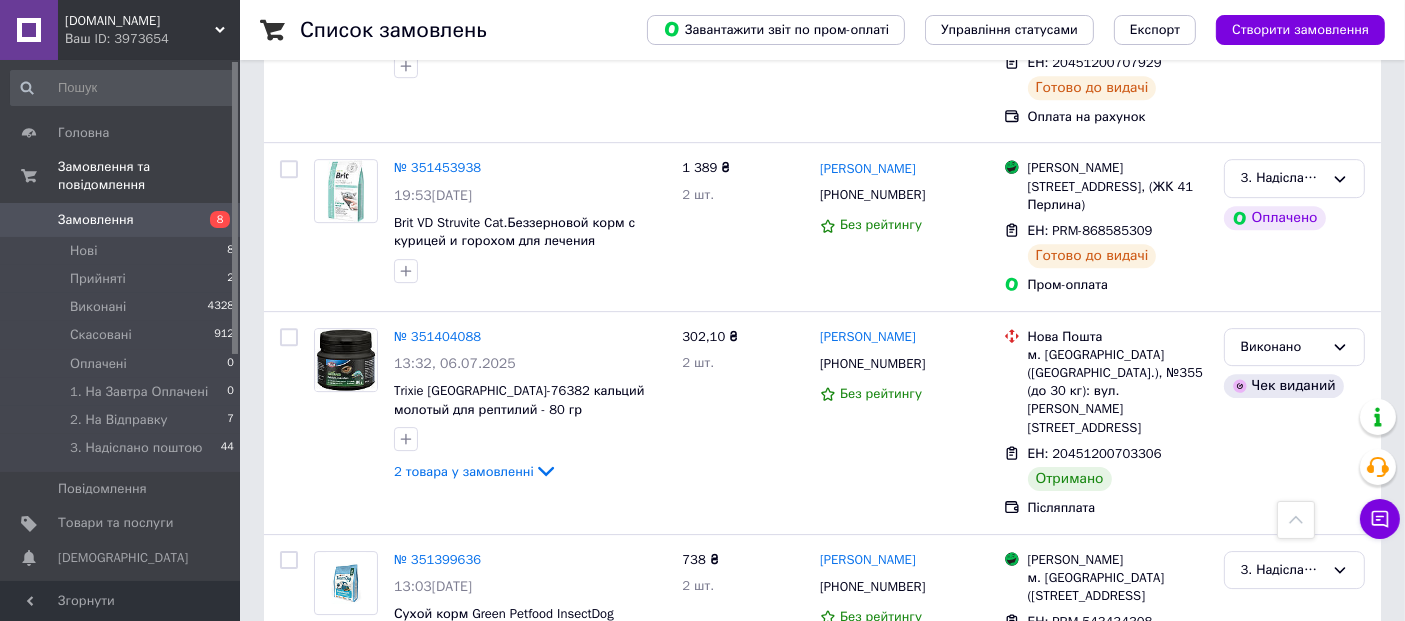 scroll, scrollTop: 13828, scrollLeft: 0, axis: vertical 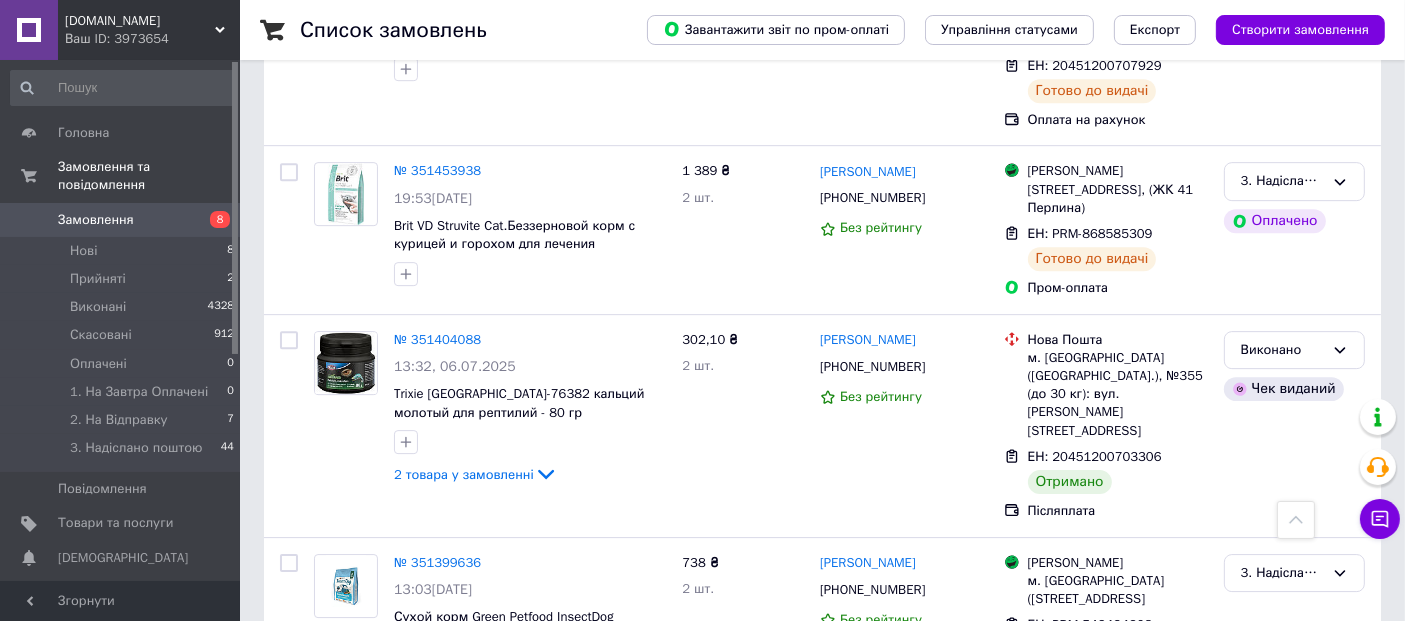 click 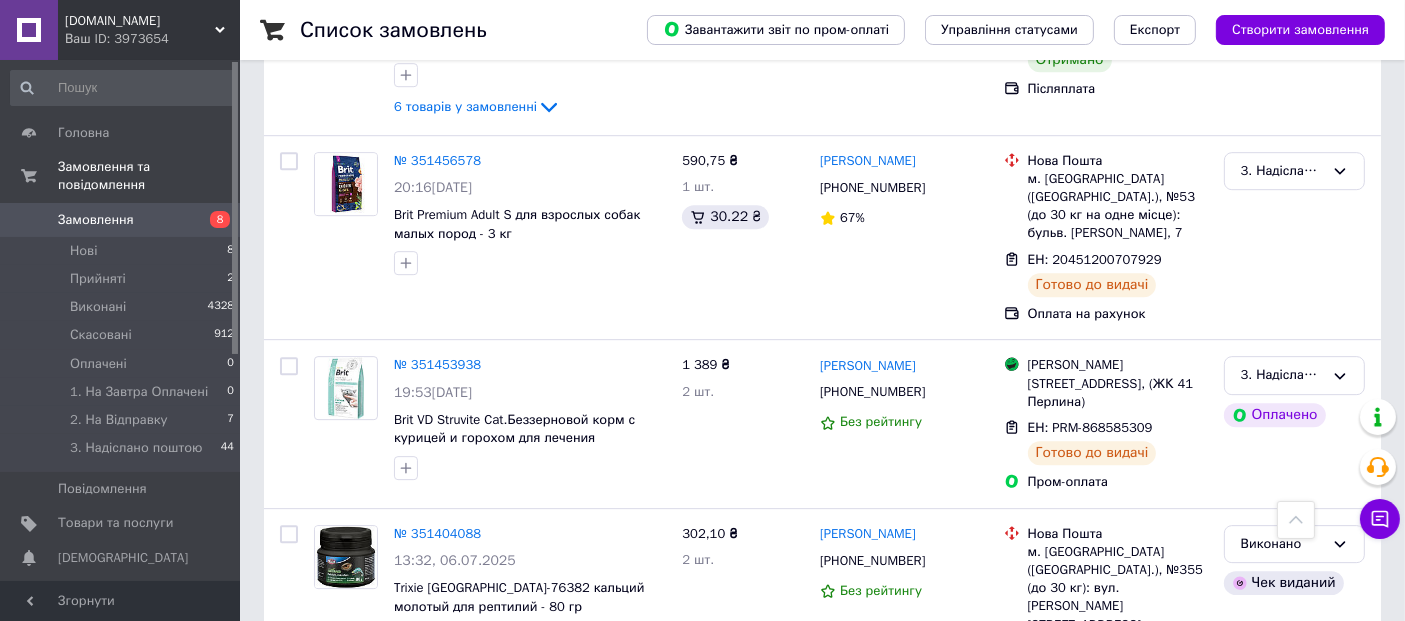 scroll, scrollTop: 13605, scrollLeft: 0, axis: vertical 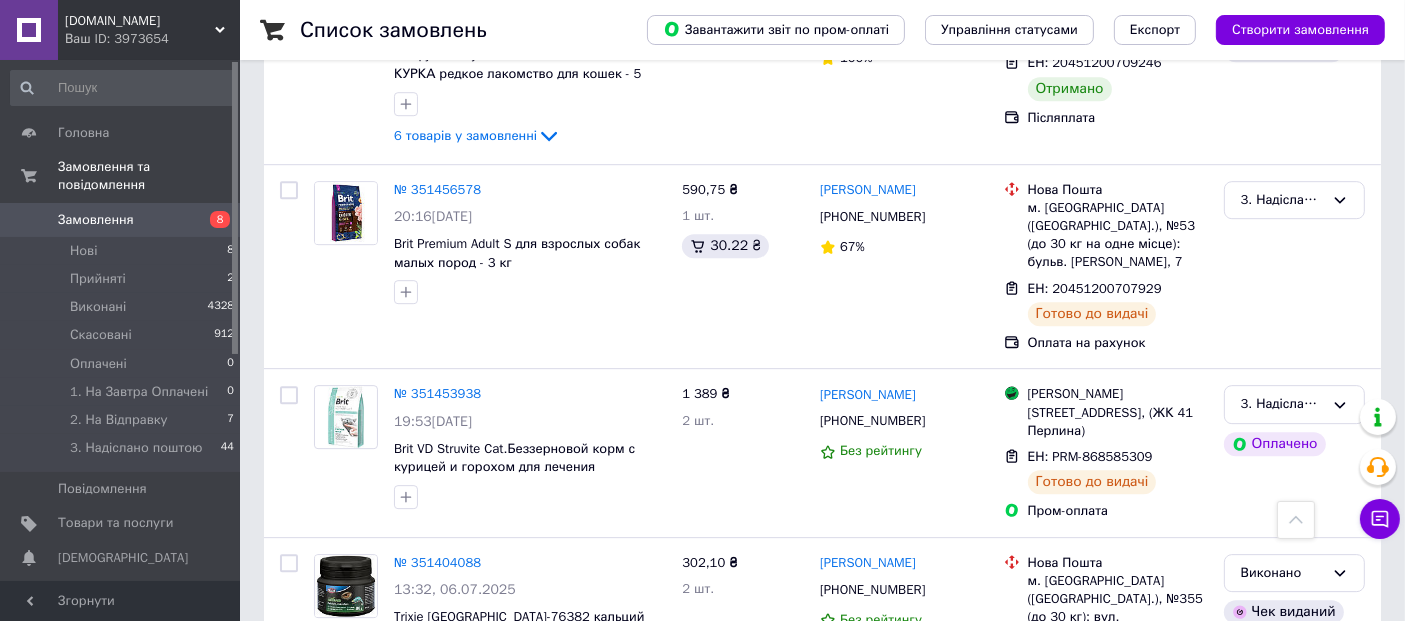 click 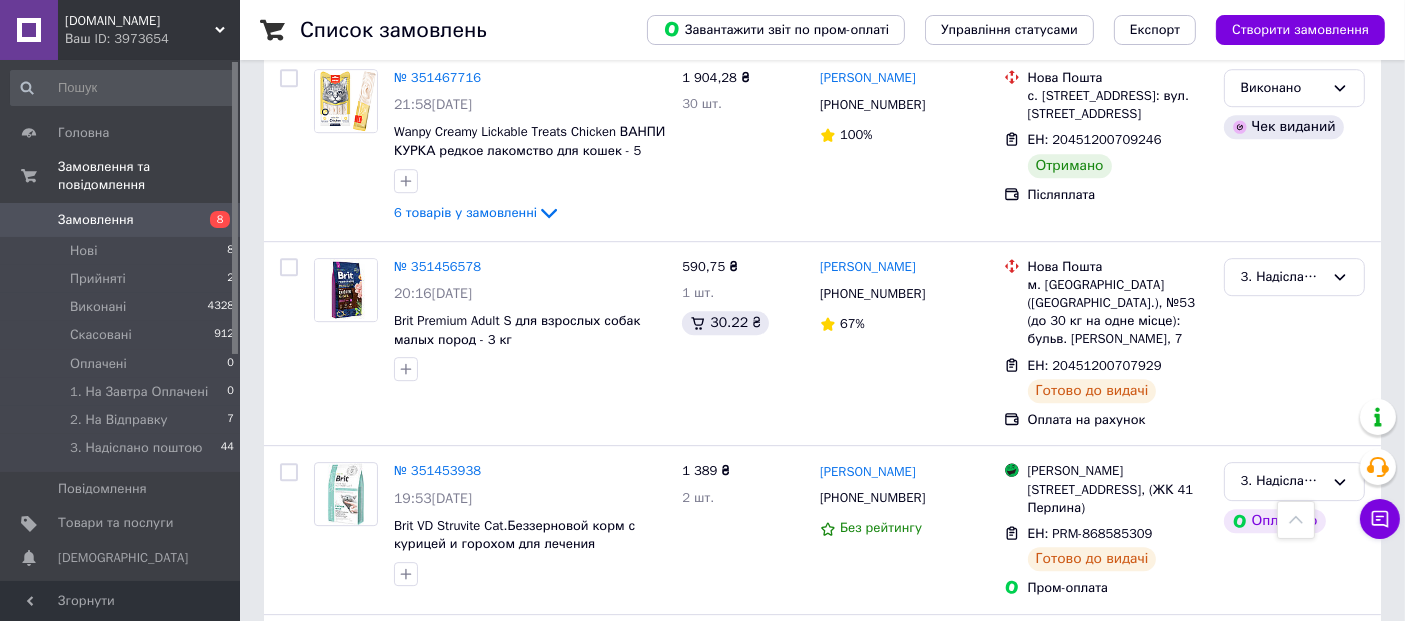 scroll, scrollTop: 13494, scrollLeft: 0, axis: vertical 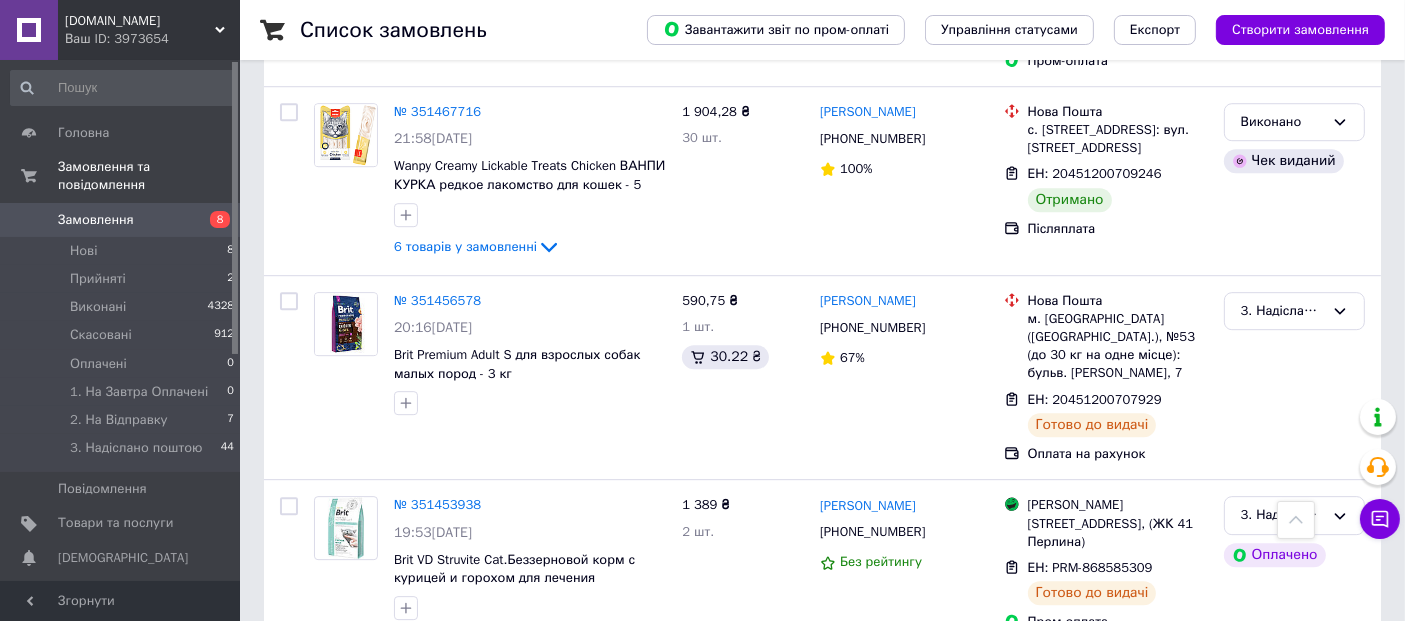 click 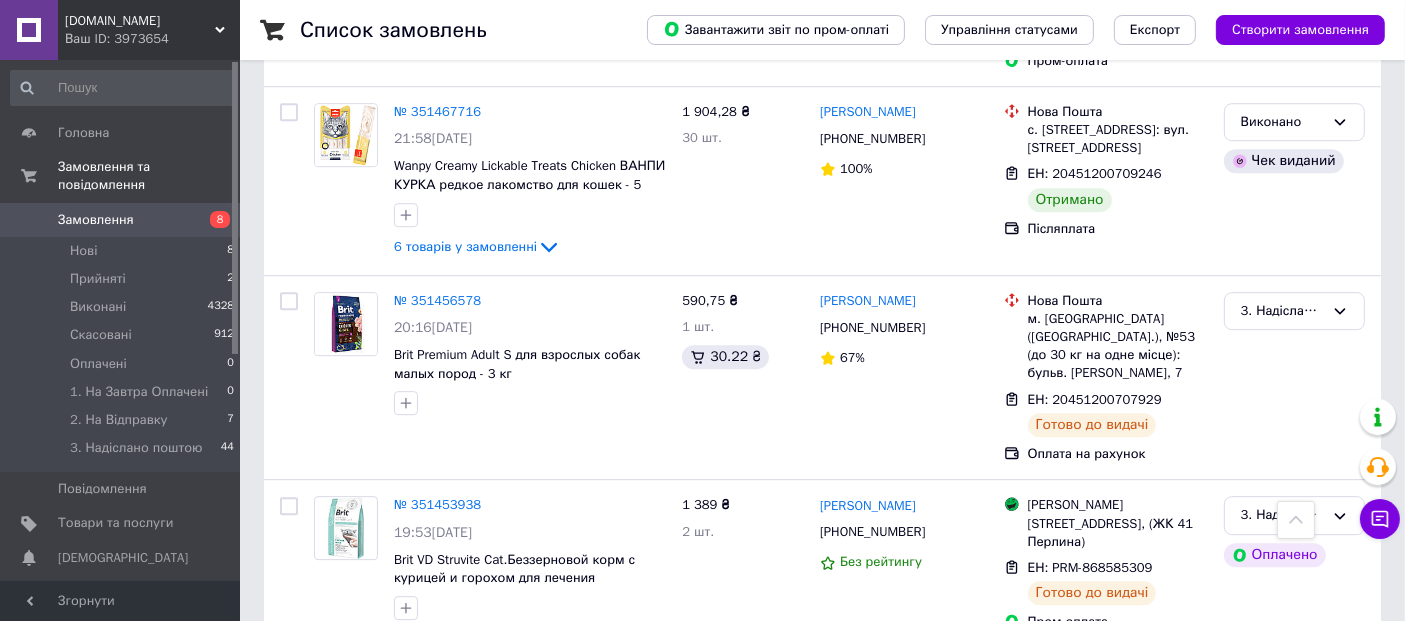click on "4 товара у замовленні" at bounding box center [464, 1403] 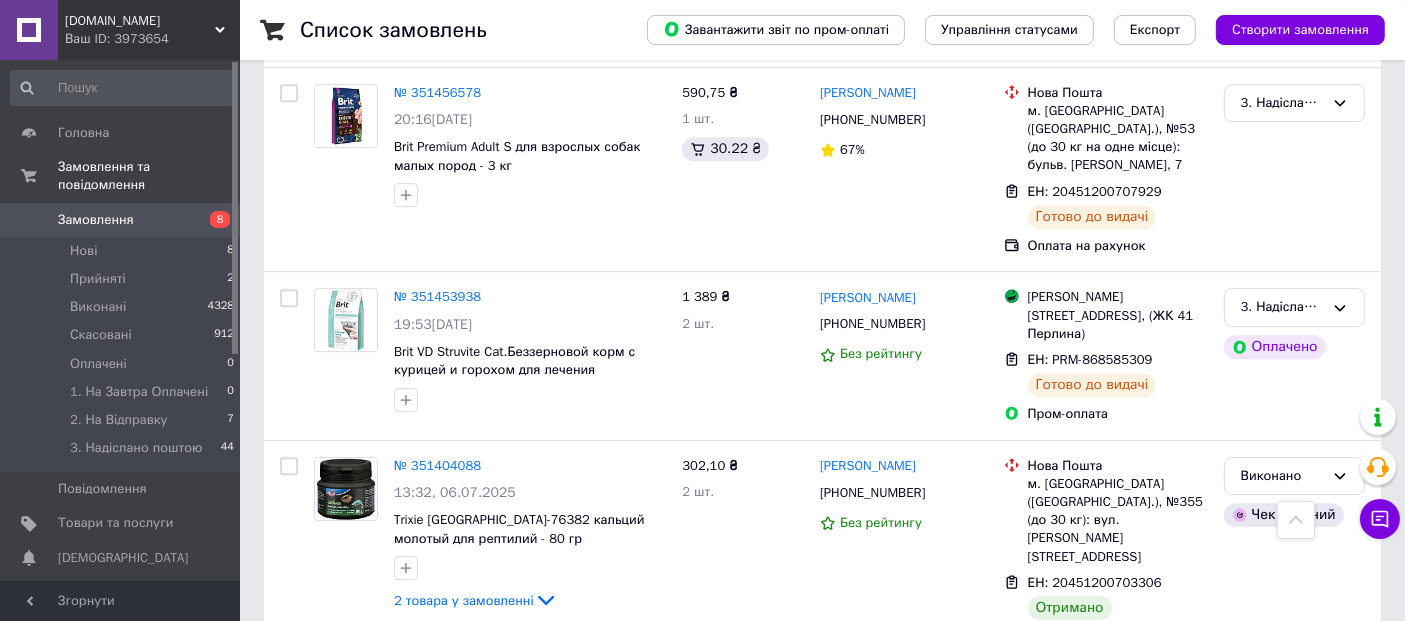 scroll, scrollTop: 13717, scrollLeft: 0, axis: vertical 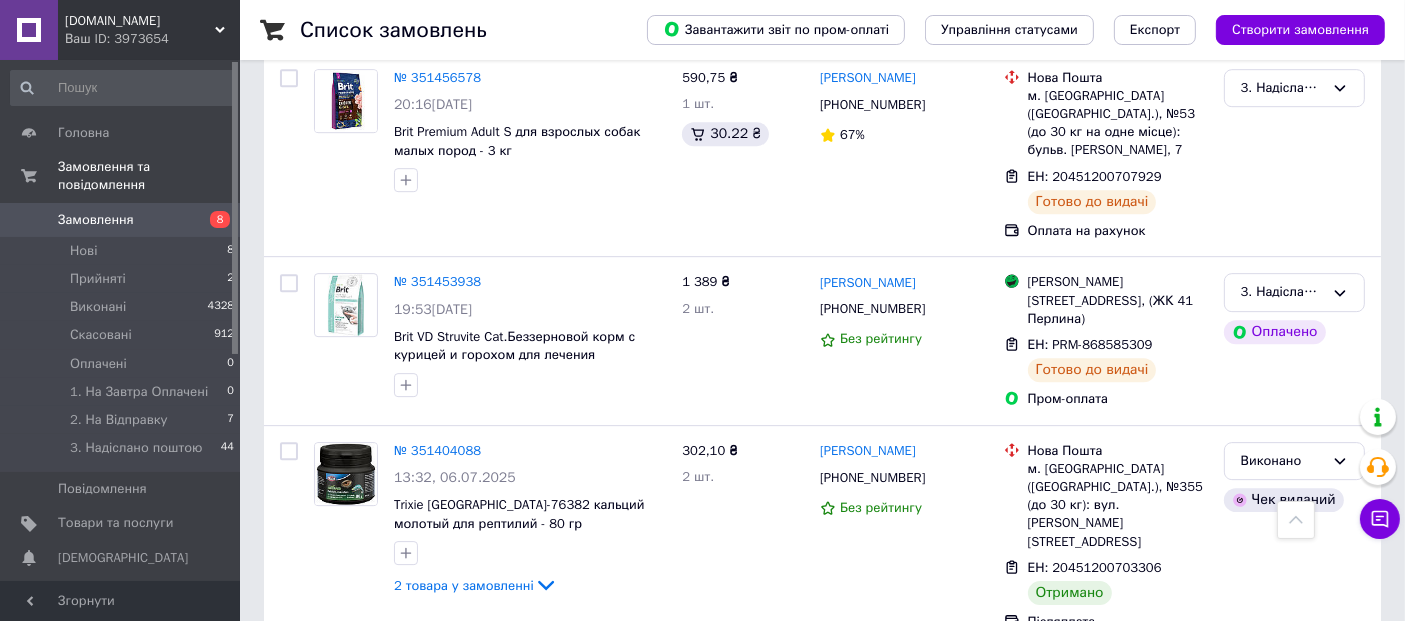 click on "139749" at bounding box center (417, 1294) 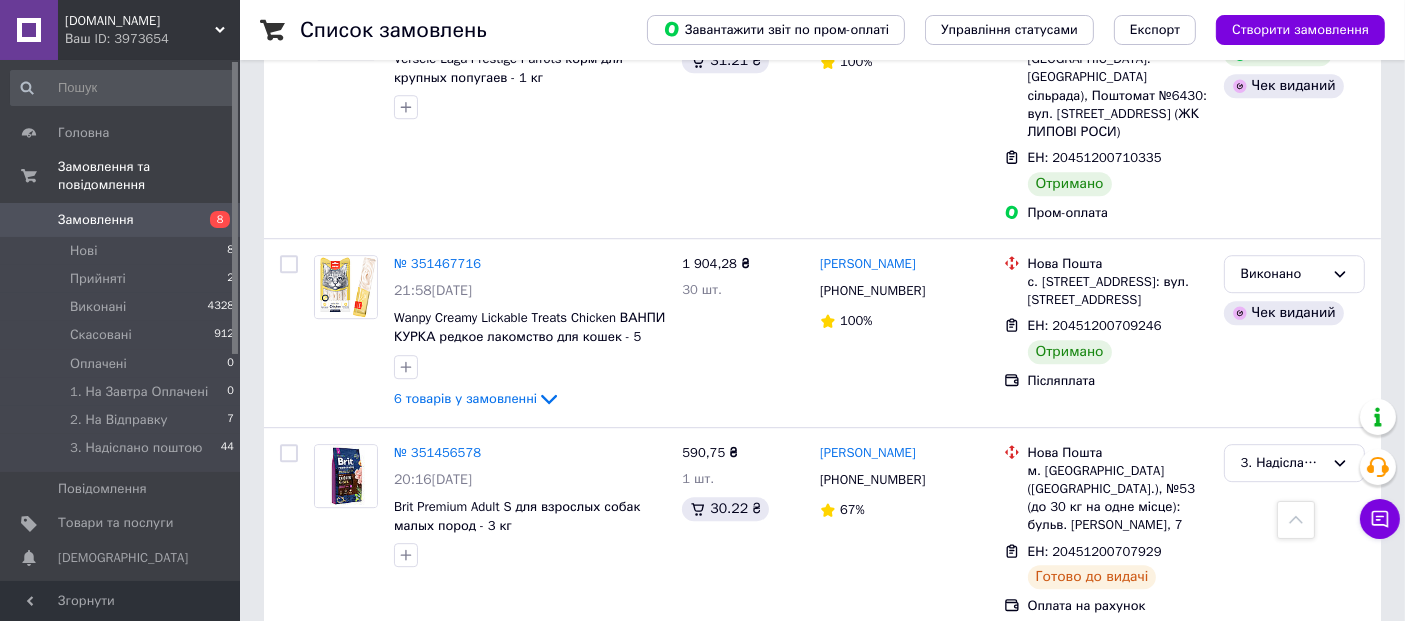 scroll, scrollTop: 13272, scrollLeft: 0, axis: vertical 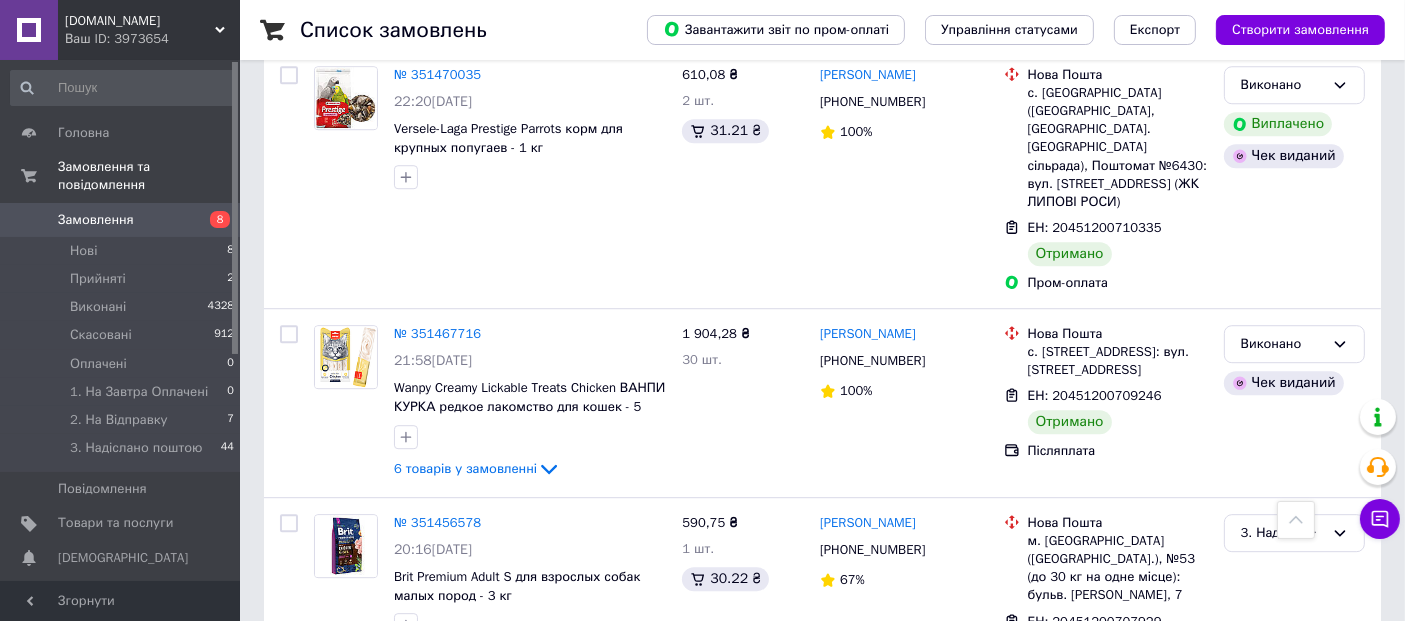 click 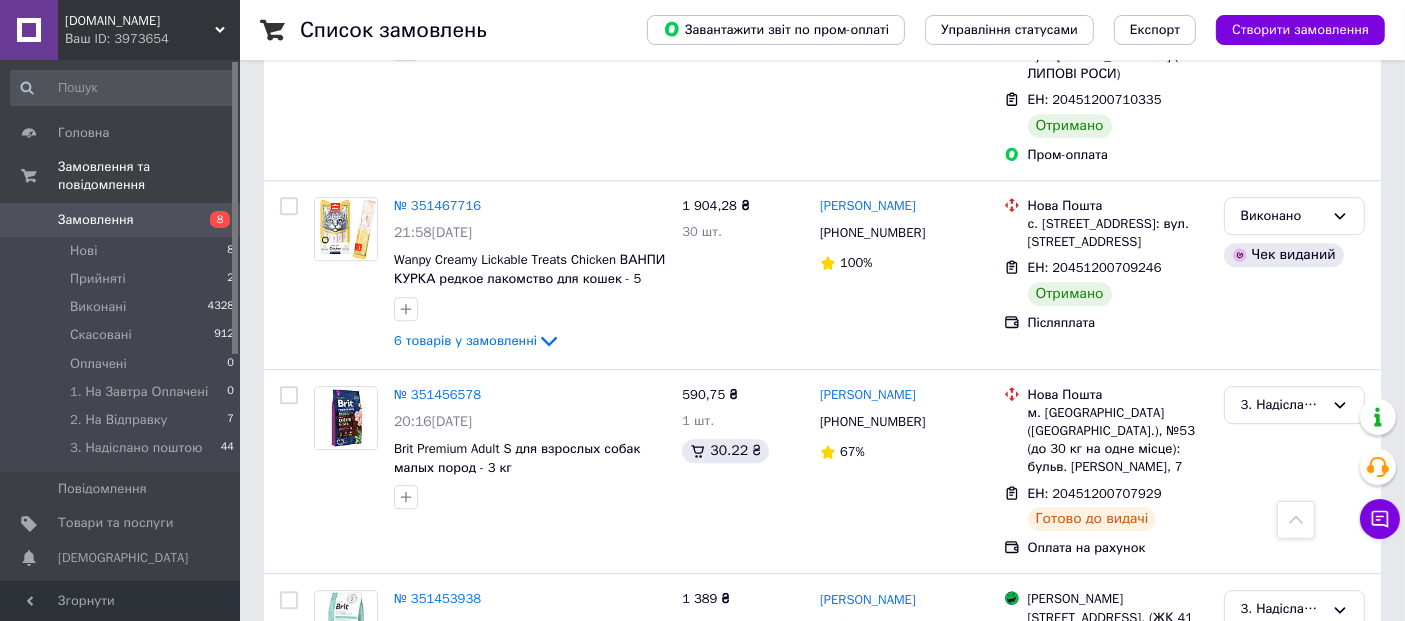 scroll, scrollTop: 13494, scrollLeft: 0, axis: vertical 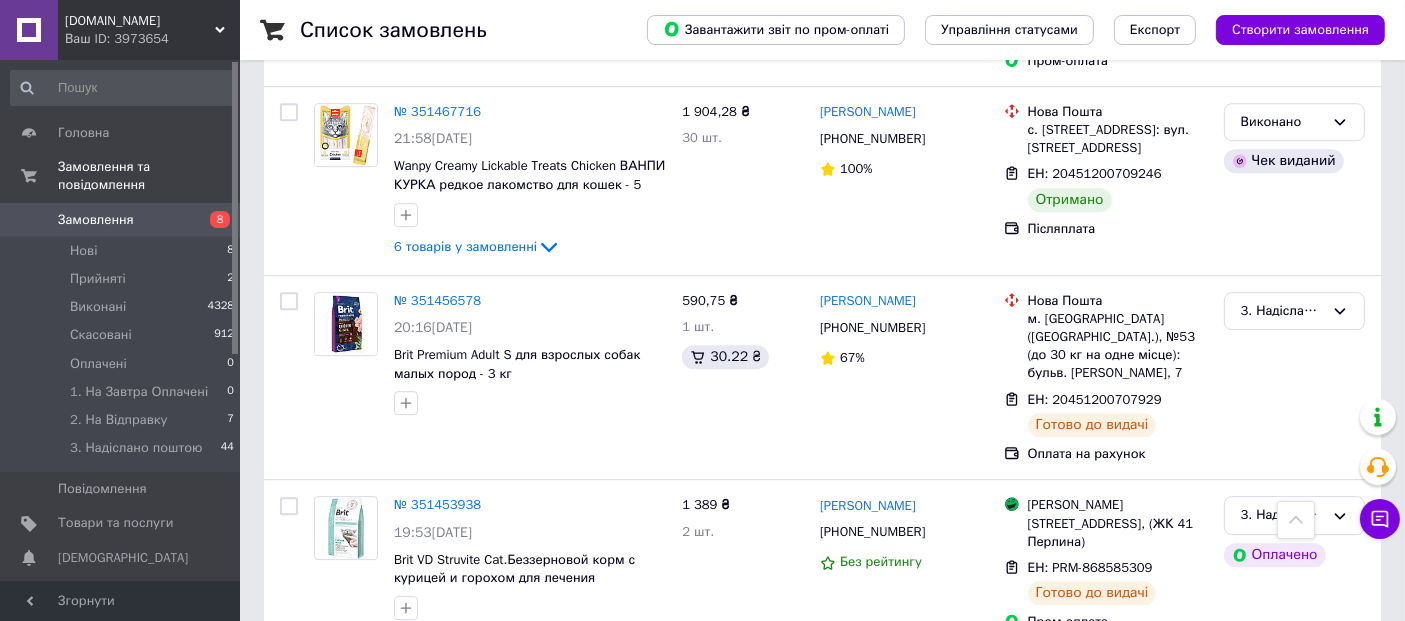 click on "2030" at bounding box center (409, 1297) 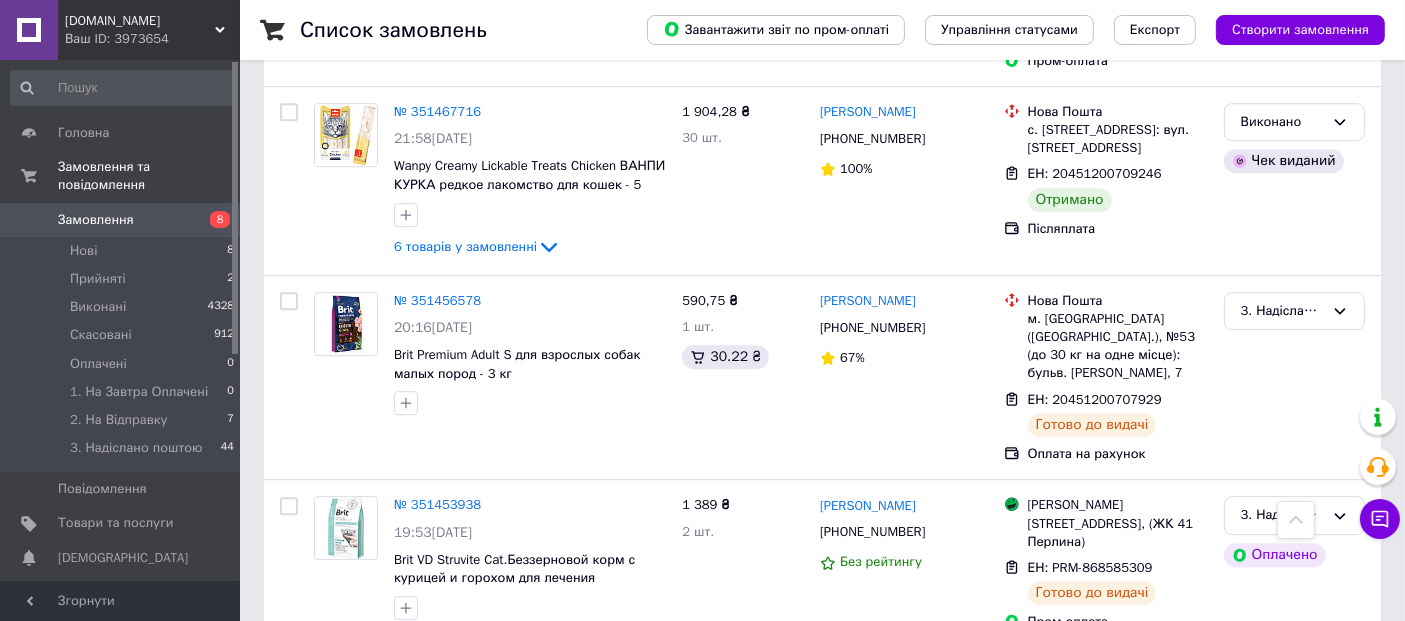 click on "2084" at bounding box center (409, 1377) 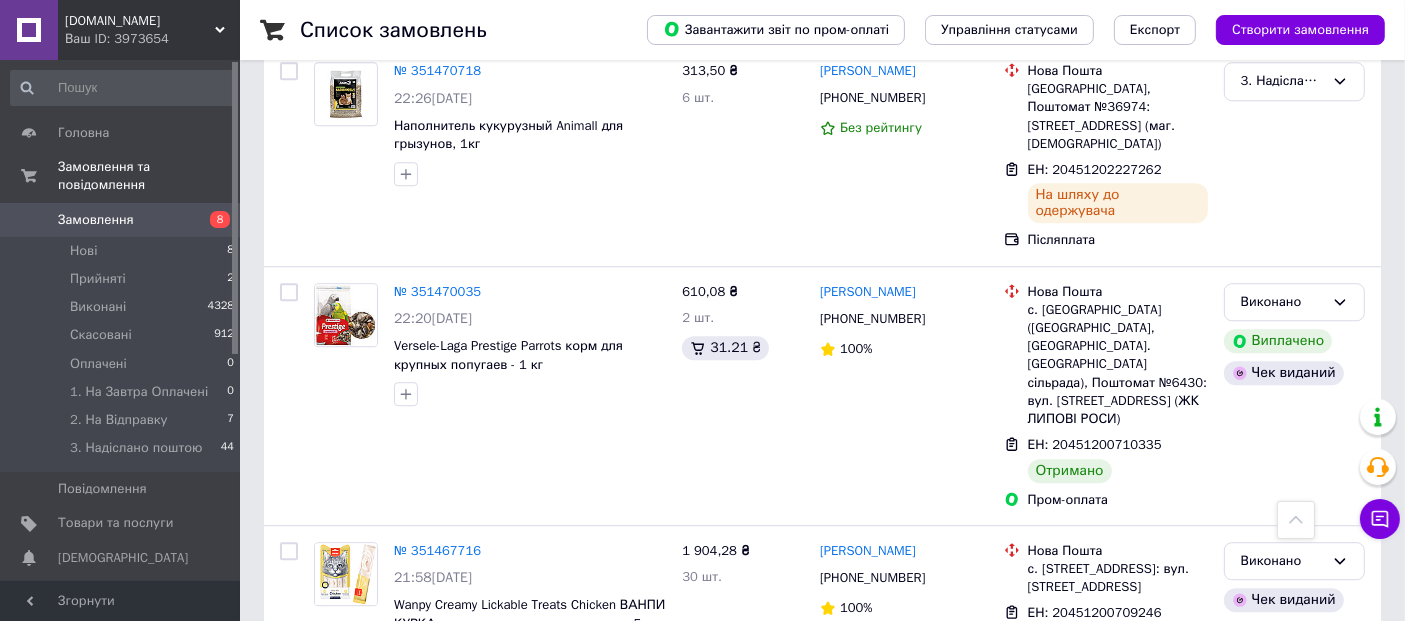 scroll, scrollTop: 13050, scrollLeft: 0, axis: vertical 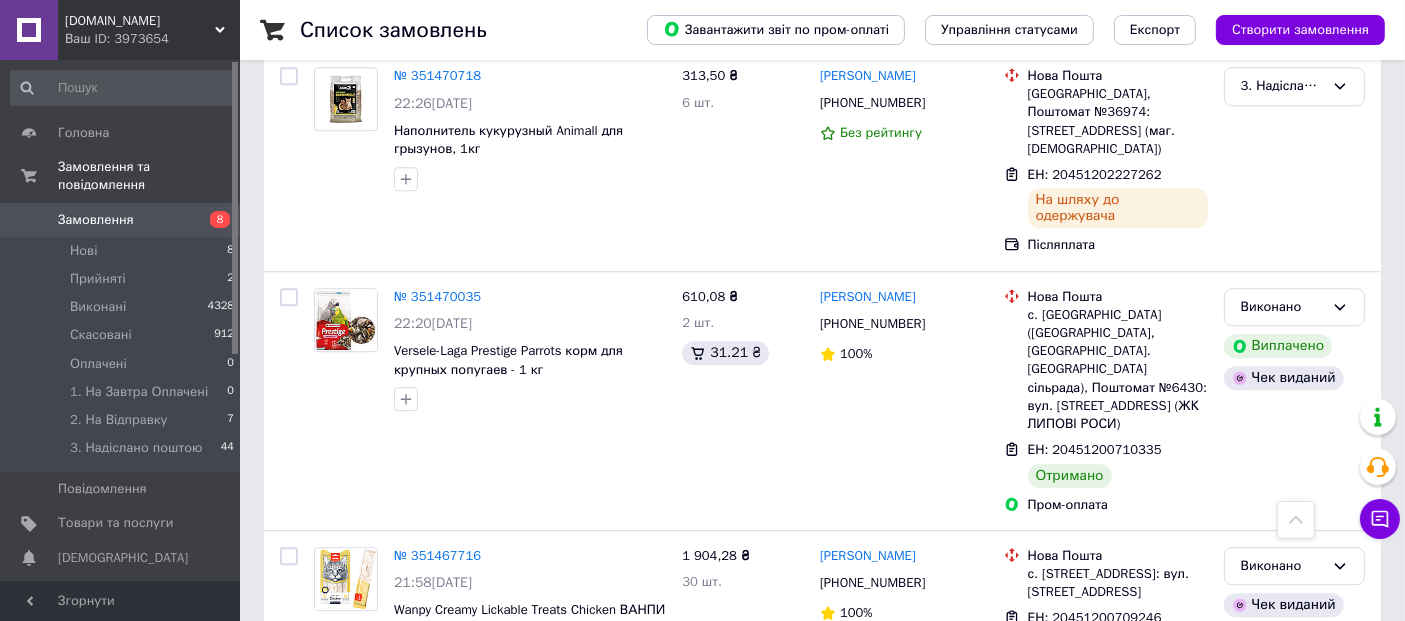 click 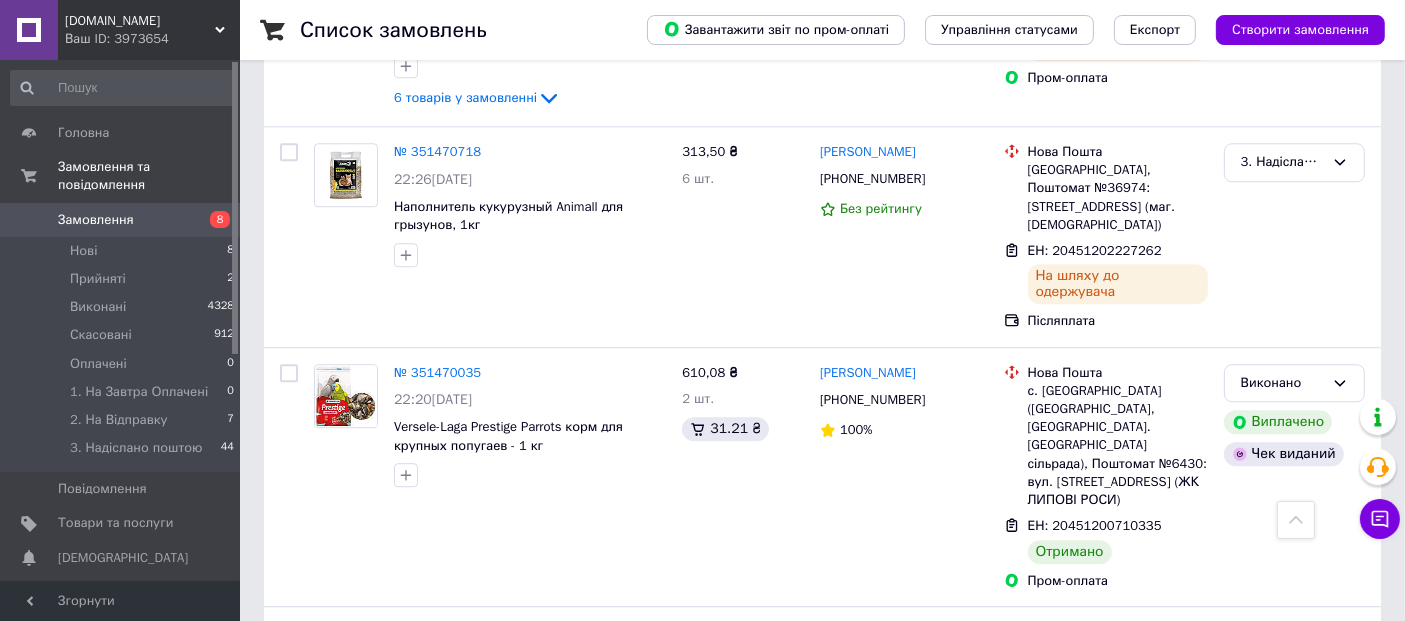 scroll, scrollTop: 12939, scrollLeft: 0, axis: vertical 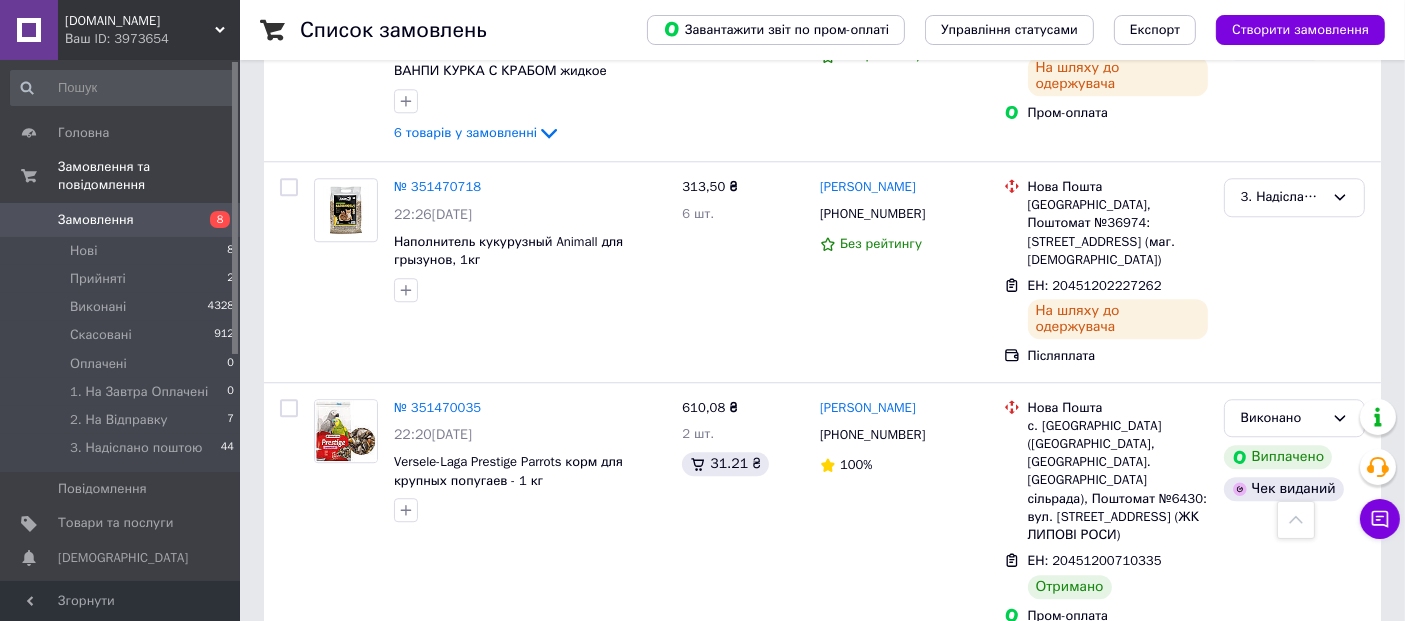 click 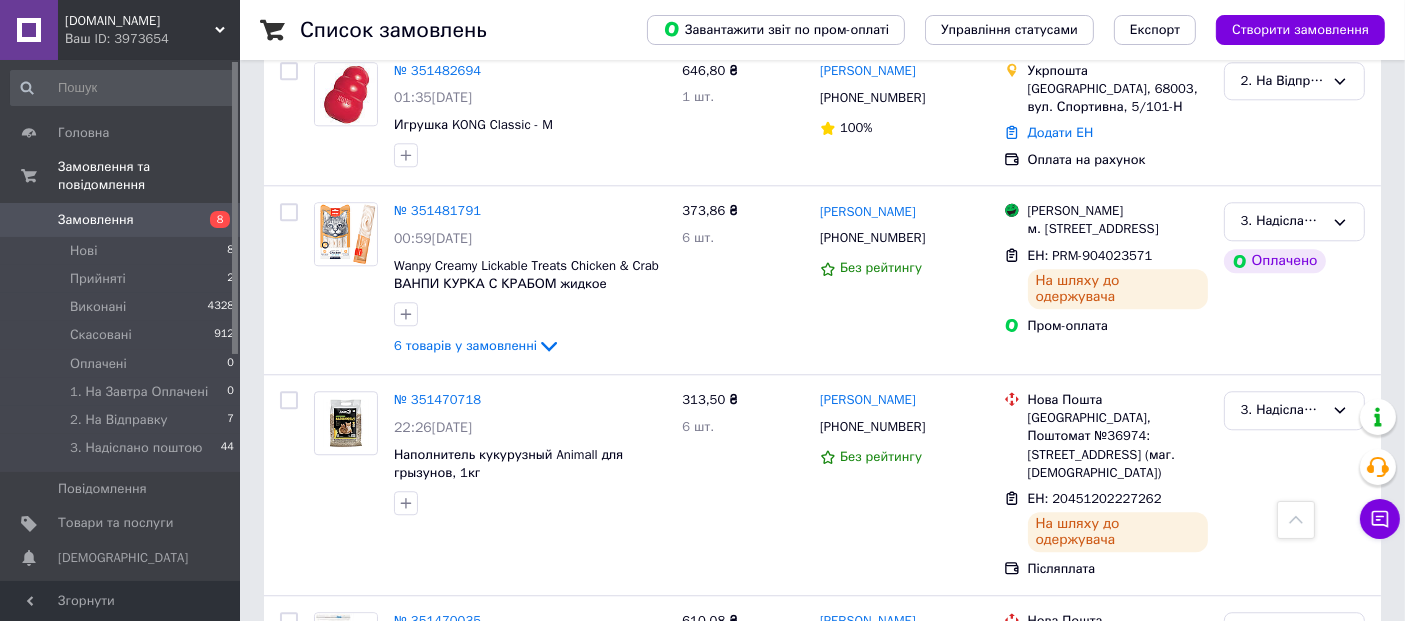 scroll, scrollTop: 12717, scrollLeft: 0, axis: vertical 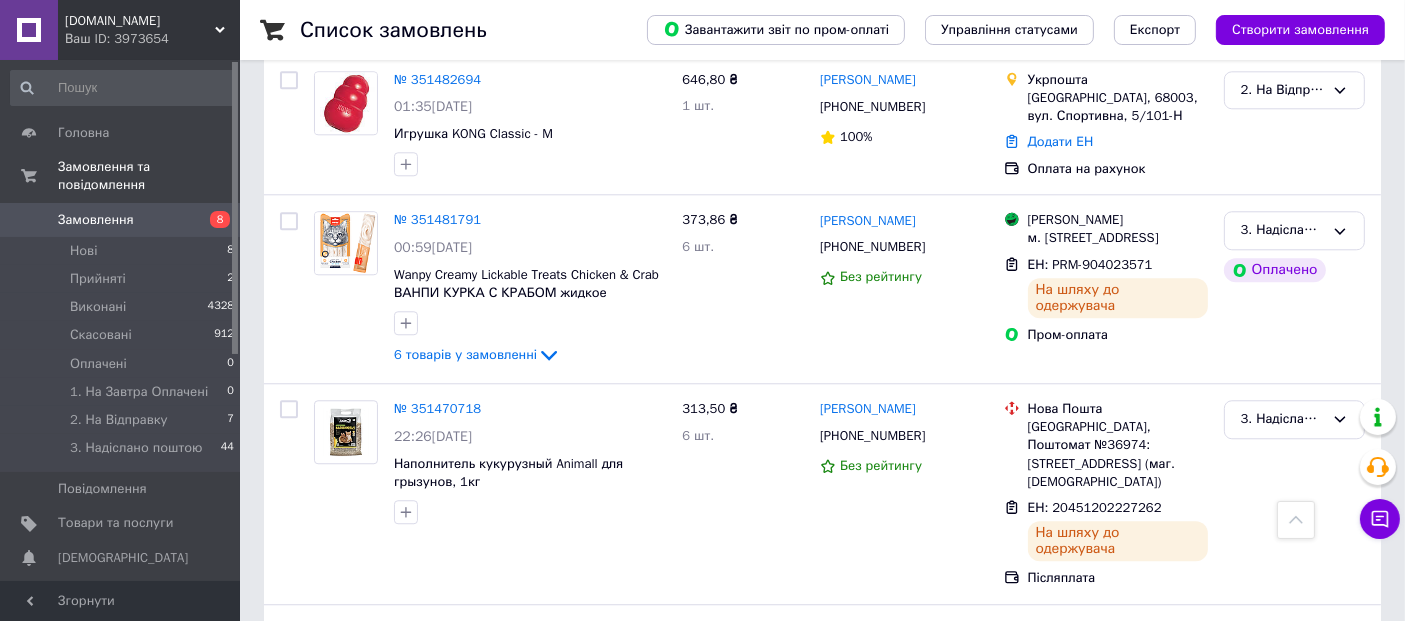 click on "№ 351453938" at bounding box center [530, 1282] 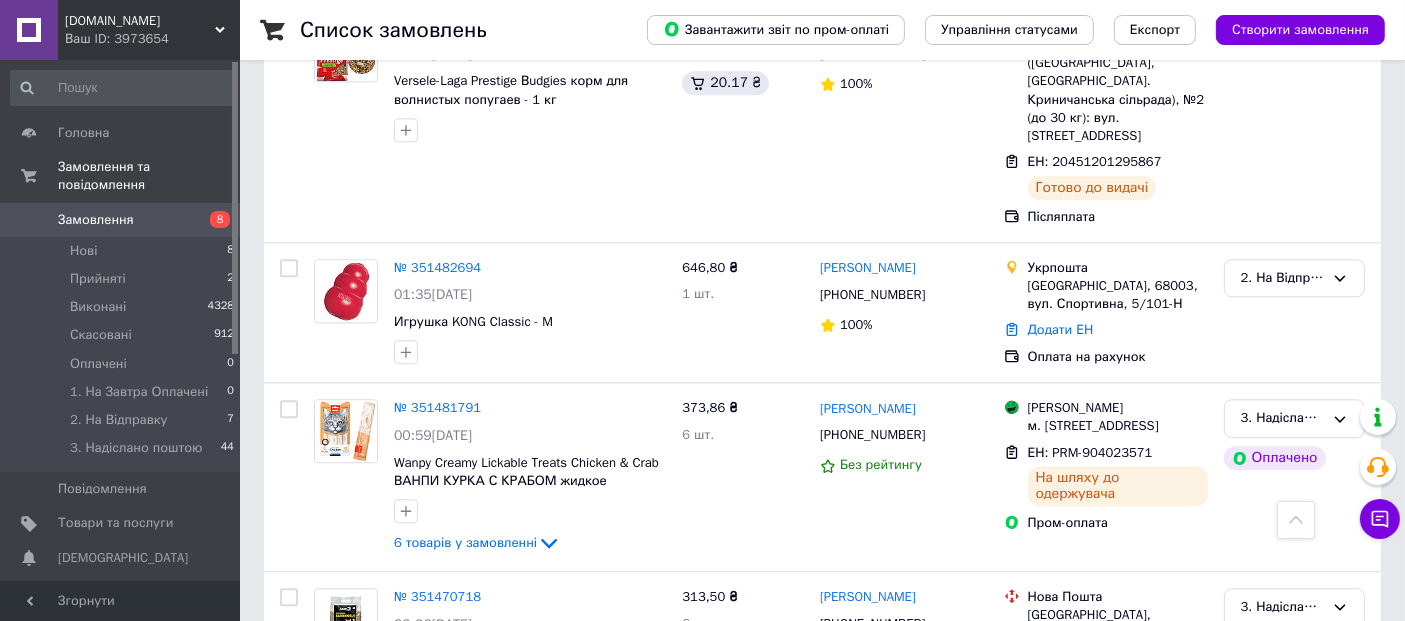 scroll, scrollTop: 12494, scrollLeft: 0, axis: vertical 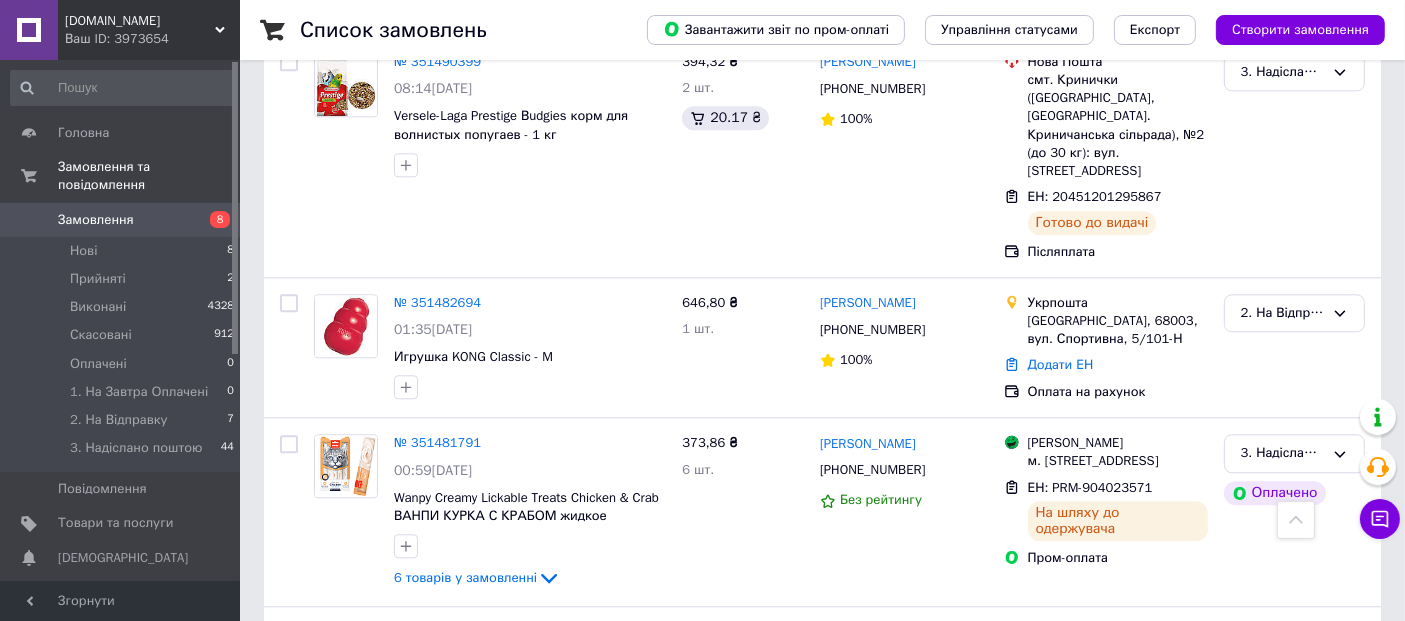 click 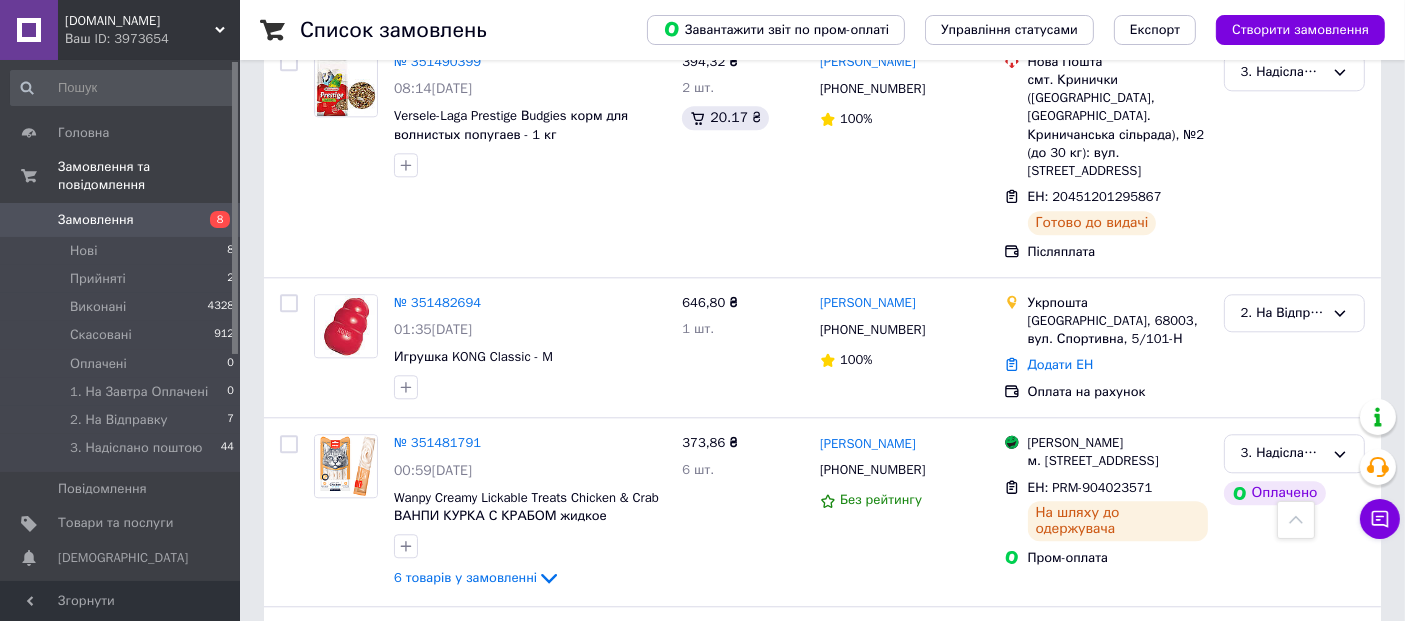 click 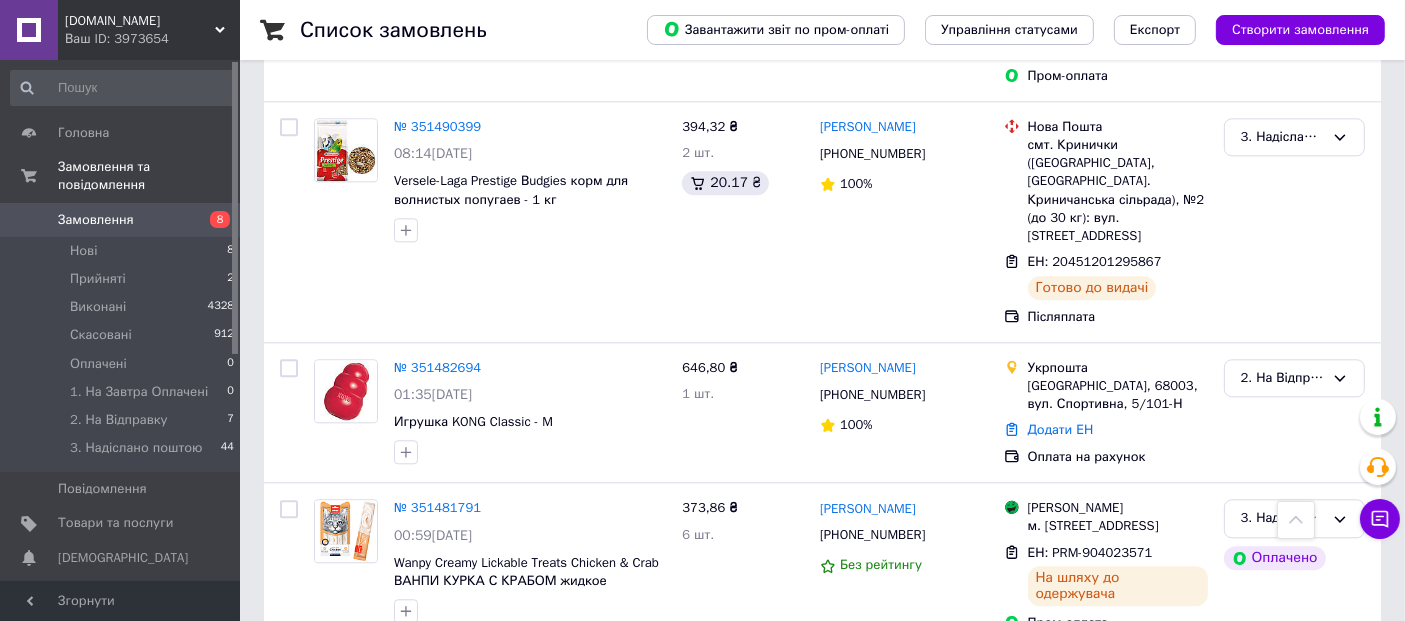 scroll, scrollTop: 12383, scrollLeft: 0, axis: vertical 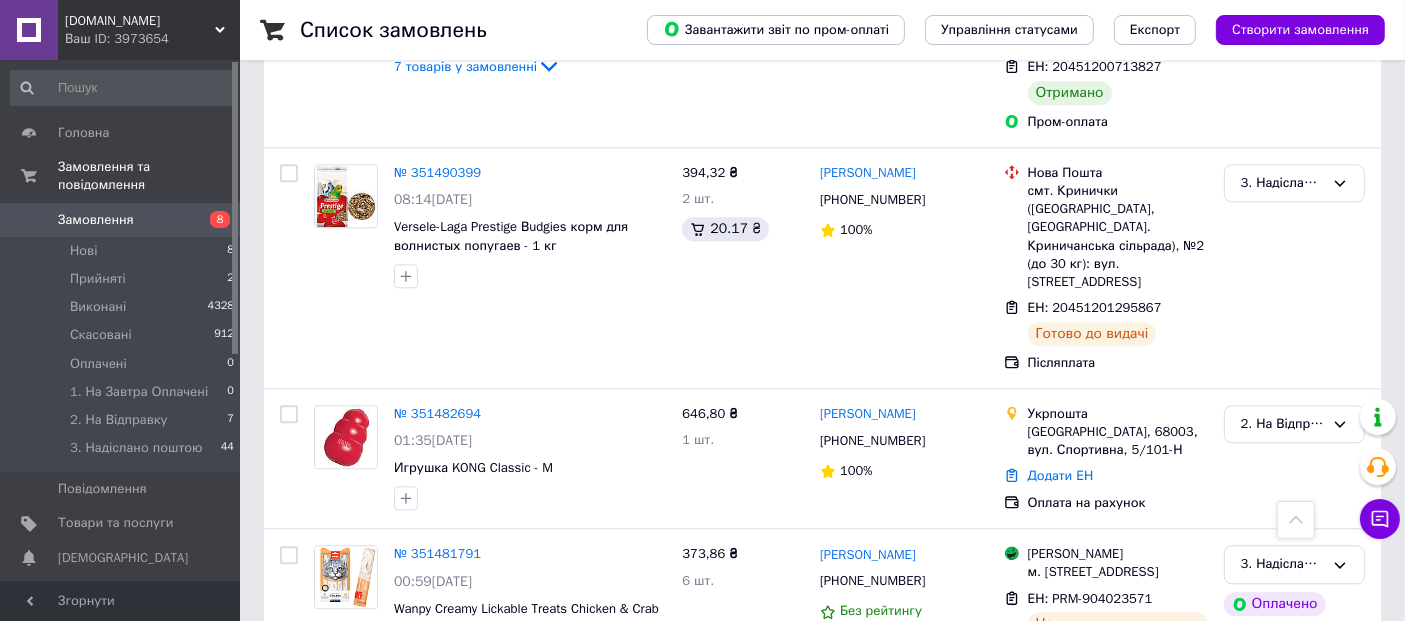 click 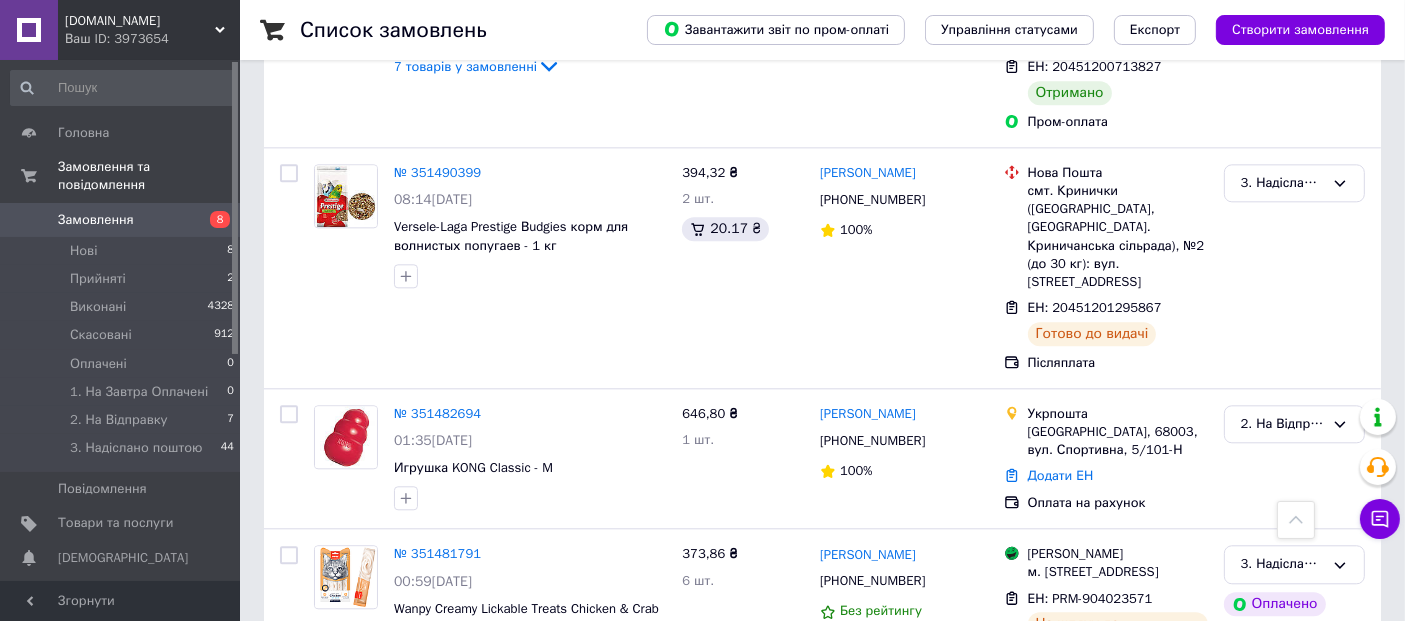 click on "6 товарів у замовленні" 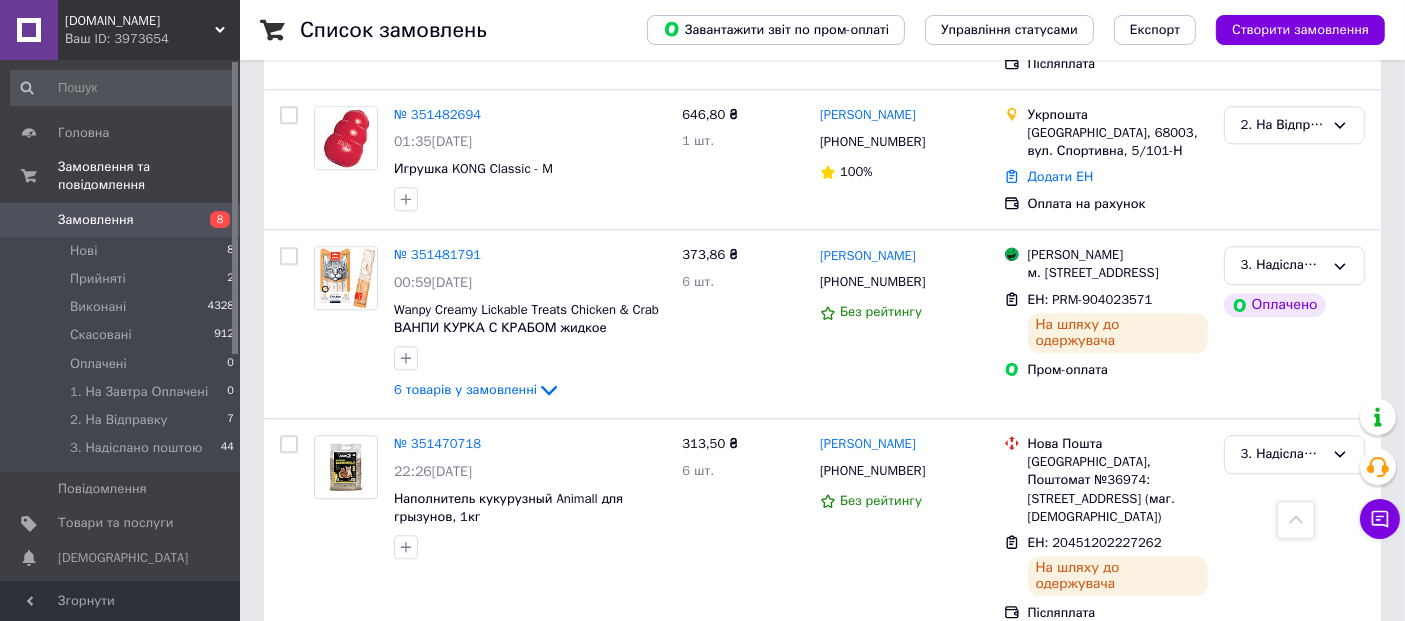 scroll, scrollTop: 12717, scrollLeft: 0, axis: vertical 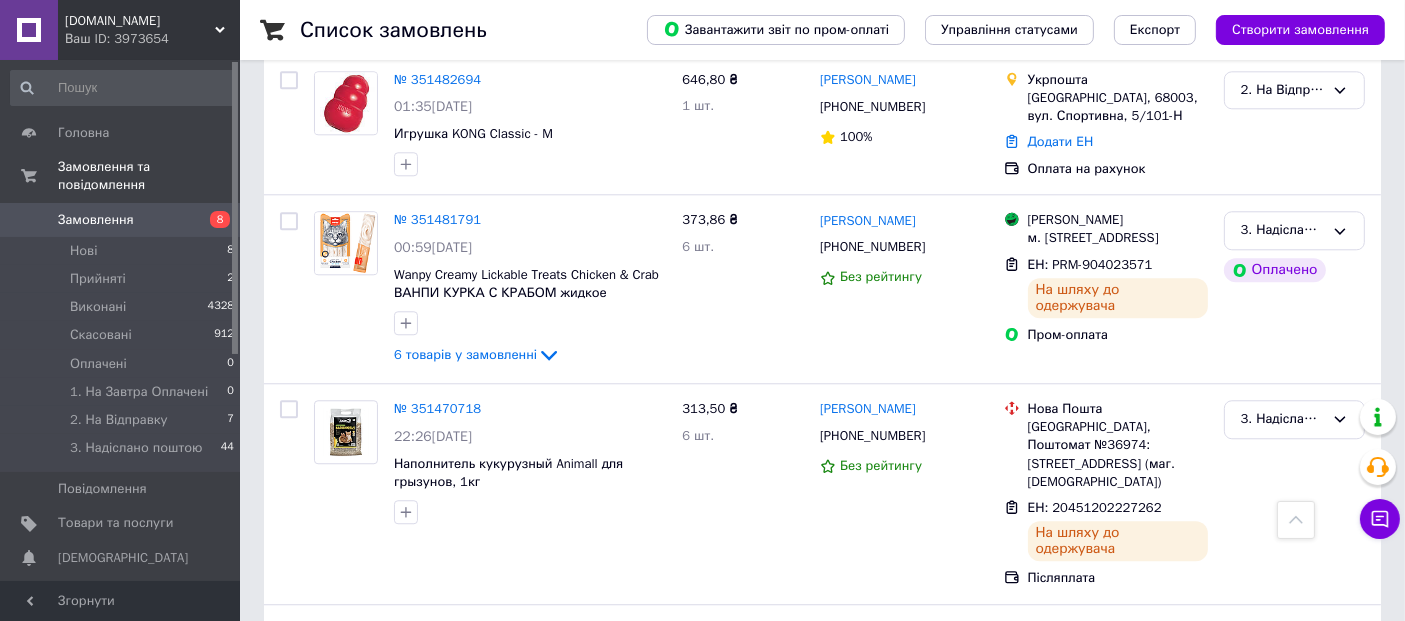 click on "TX-22839" at bounding box center (422, 1505) 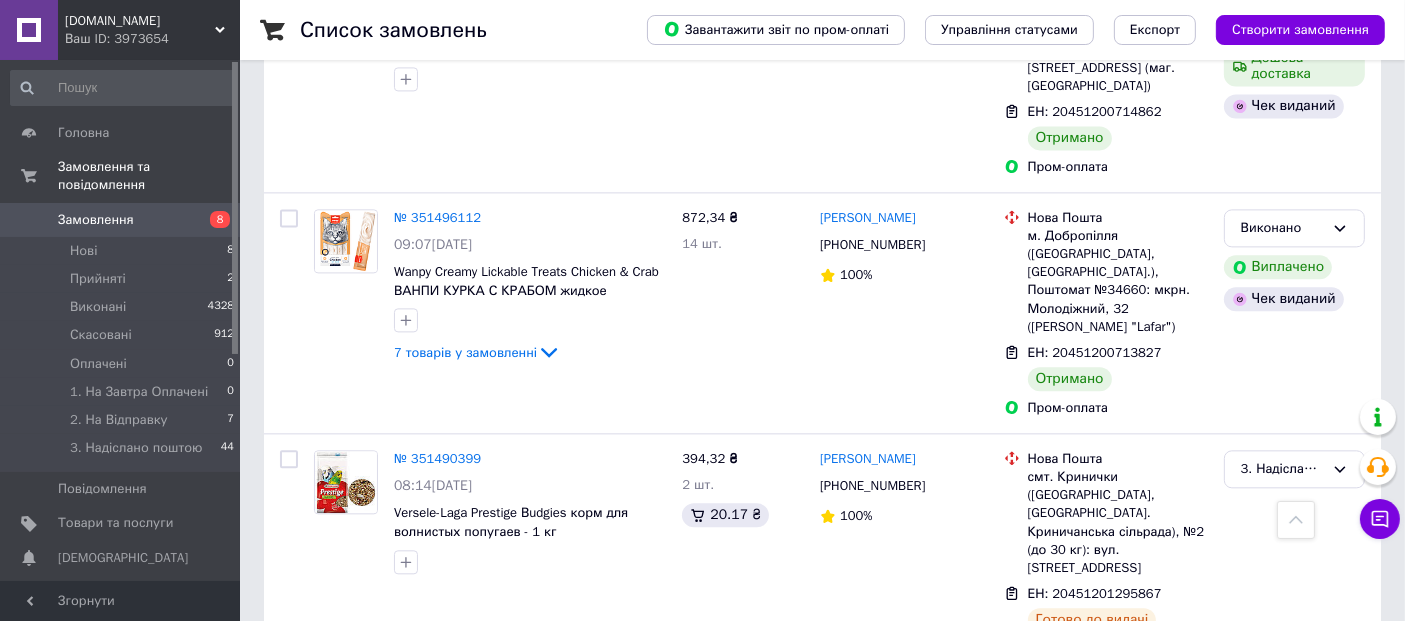 scroll, scrollTop: 12050, scrollLeft: 0, axis: vertical 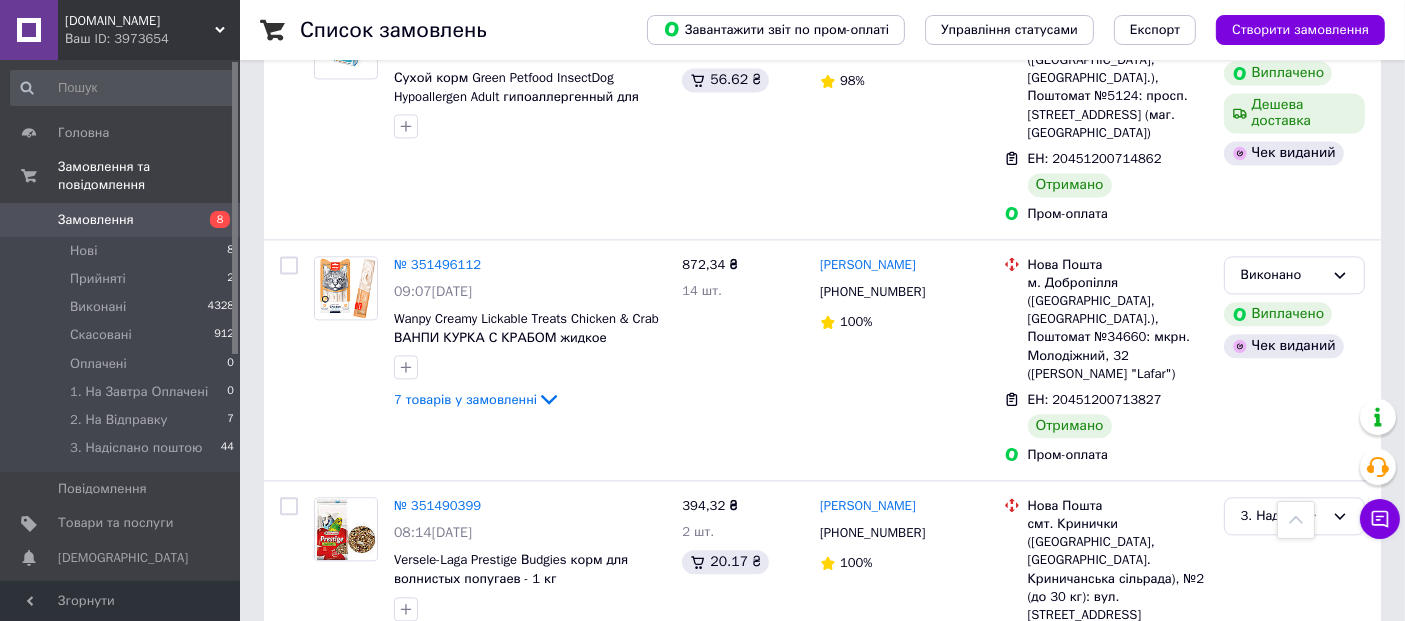 click 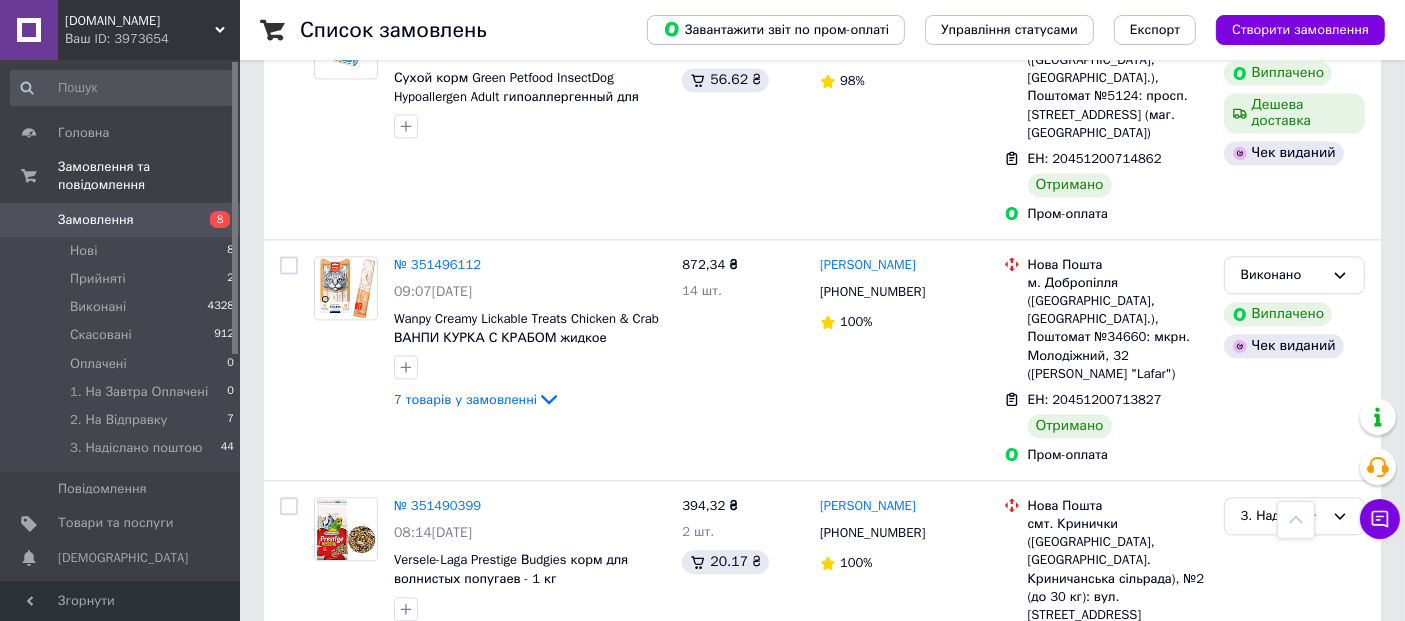 click 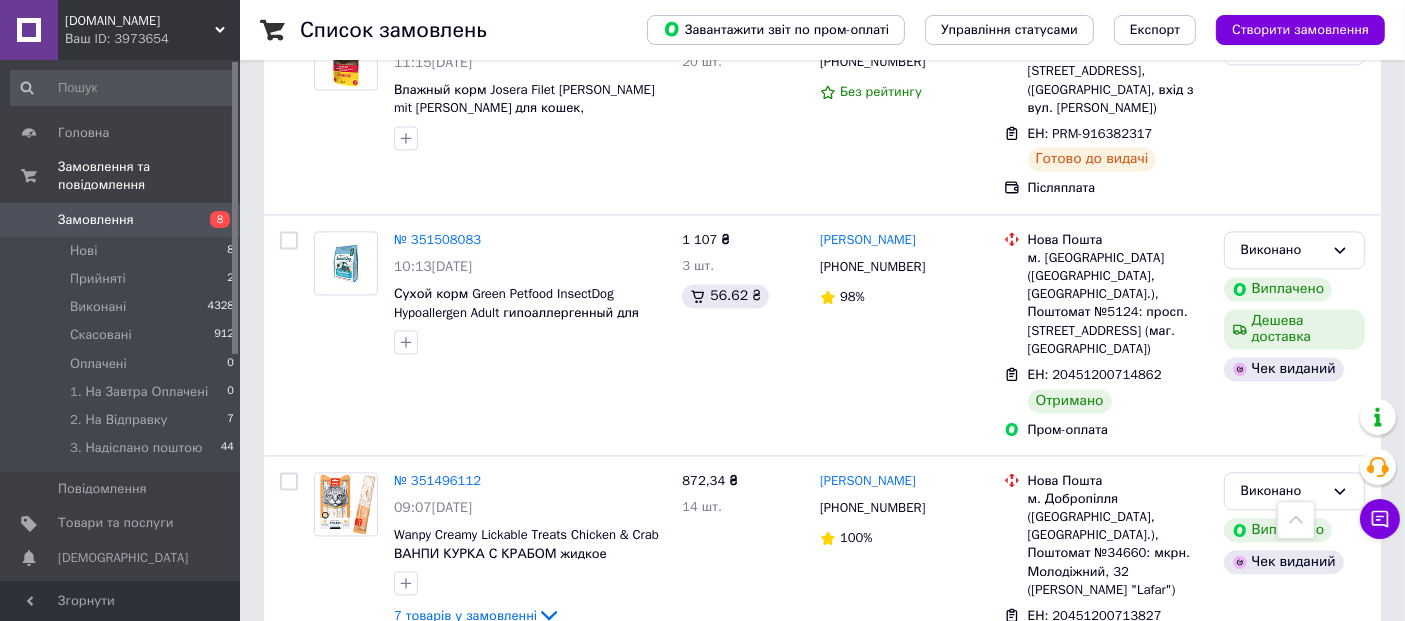 scroll, scrollTop: 11828, scrollLeft: 0, axis: vertical 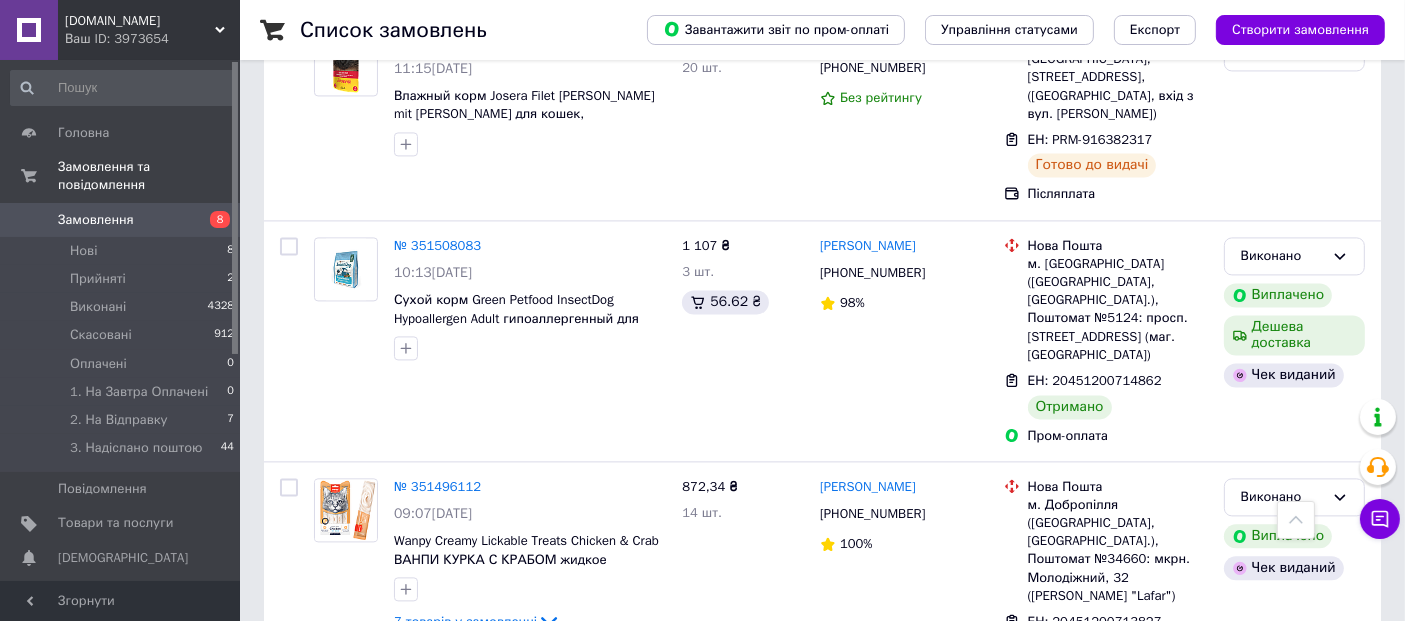 click on "№ 351481791" at bounding box center [437, 1108] 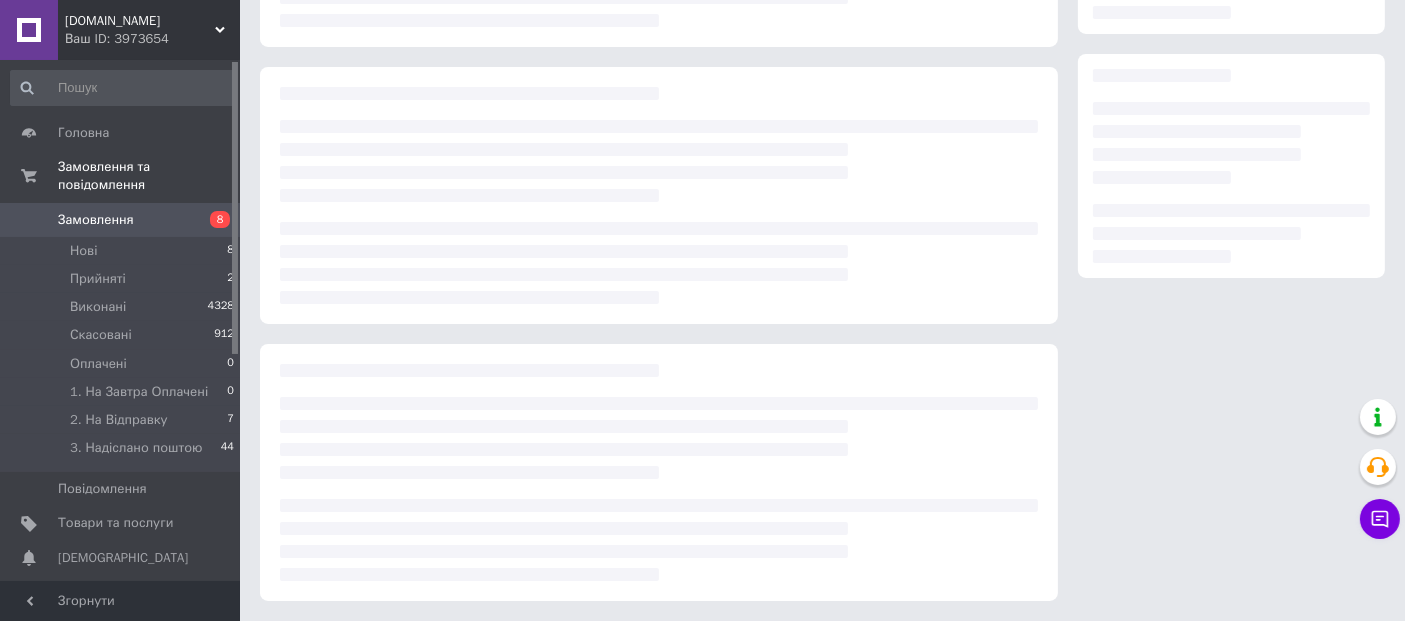 scroll, scrollTop: 0, scrollLeft: 0, axis: both 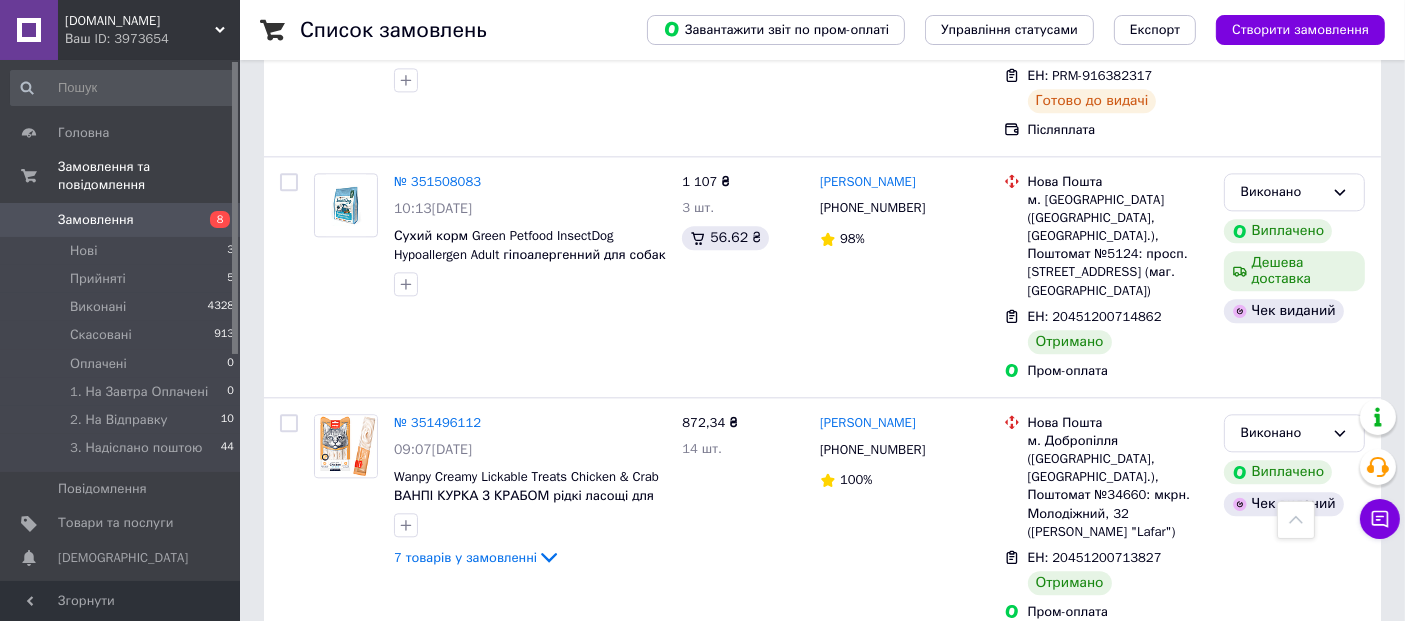 click on "6 товарів у замовленні" at bounding box center (465, 1179) 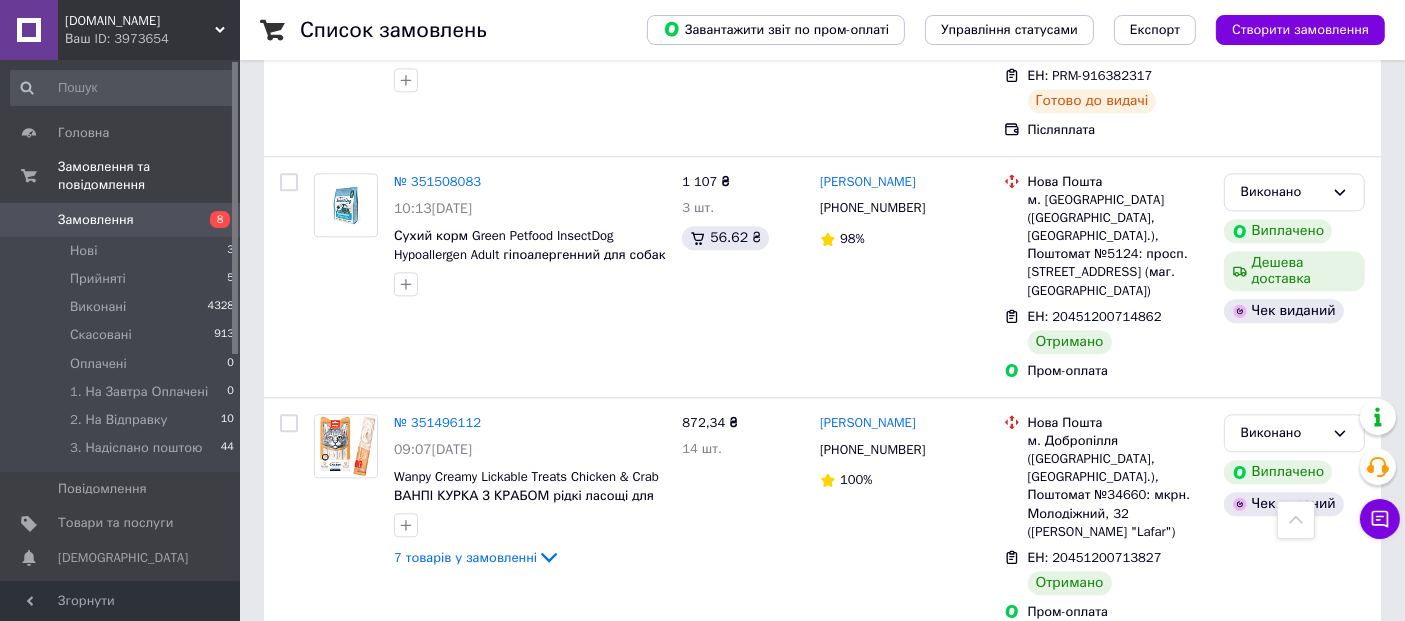 click 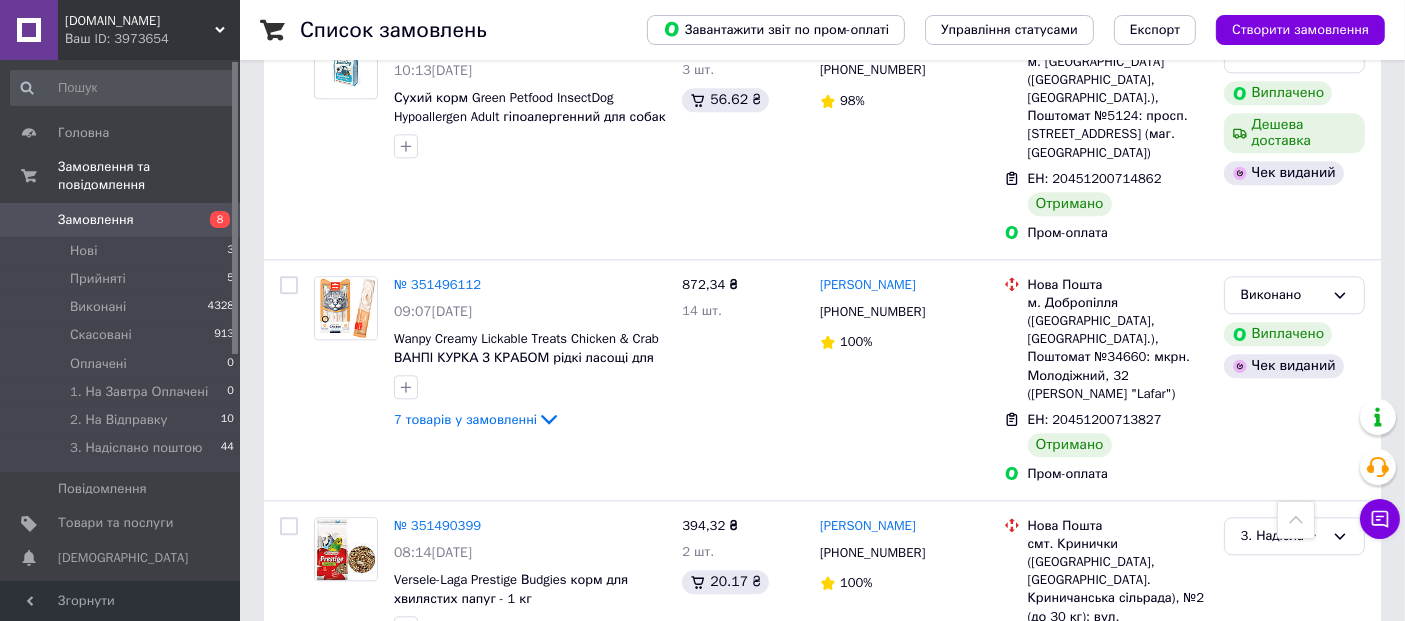 scroll, scrollTop: 12247, scrollLeft: 0, axis: vertical 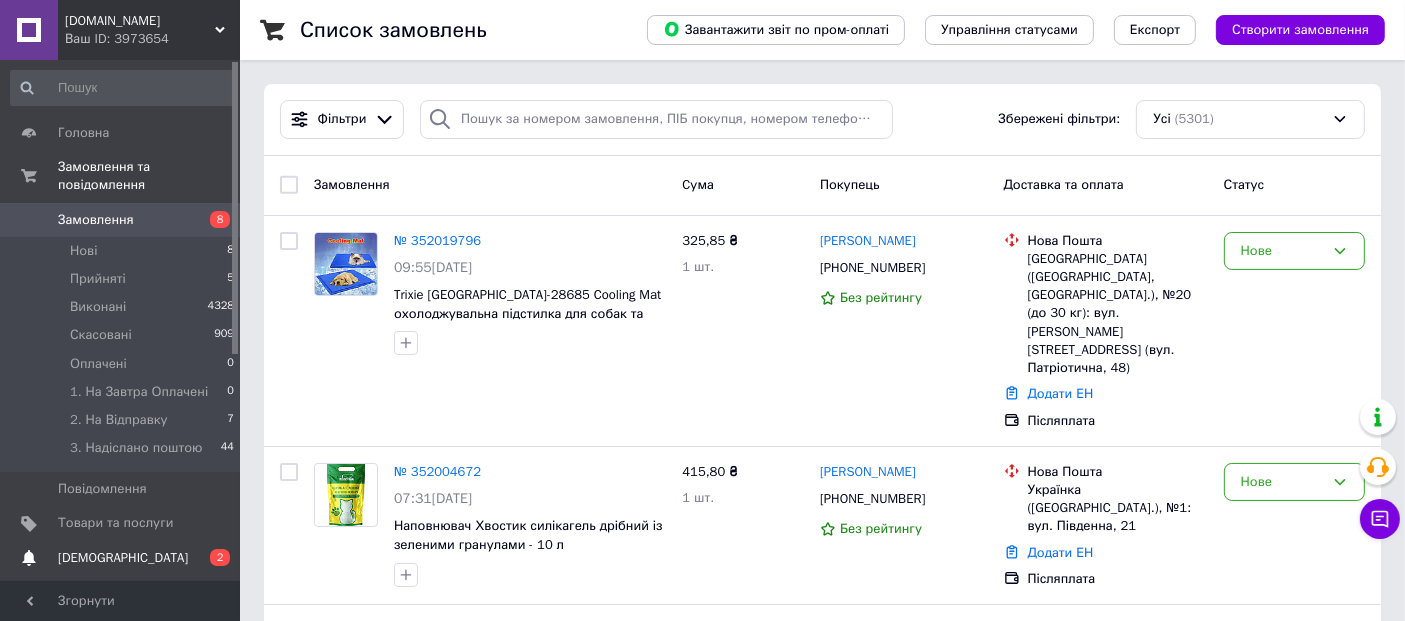 click on "[DEMOGRAPHIC_DATA]" at bounding box center (121, 558) 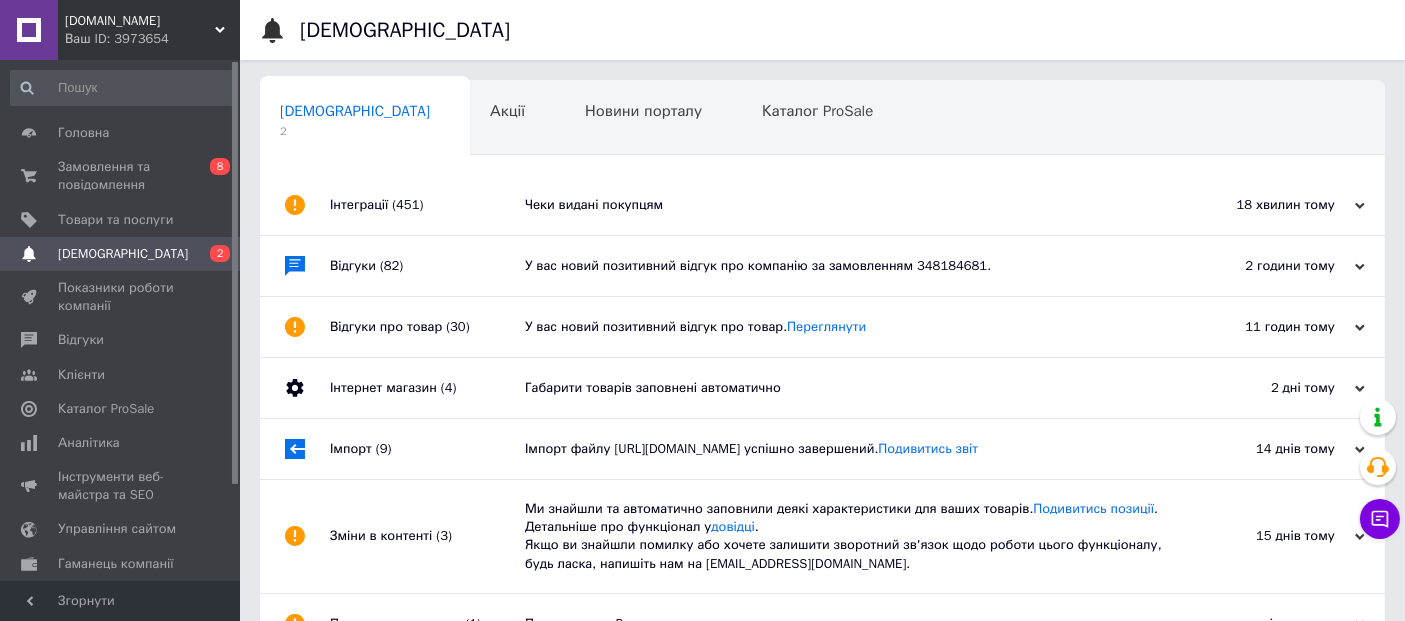 click on "Чеки видані покупцям" at bounding box center [845, 205] 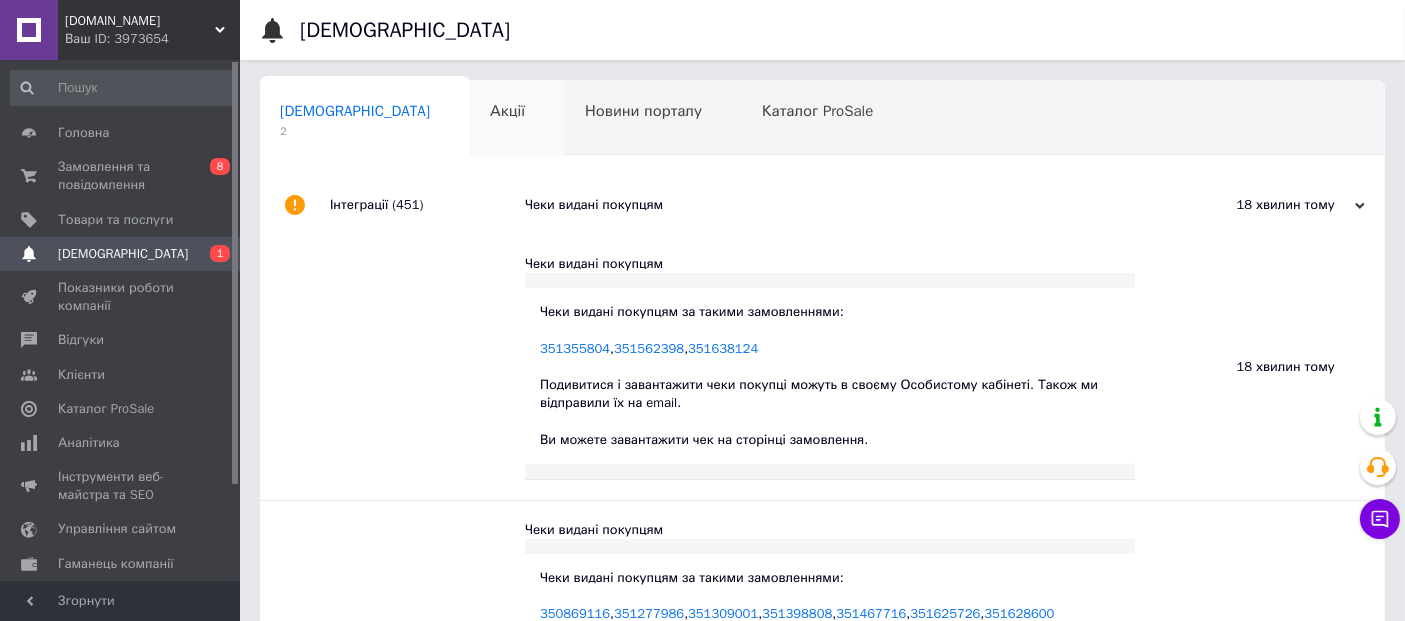 click on "Акції" at bounding box center (507, 111) 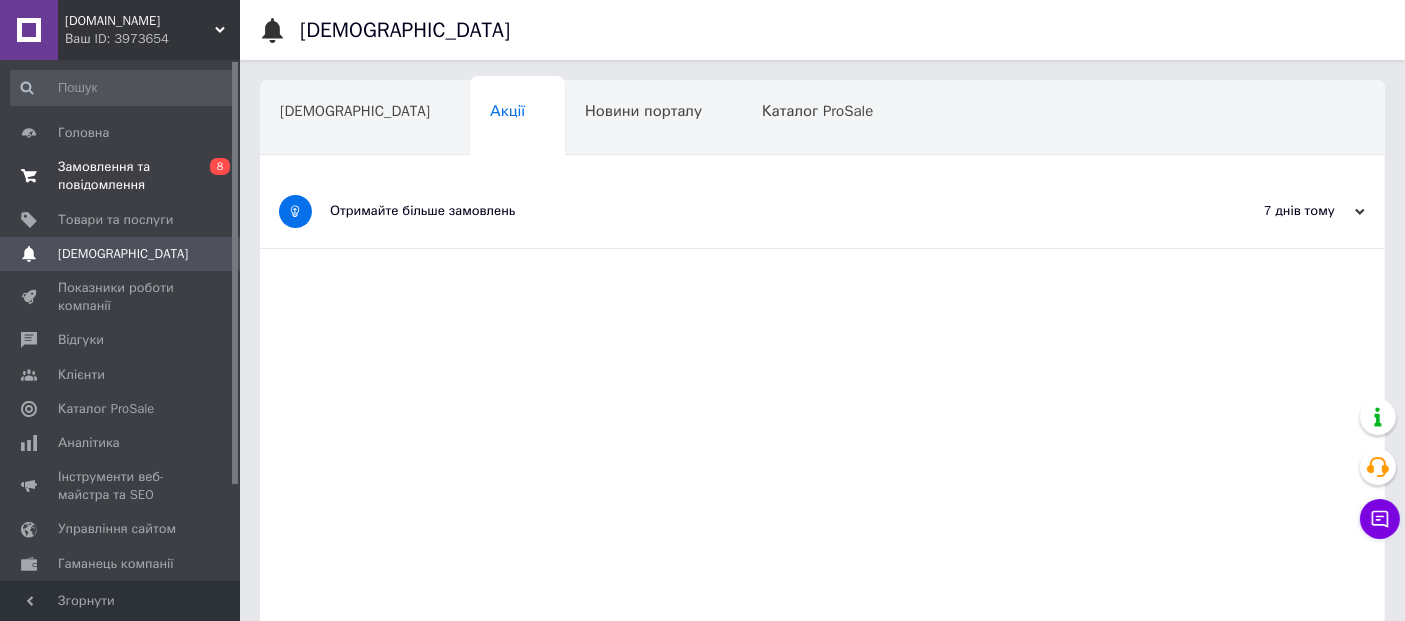 click on "Замовлення та повідомлення" at bounding box center [121, 176] 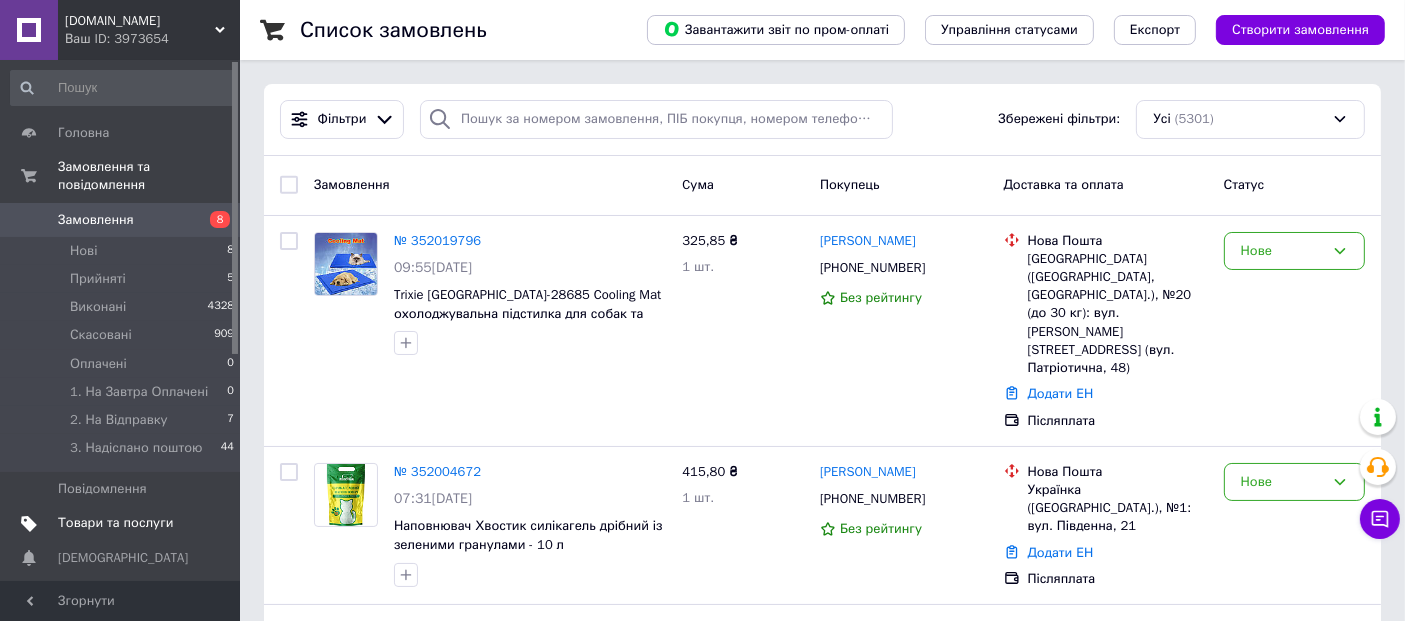 click on "Товари та послуги" at bounding box center [115, 523] 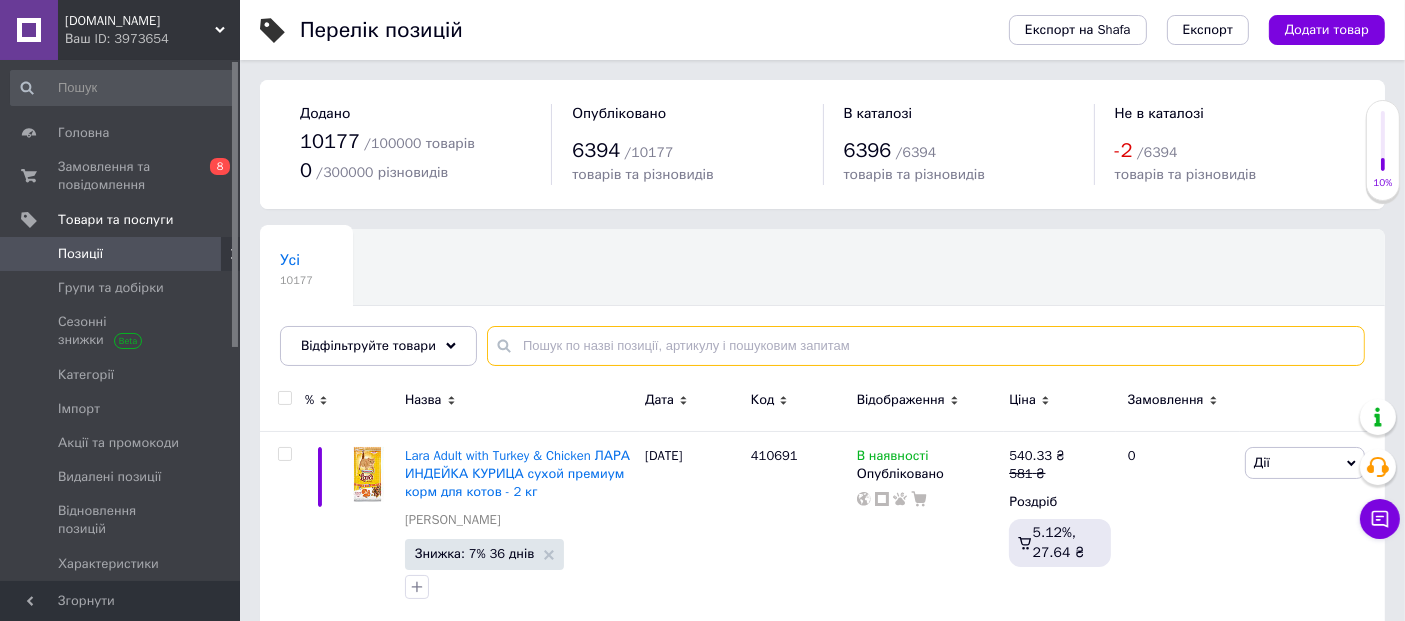 click at bounding box center [926, 346] 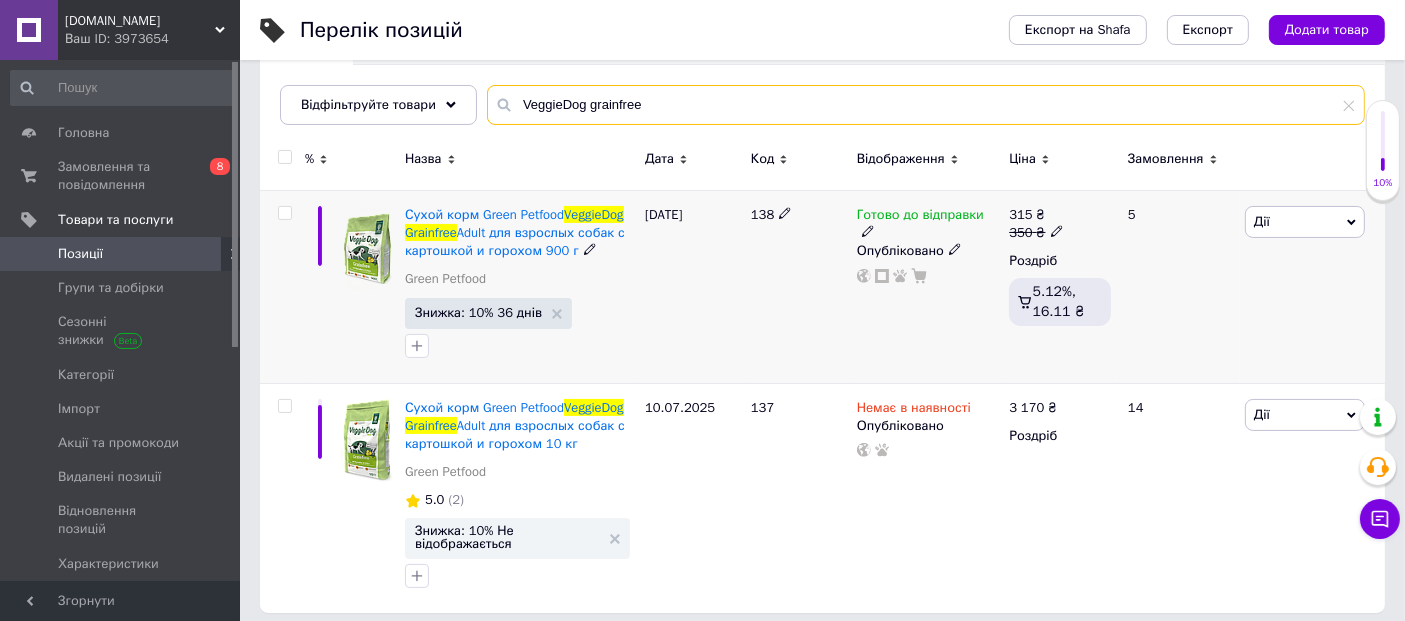 scroll, scrollTop: 251, scrollLeft: 0, axis: vertical 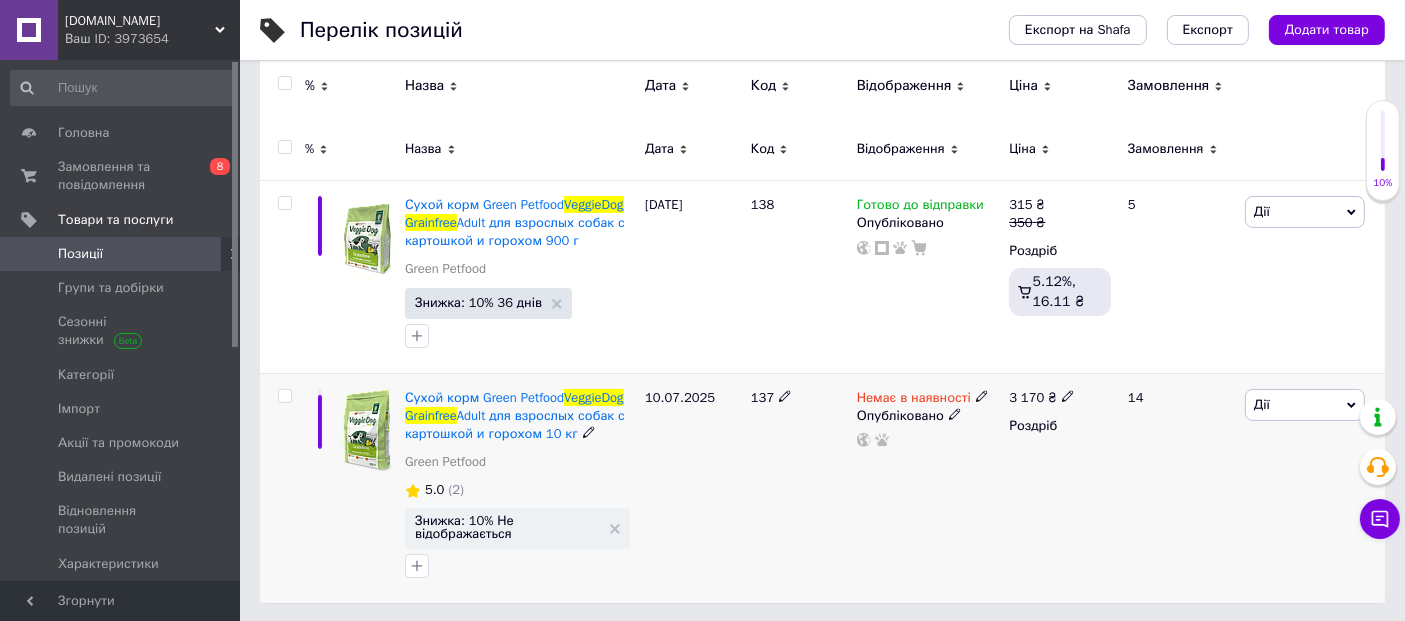 type on "VeggieDog grainfree" 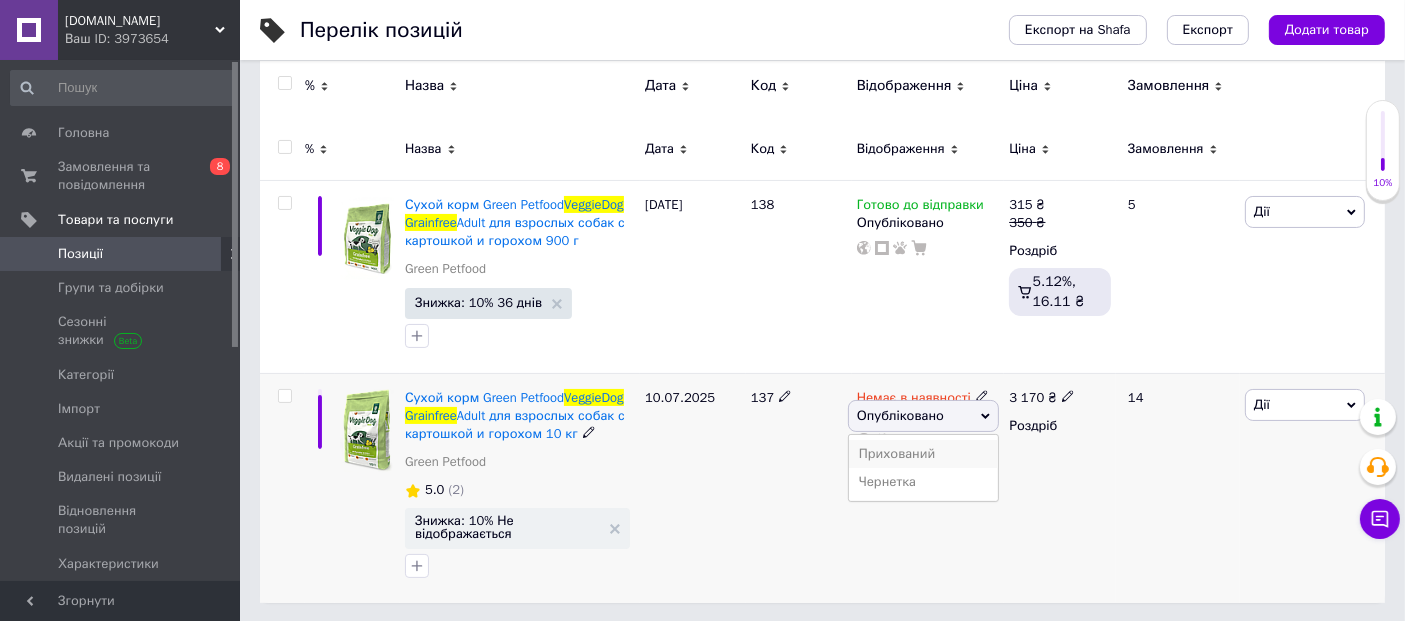 click on "Прихований" at bounding box center (924, 454) 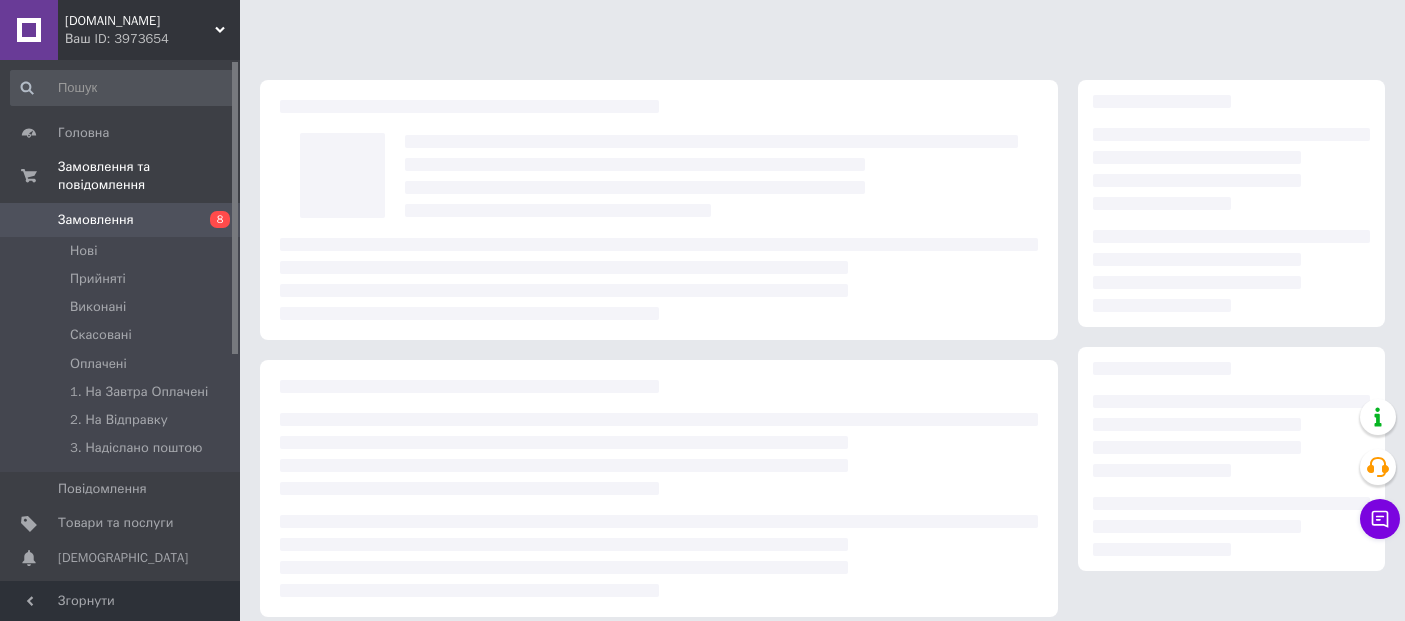 scroll, scrollTop: 0, scrollLeft: 0, axis: both 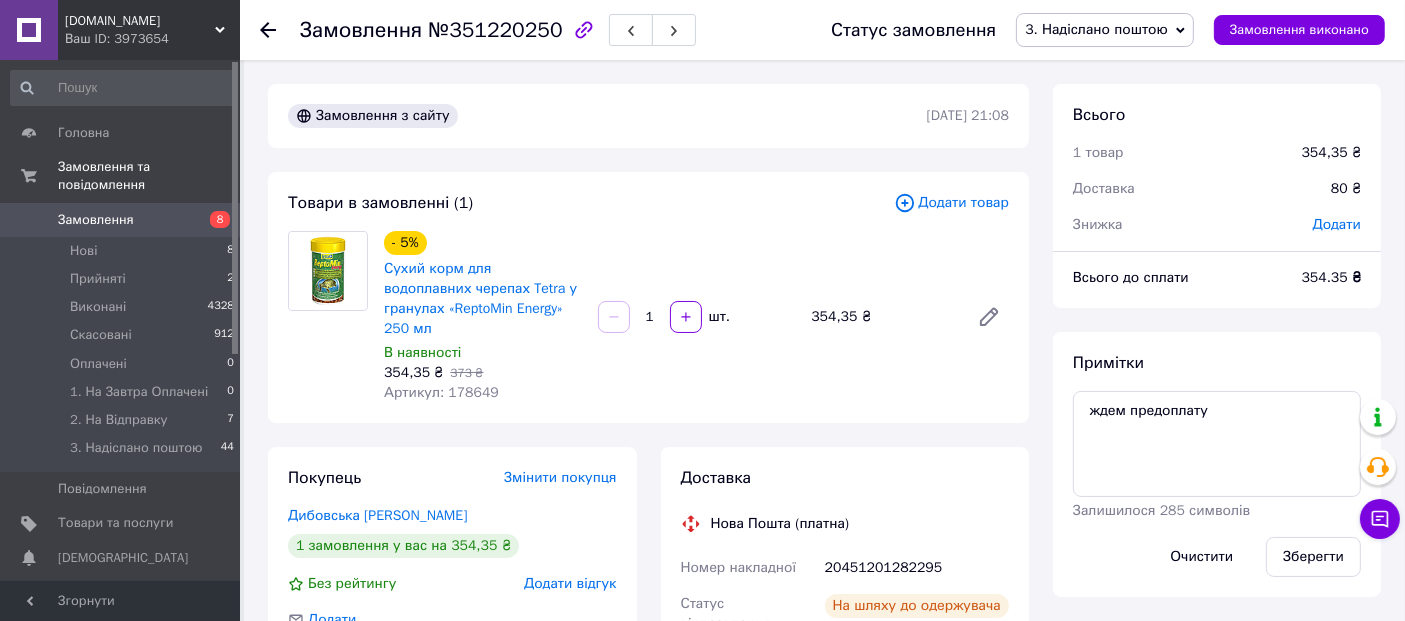click on "Артикул: 178649" at bounding box center (441, 392) 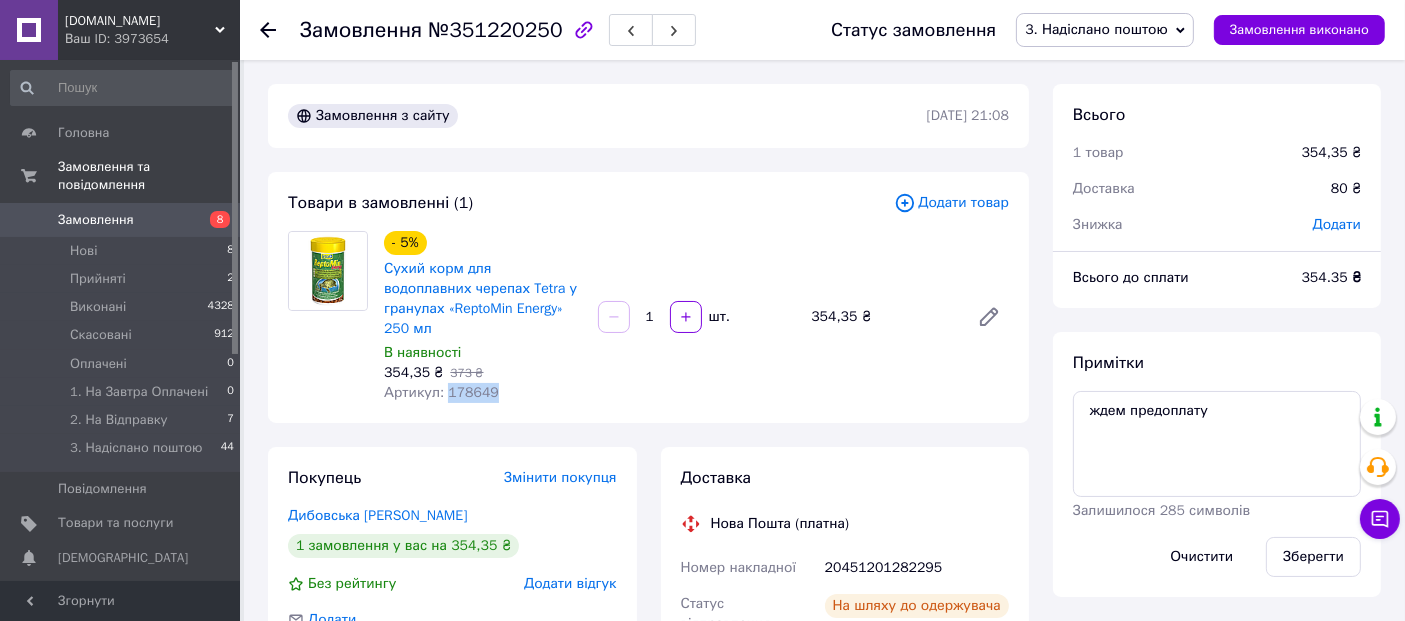 click on "Артикул: 178649" at bounding box center [441, 392] 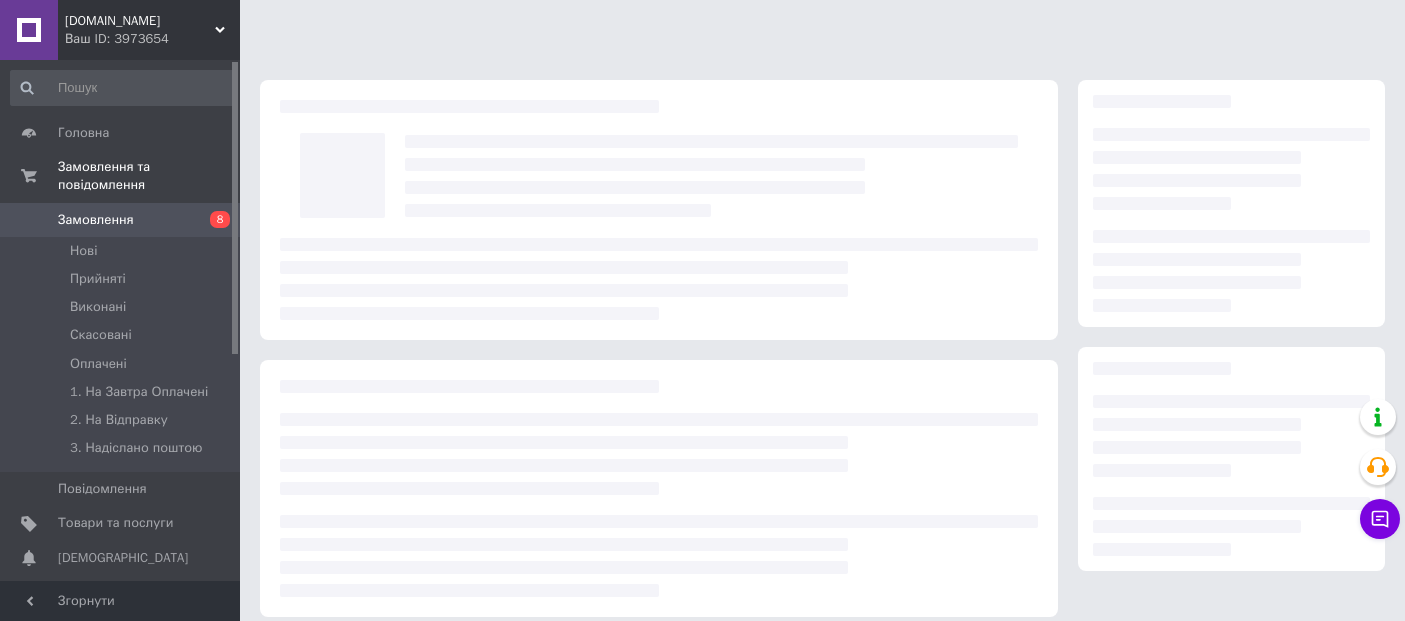 scroll, scrollTop: 0, scrollLeft: 0, axis: both 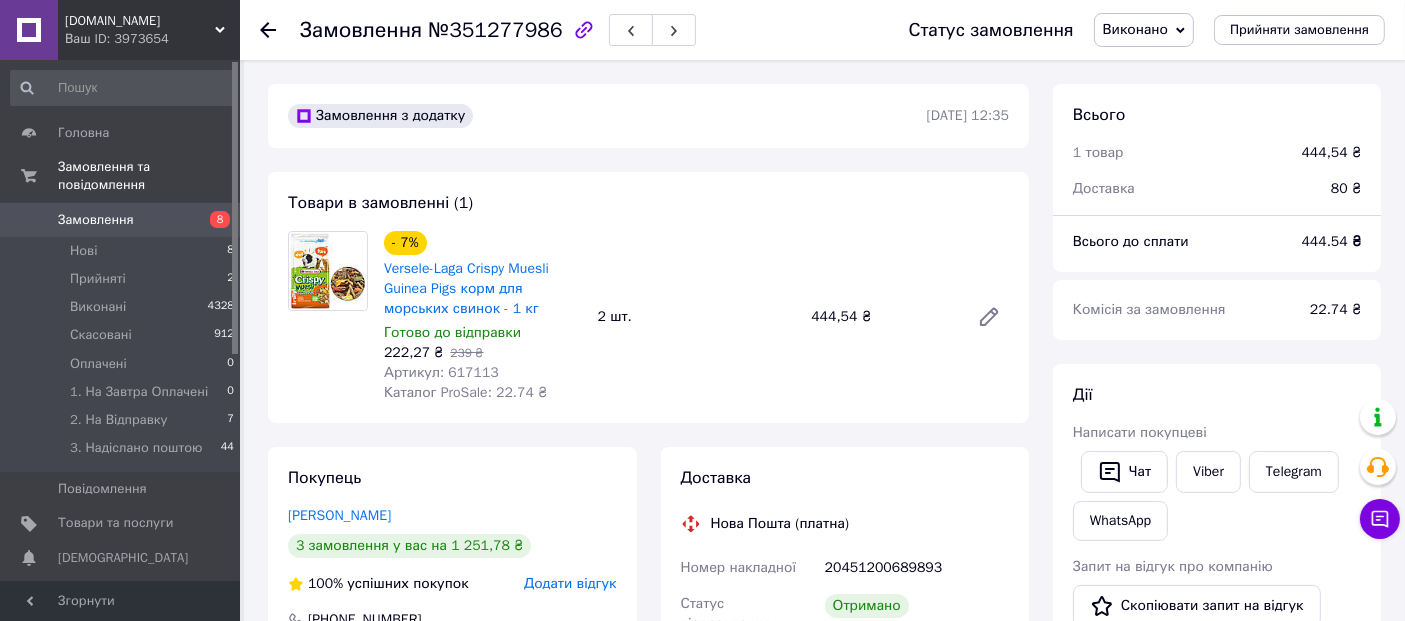 click on "Артикул: 617113" at bounding box center [441, 372] 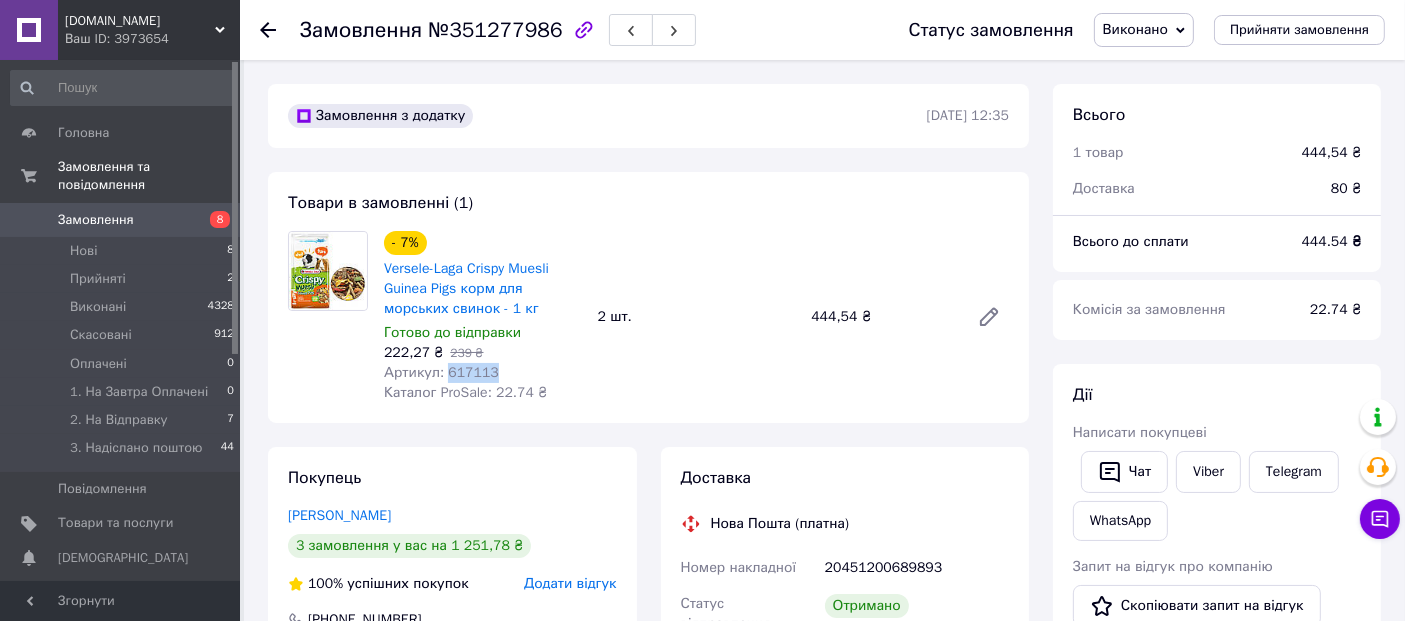 click on "Артикул: 617113" at bounding box center [441, 372] 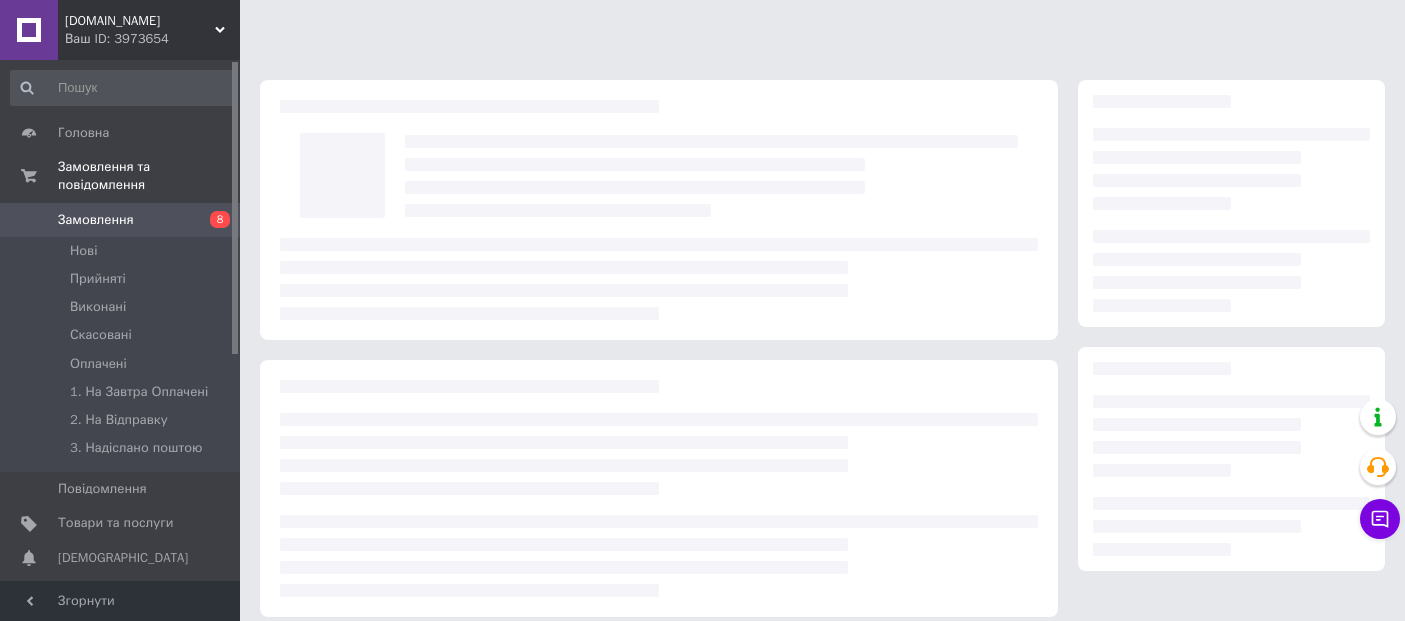 scroll, scrollTop: 0, scrollLeft: 0, axis: both 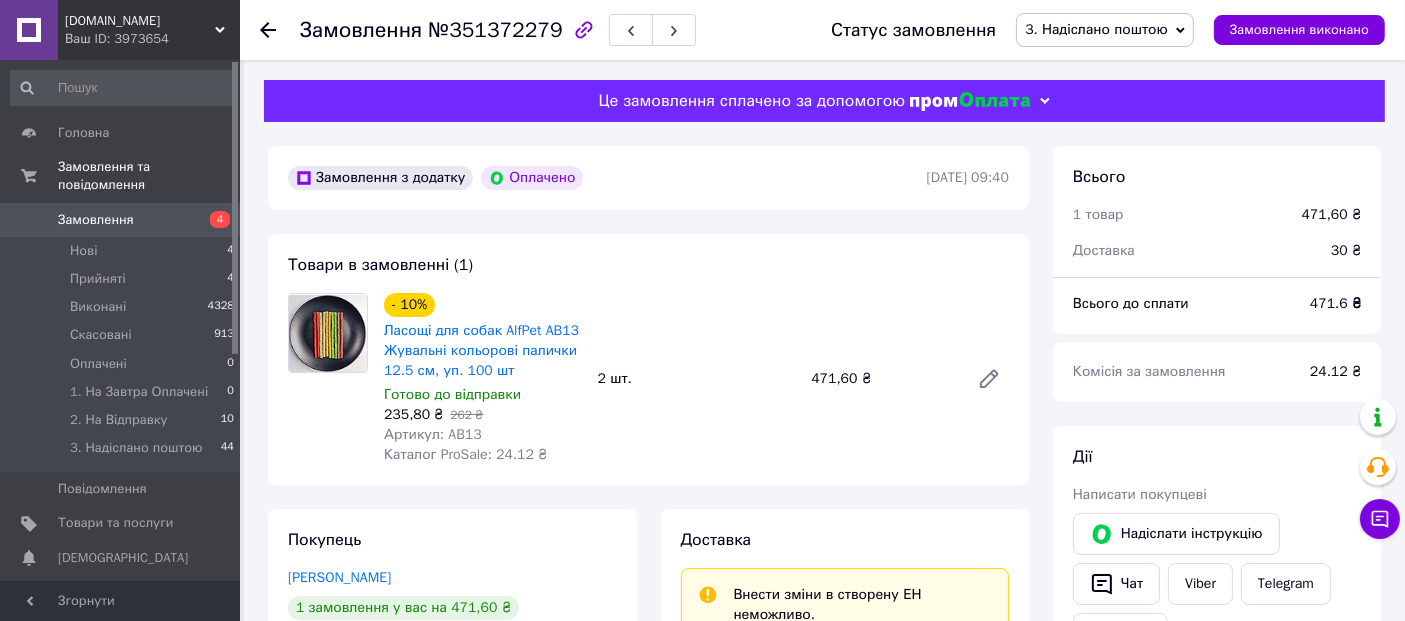 click on "Артикул: AB13" at bounding box center [433, 434] 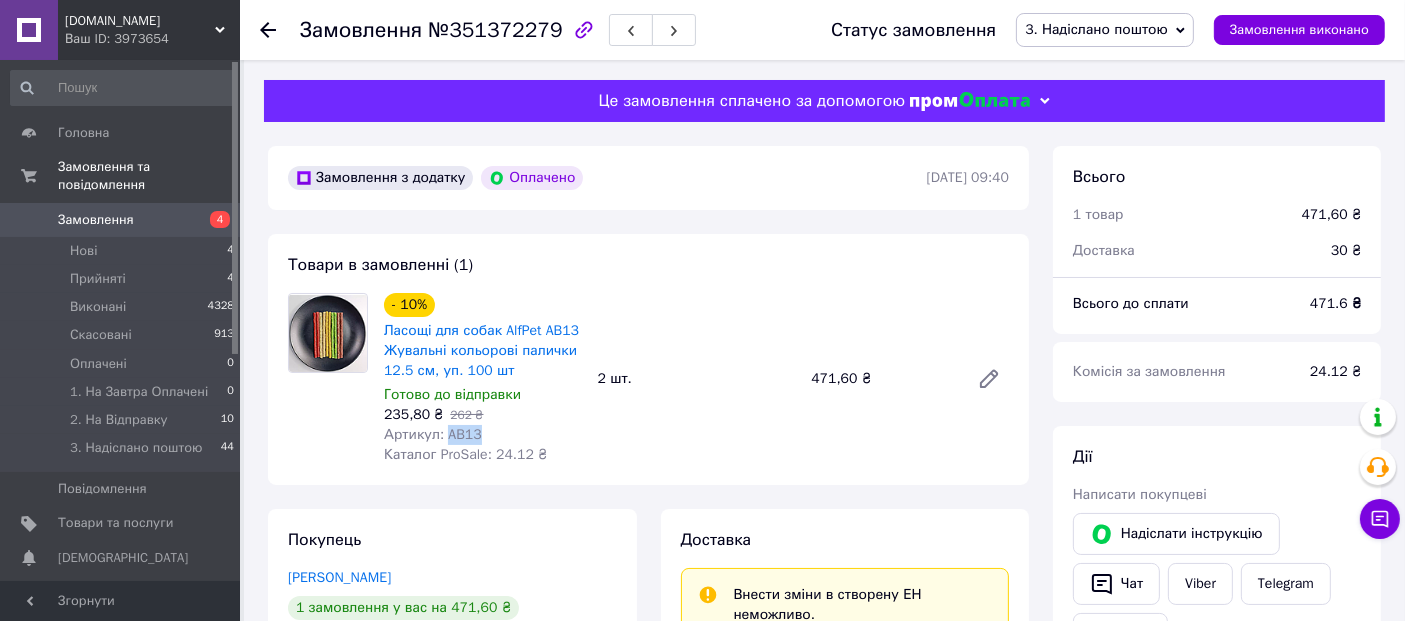 click on "Артикул: AB13" at bounding box center [433, 434] 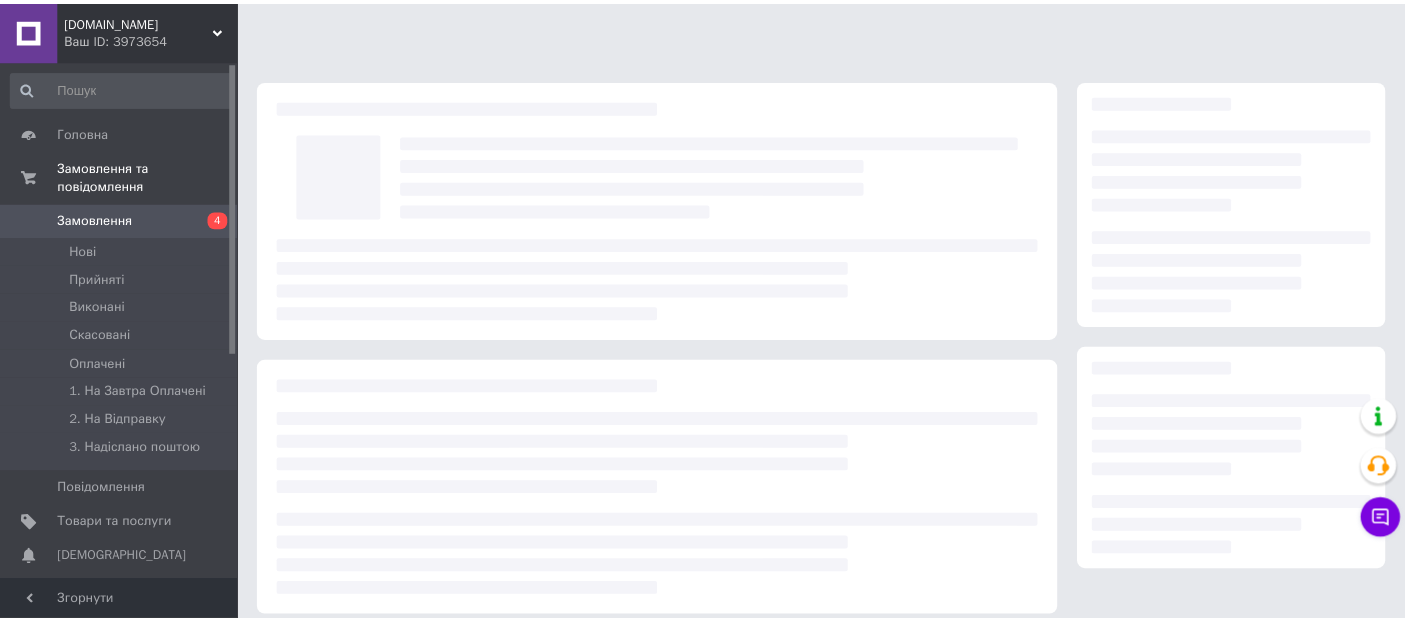 scroll, scrollTop: 0, scrollLeft: 0, axis: both 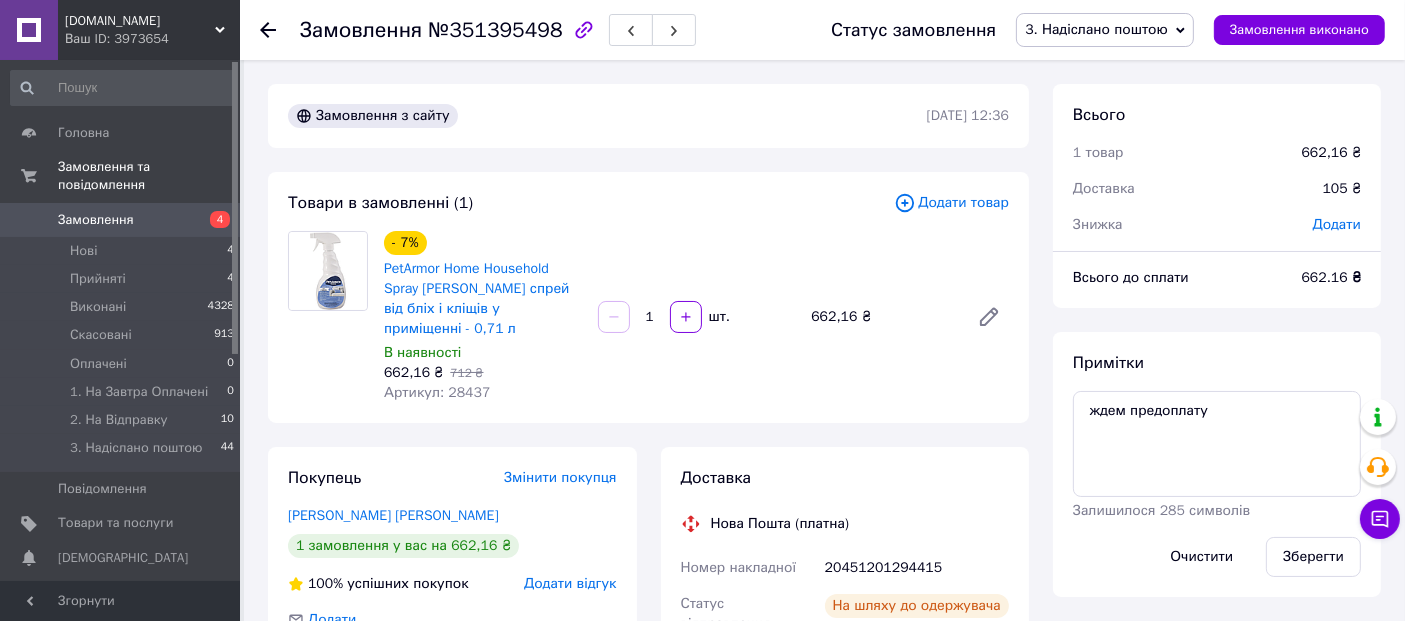 click on "Артикул: 28437" at bounding box center (437, 392) 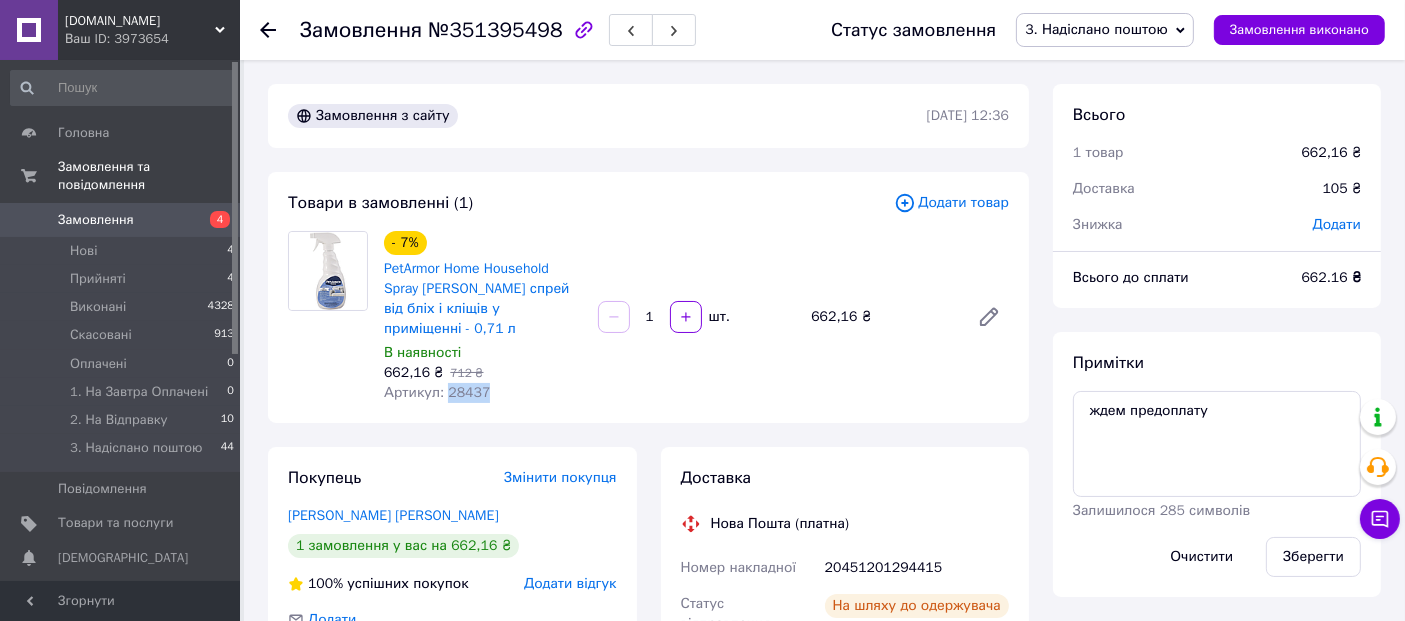 click on "Артикул: 28437" at bounding box center (437, 392) 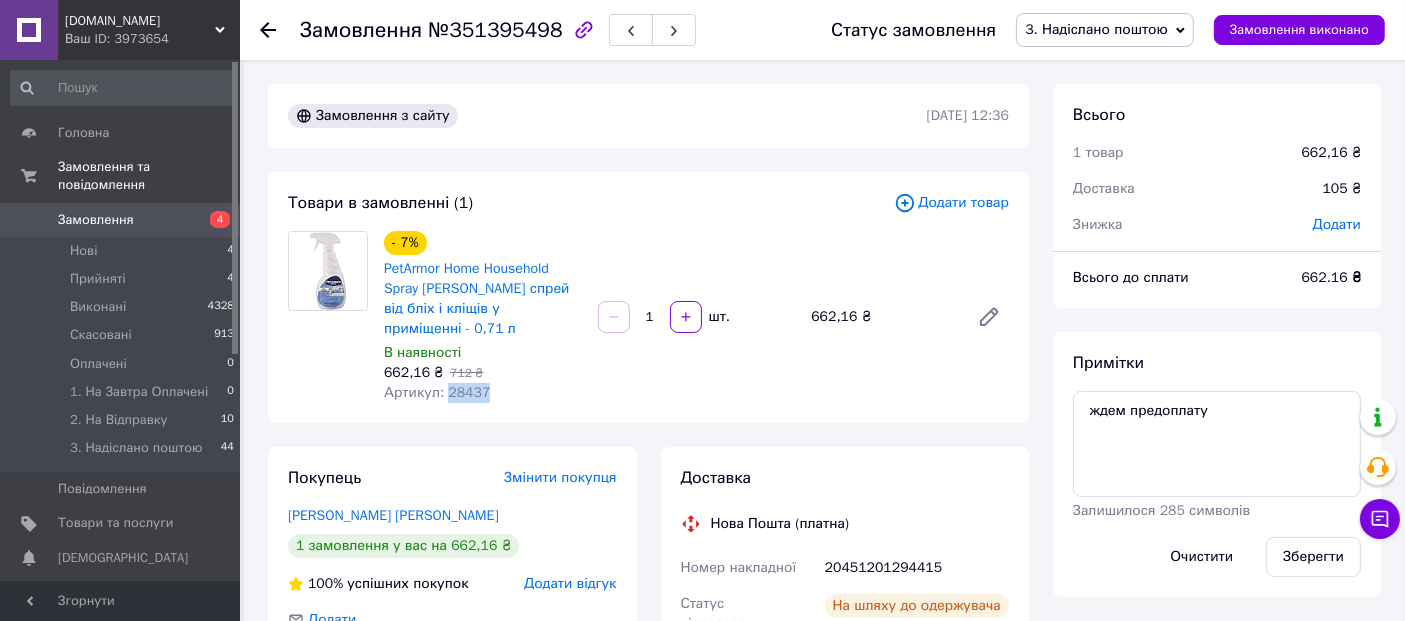 scroll, scrollTop: 222, scrollLeft: 0, axis: vertical 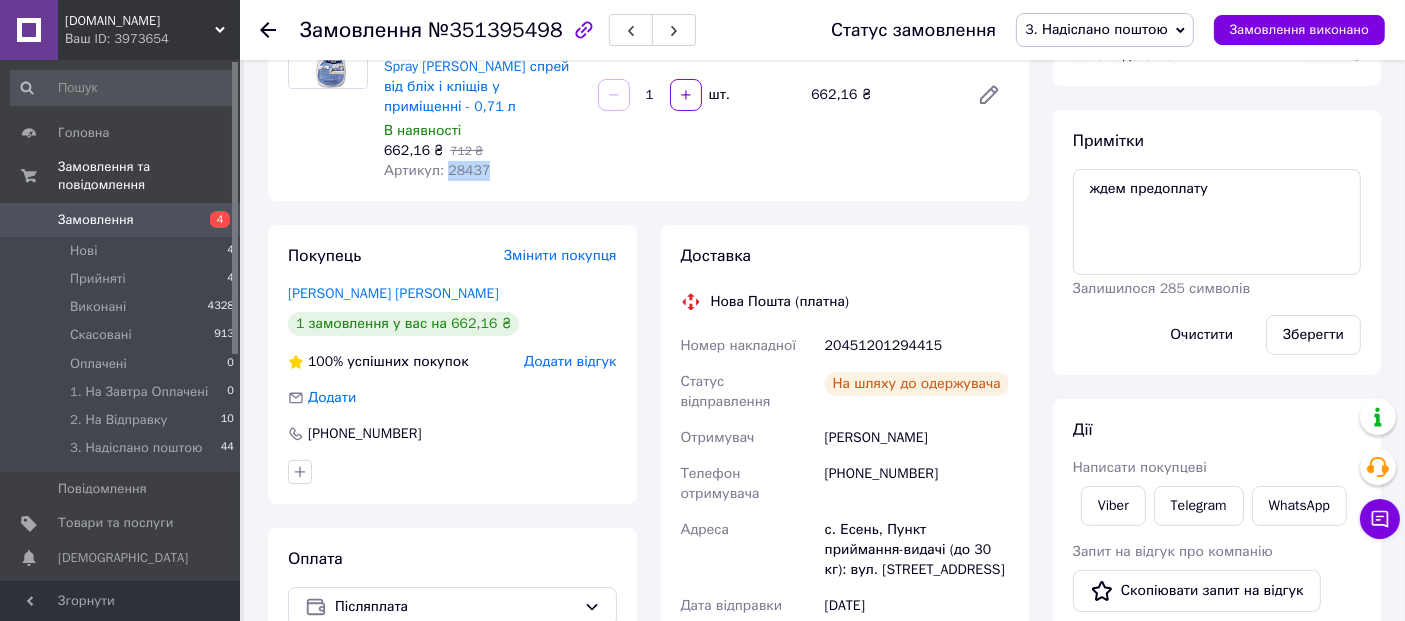 copy on "28437" 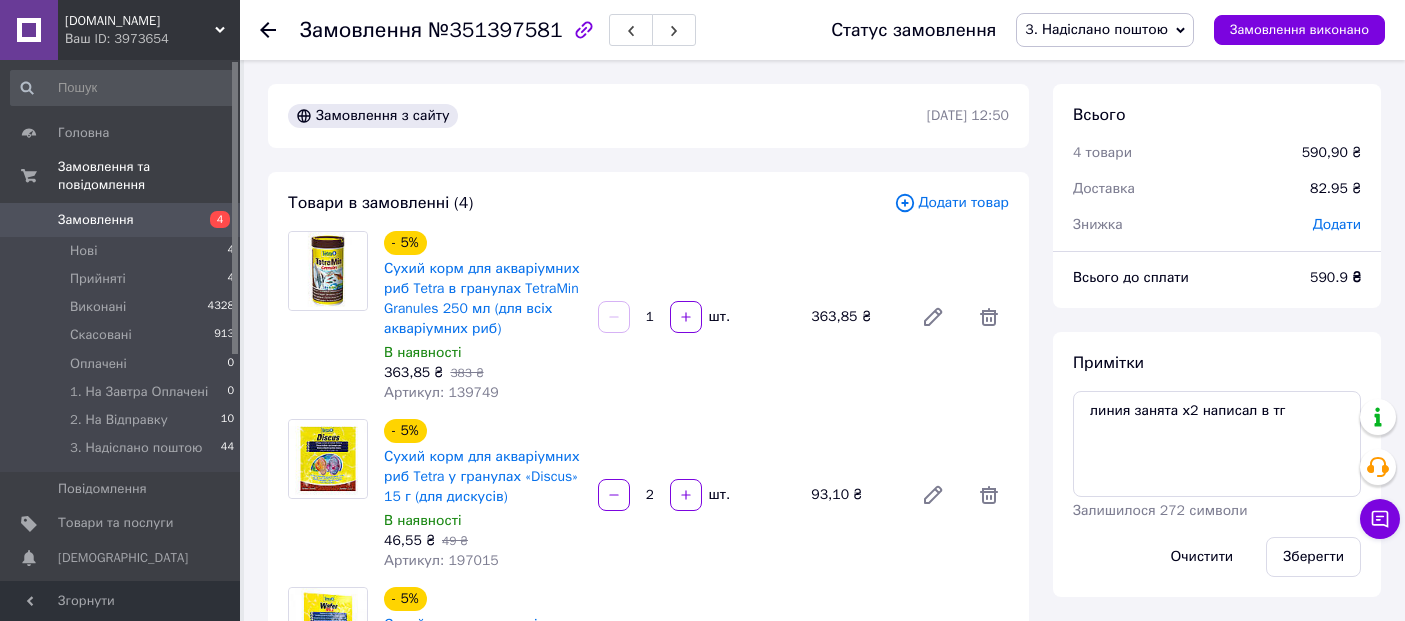 scroll, scrollTop: 0, scrollLeft: 0, axis: both 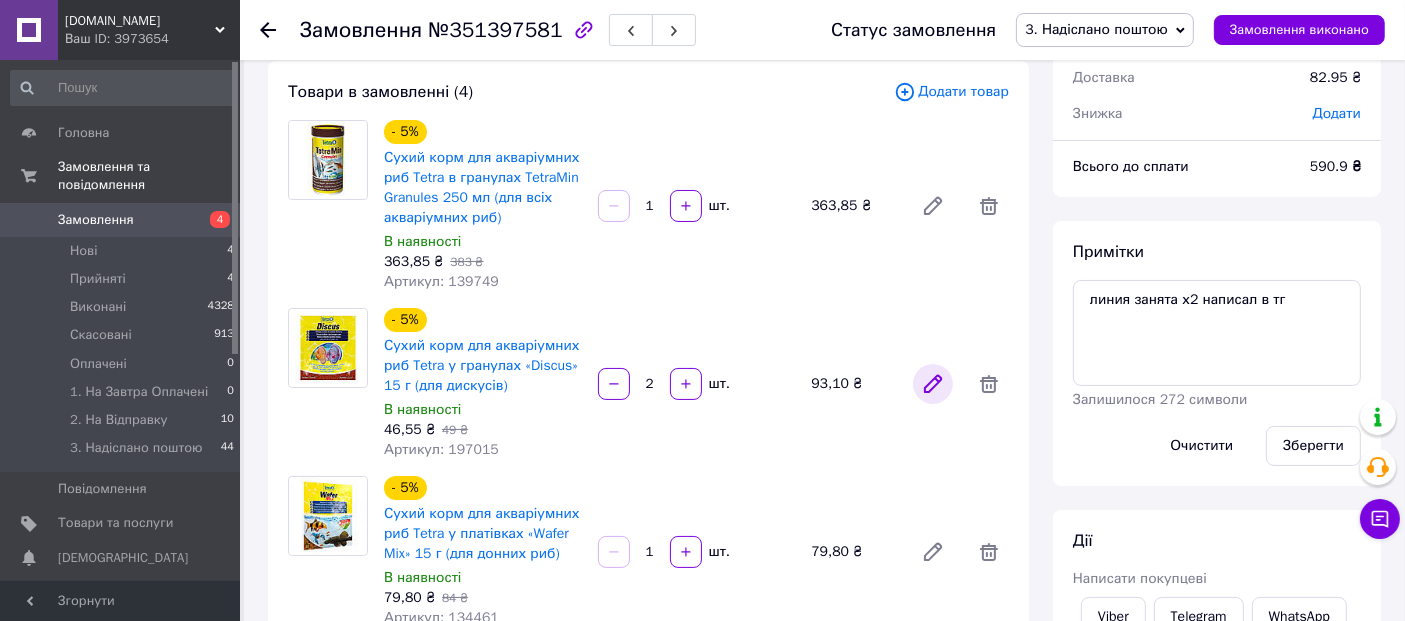 click 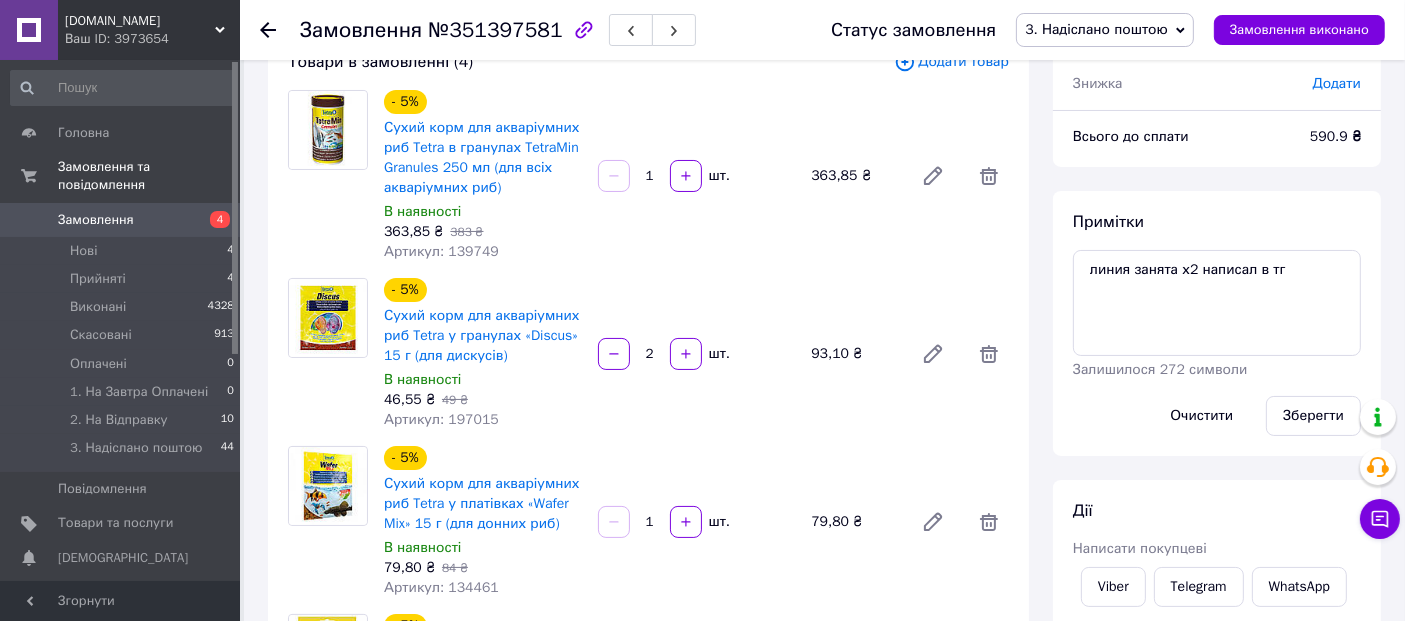 scroll, scrollTop: 111, scrollLeft: 0, axis: vertical 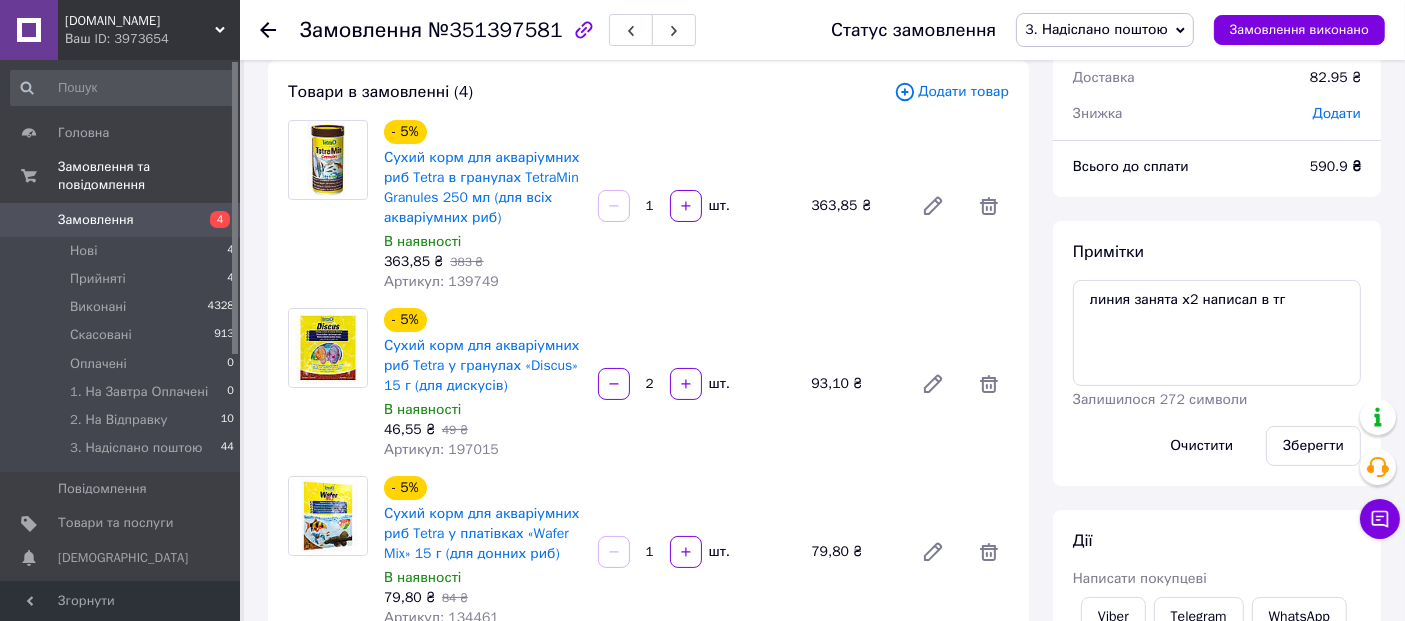click on "Артикул: 139749" at bounding box center [441, 281] 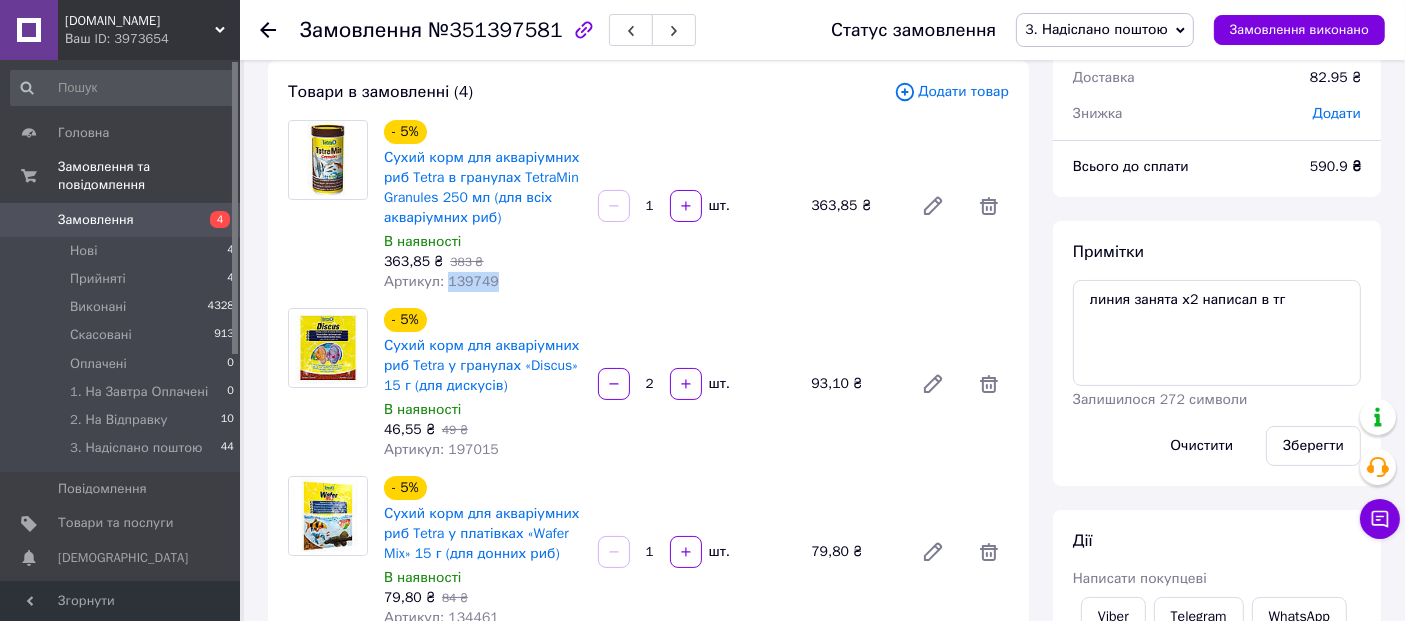 click on "Артикул: 139749" at bounding box center [441, 281] 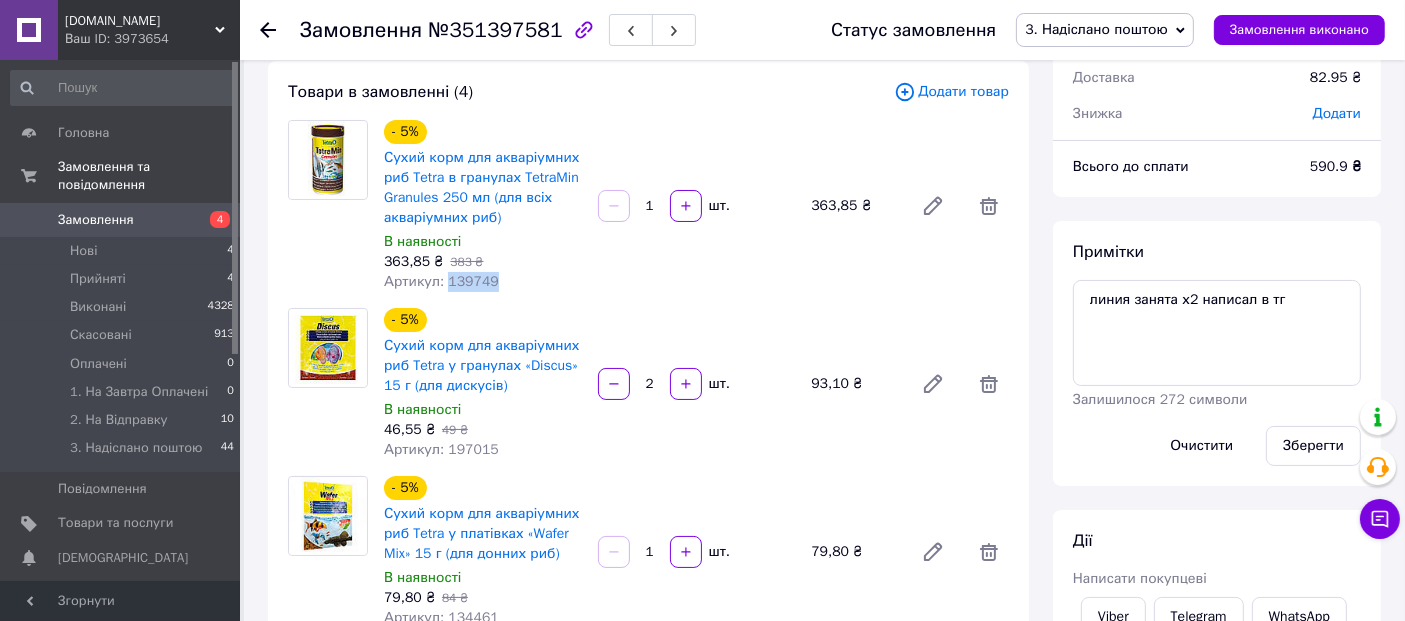 copy on "139749" 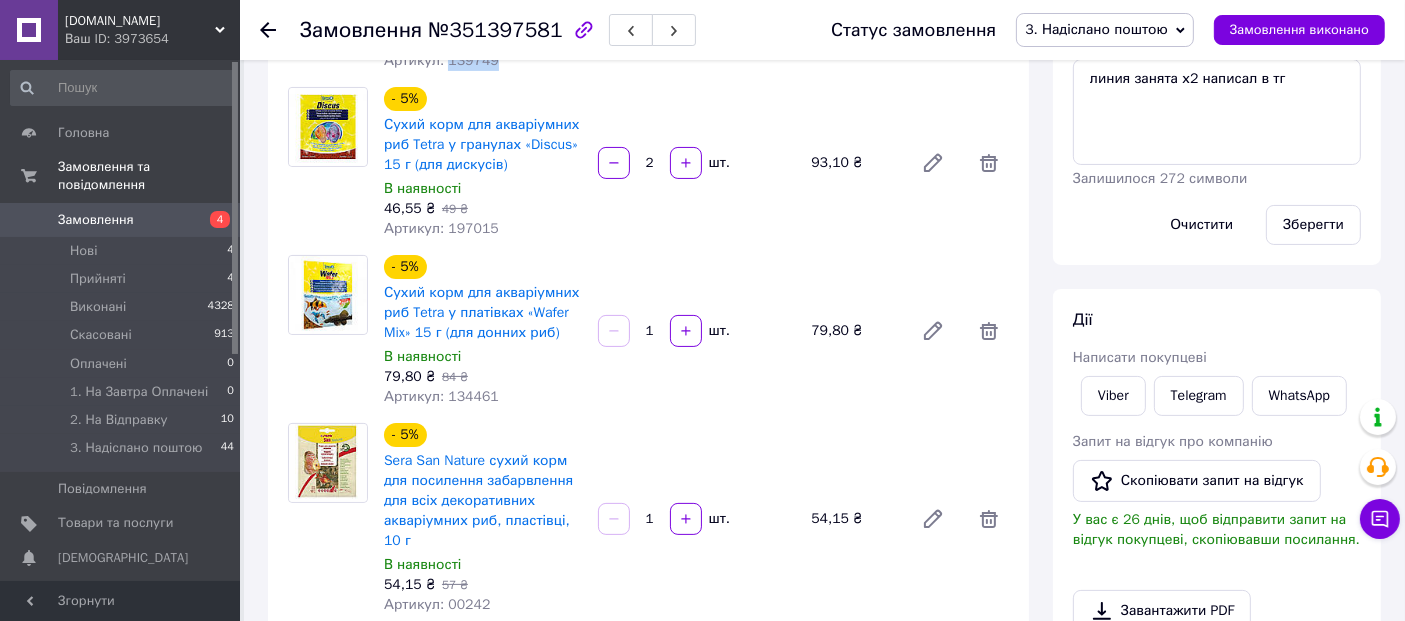 scroll, scrollTop: 333, scrollLeft: 0, axis: vertical 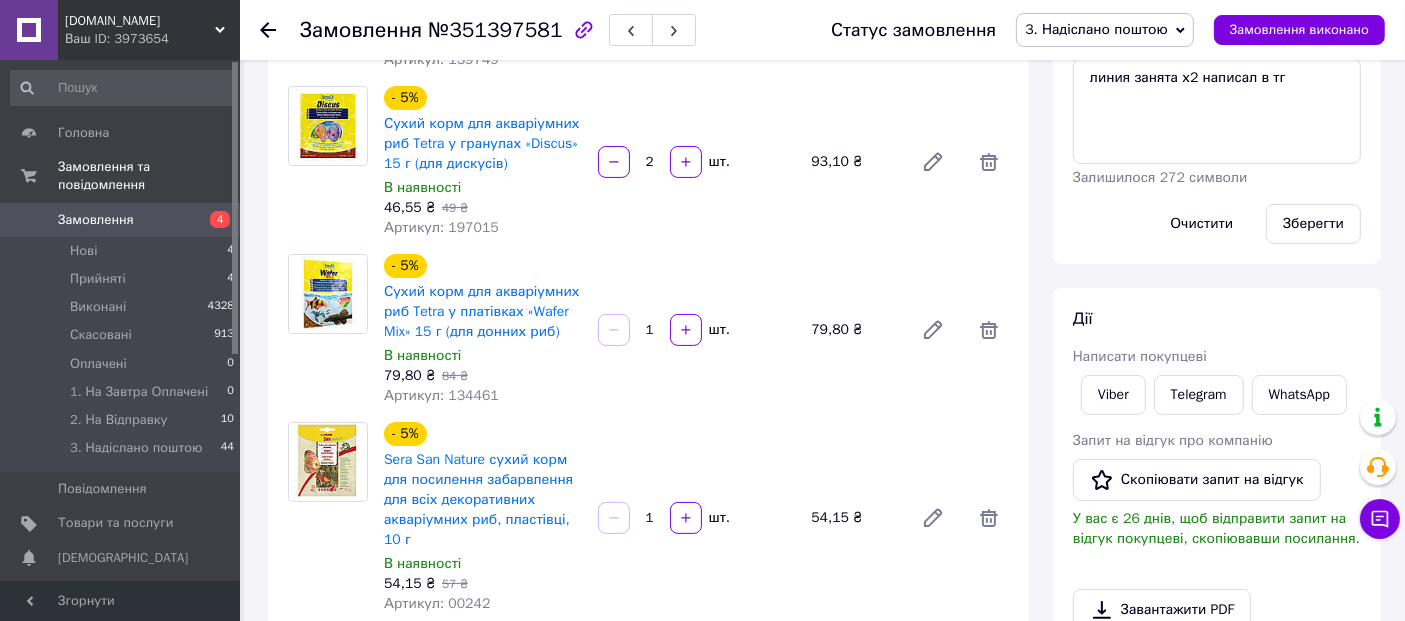 click on "Артикул: 134461" at bounding box center [441, 395] 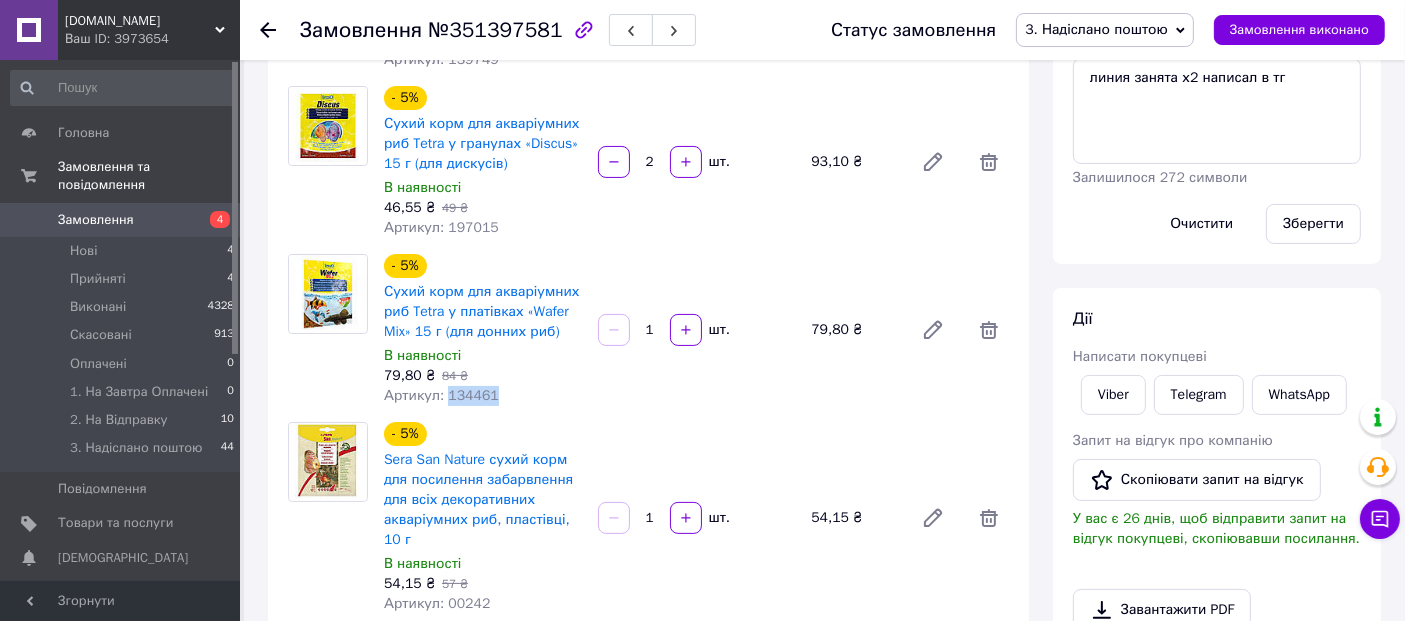 click on "Артикул: 134461" at bounding box center (441, 395) 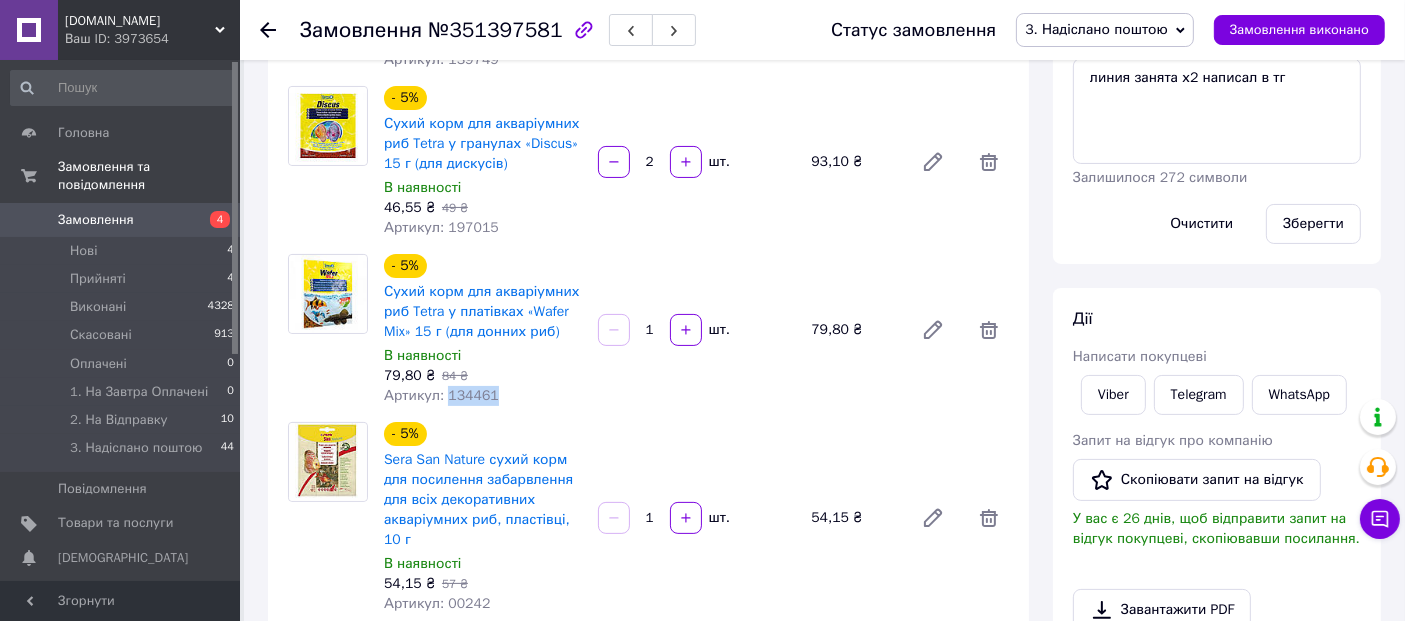 copy on "134461" 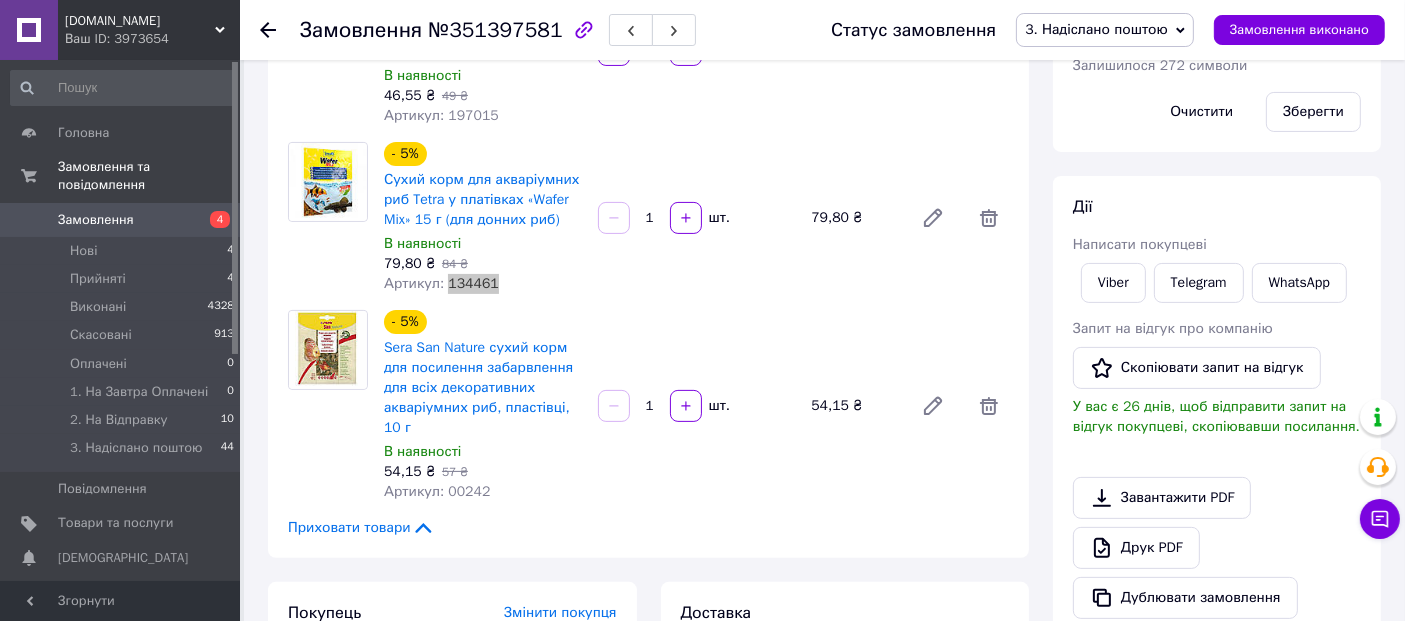 scroll, scrollTop: 555, scrollLeft: 0, axis: vertical 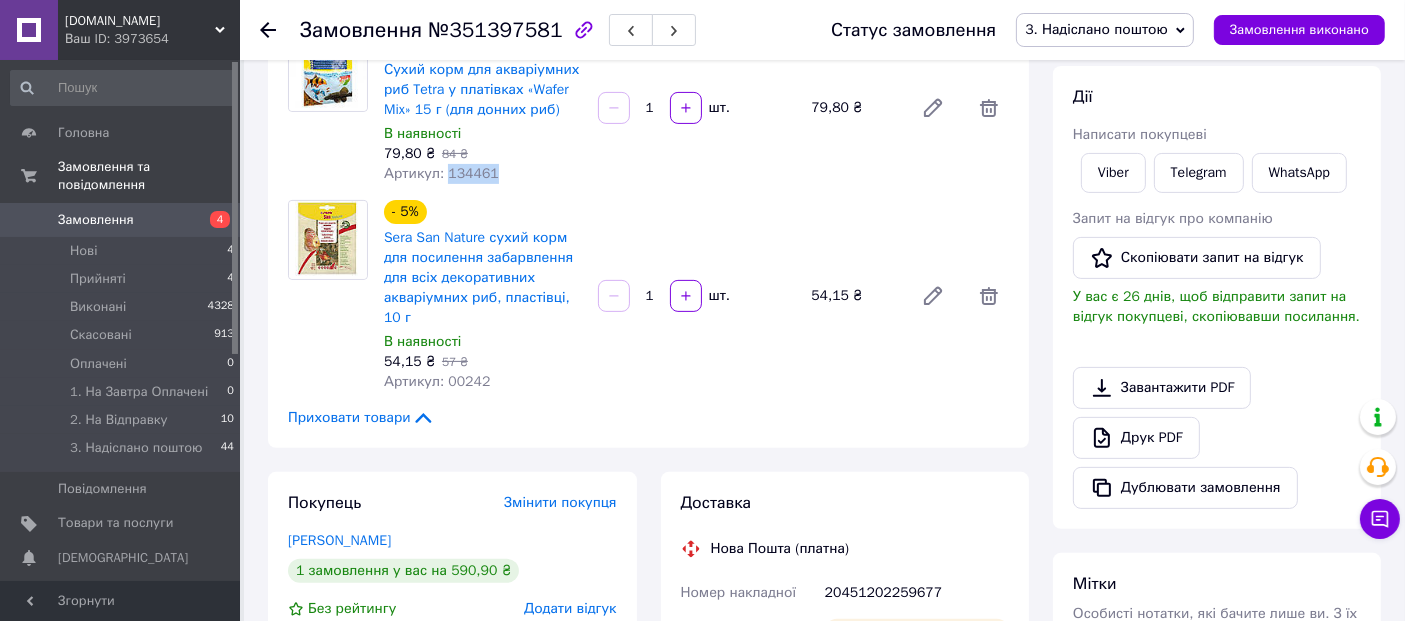 click on "Артикул: 00242" at bounding box center (437, 381) 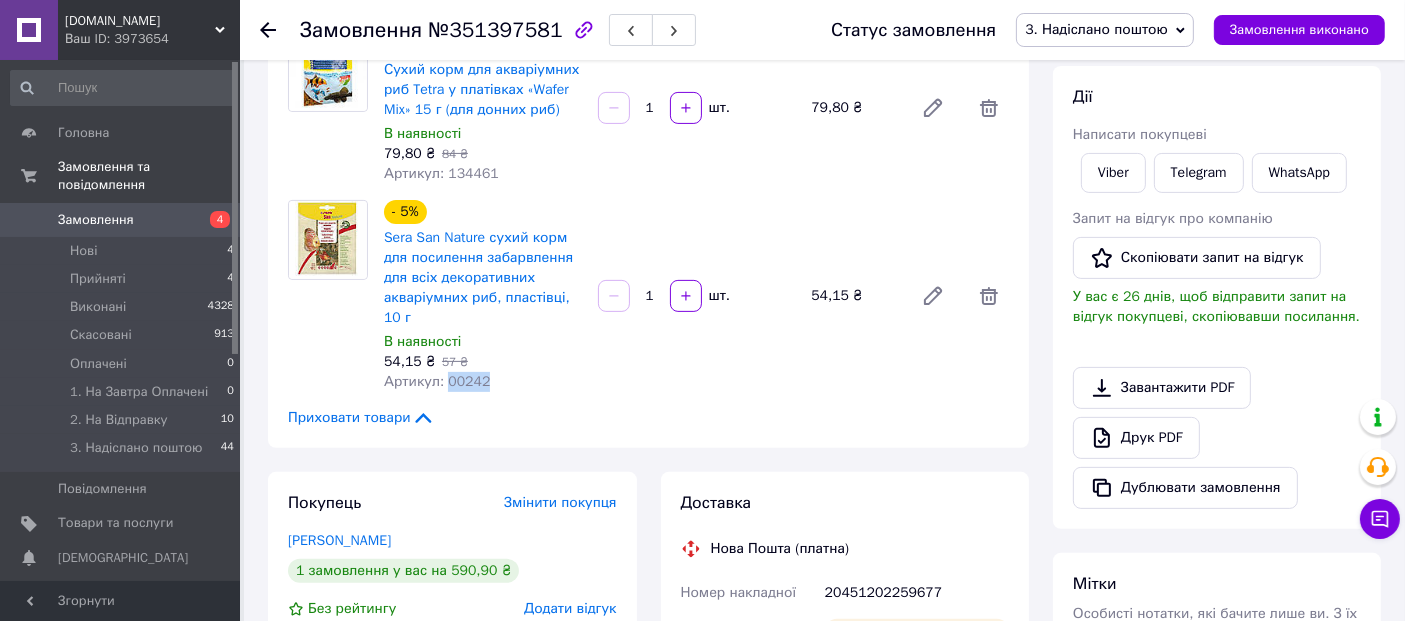click on "Артикул: 00242" at bounding box center (437, 381) 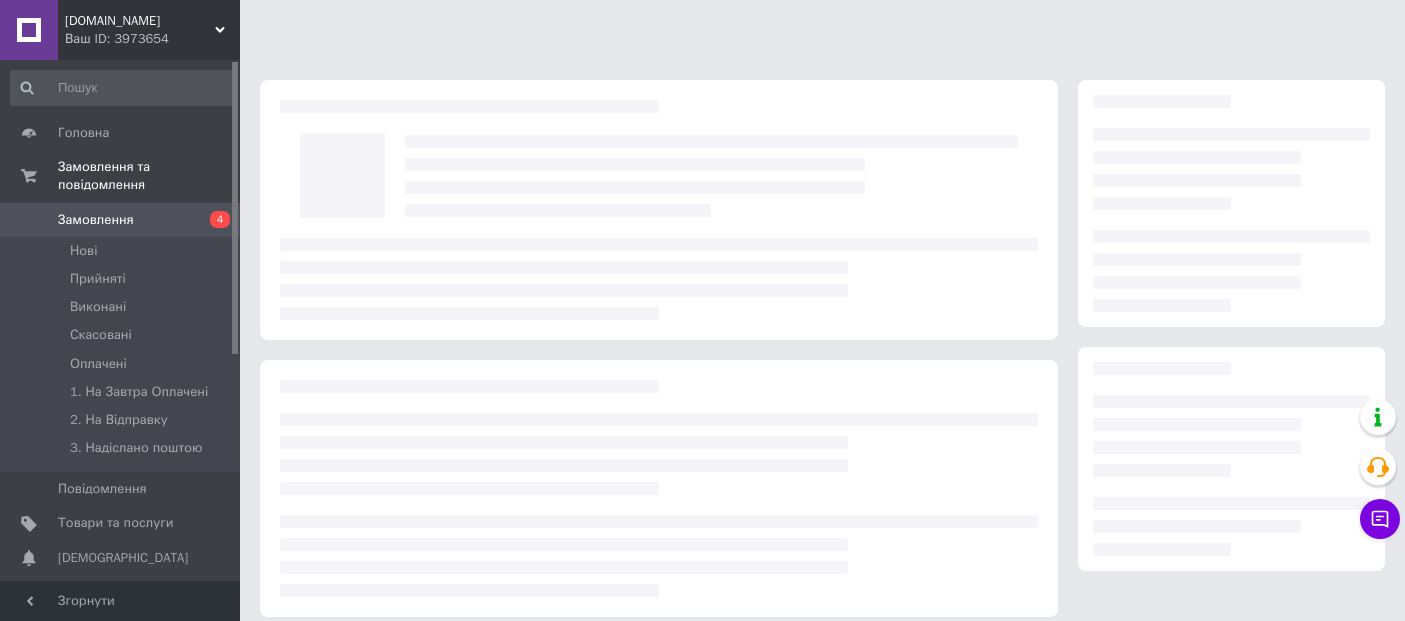 scroll, scrollTop: 0, scrollLeft: 0, axis: both 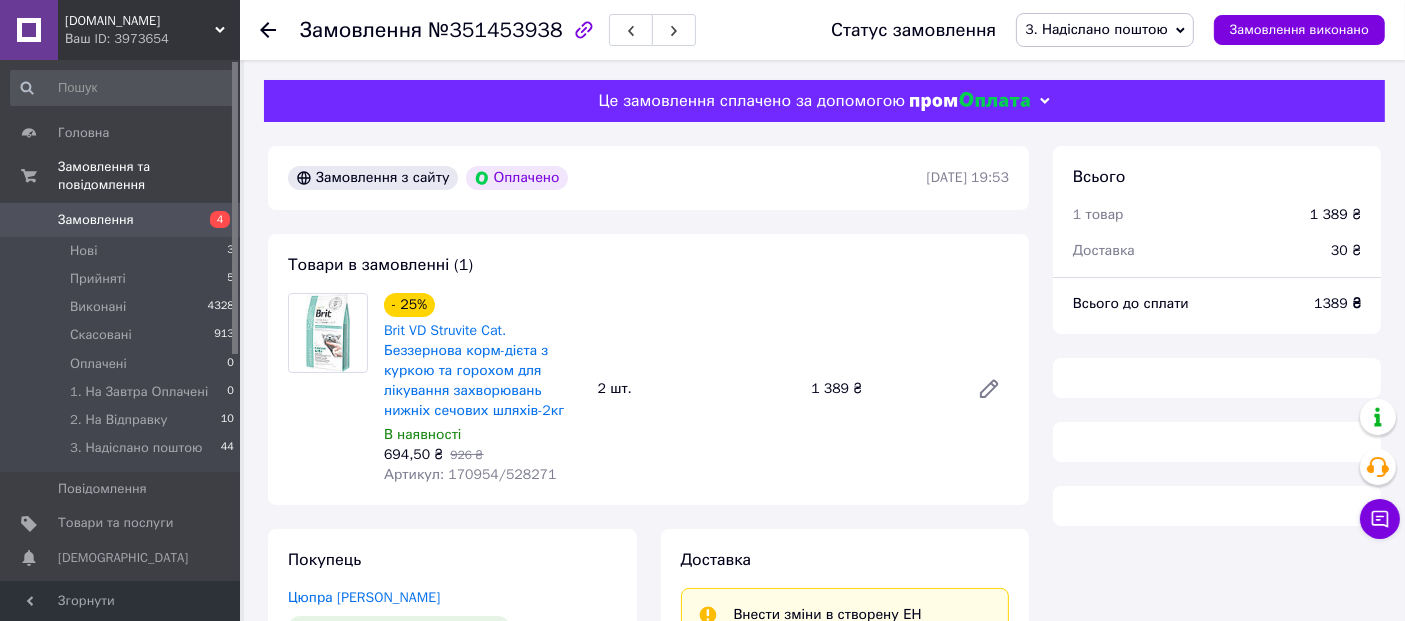 click on "Артикул: 170954/528271" at bounding box center (470, 474) 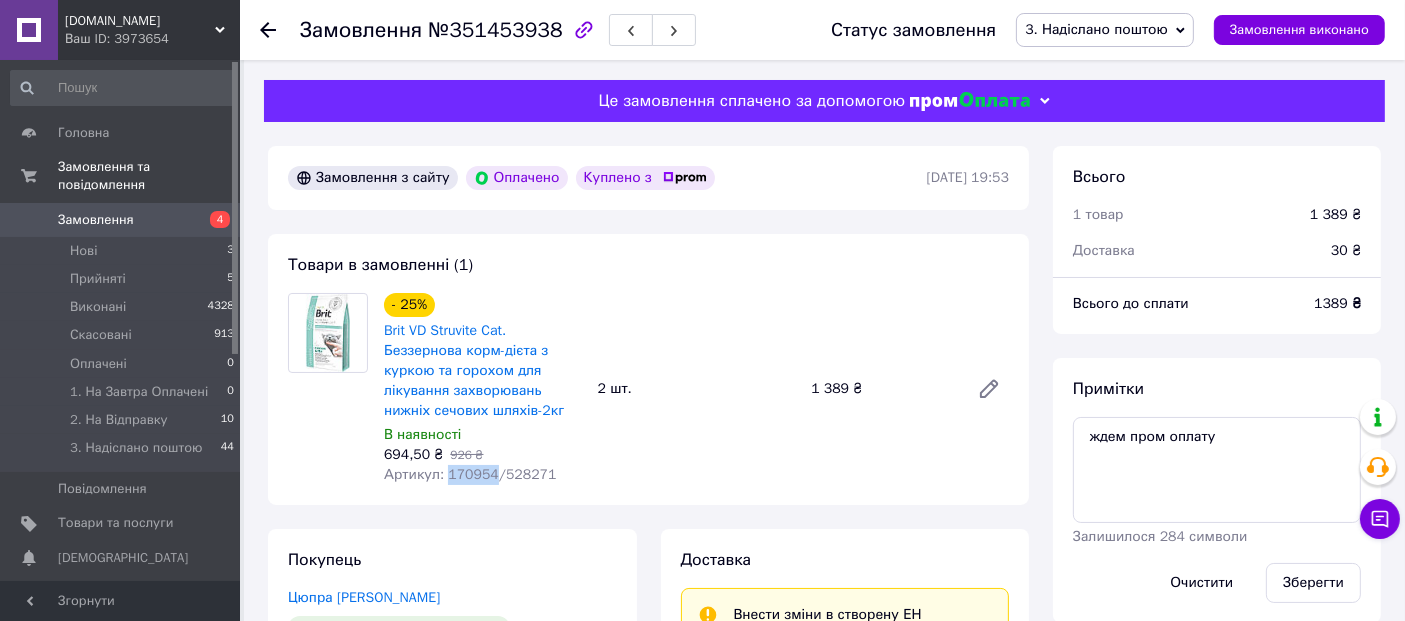 click on "Артикул: 170954/528271" at bounding box center [470, 474] 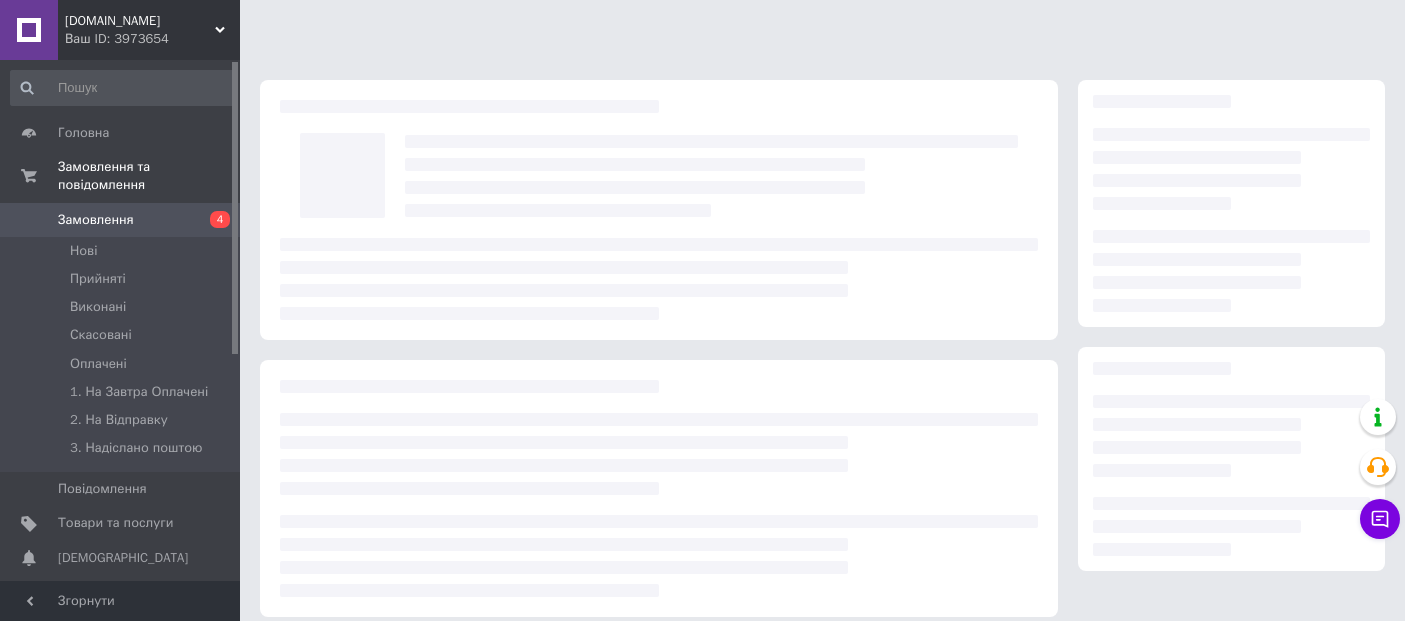 scroll, scrollTop: 0, scrollLeft: 0, axis: both 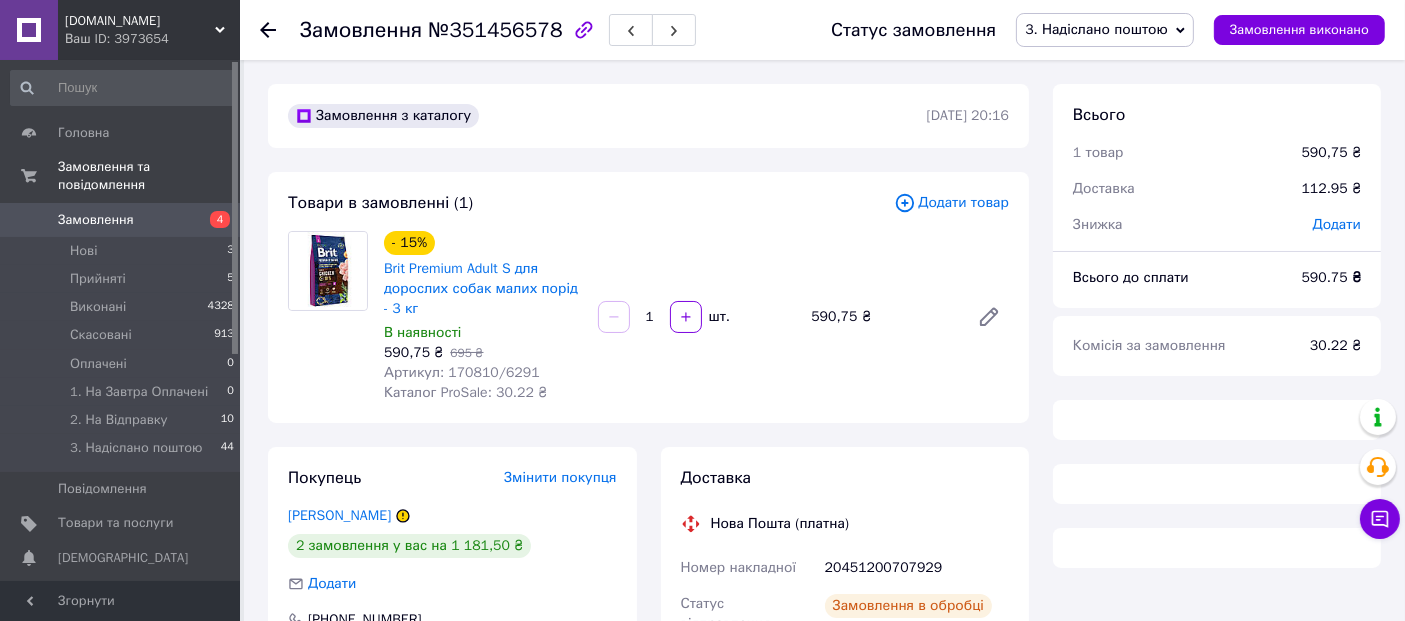 click on "Артикул: 170810/6291" at bounding box center [462, 372] 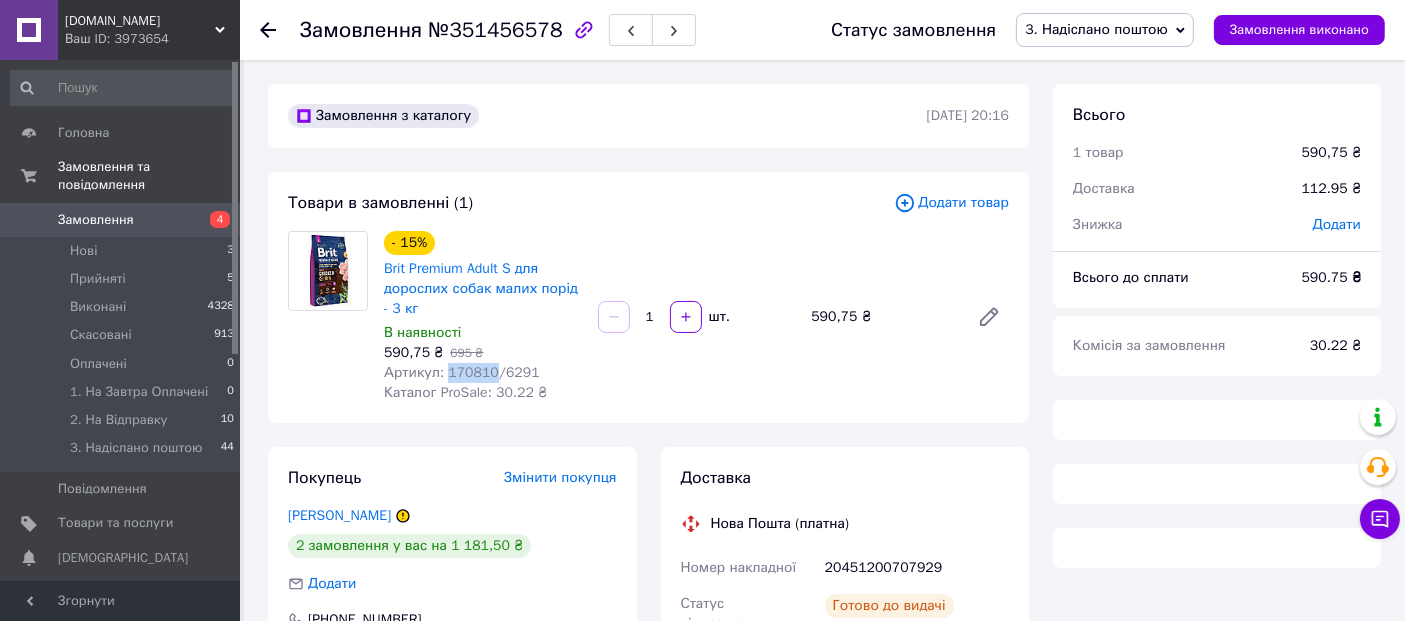 click on "Артикул: 170810/6291" at bounding box center [462, 372] 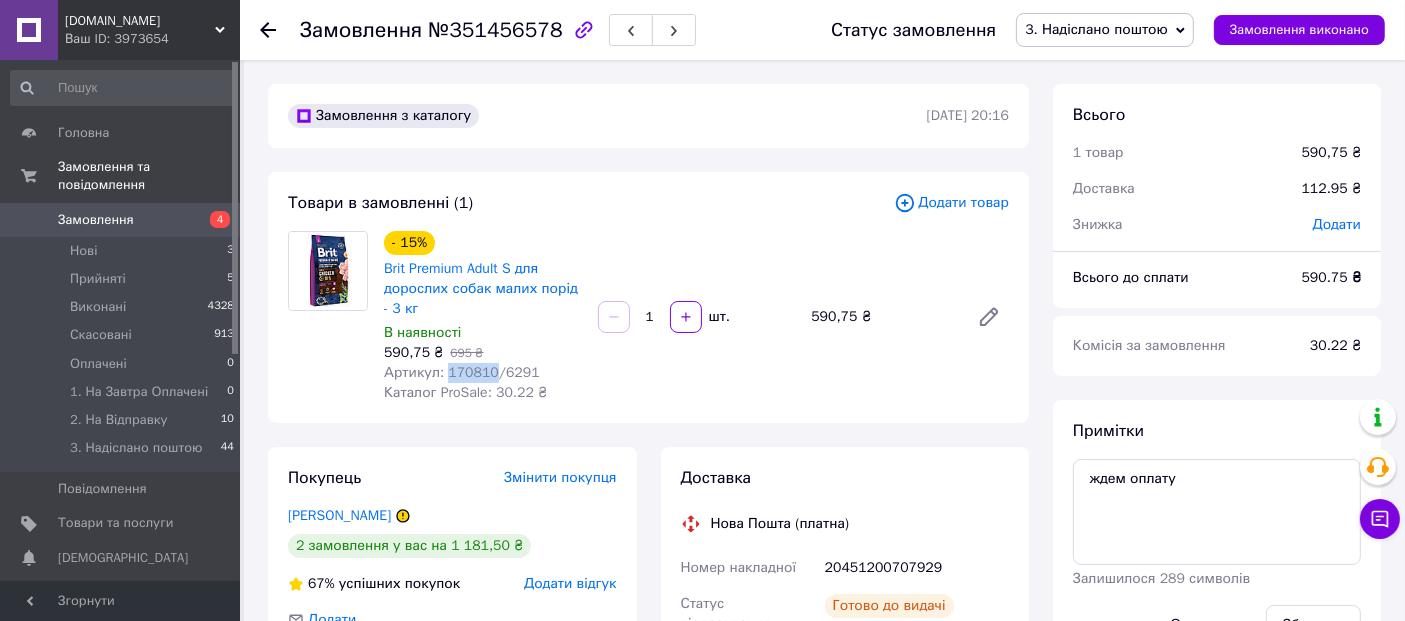 copy on "170810" 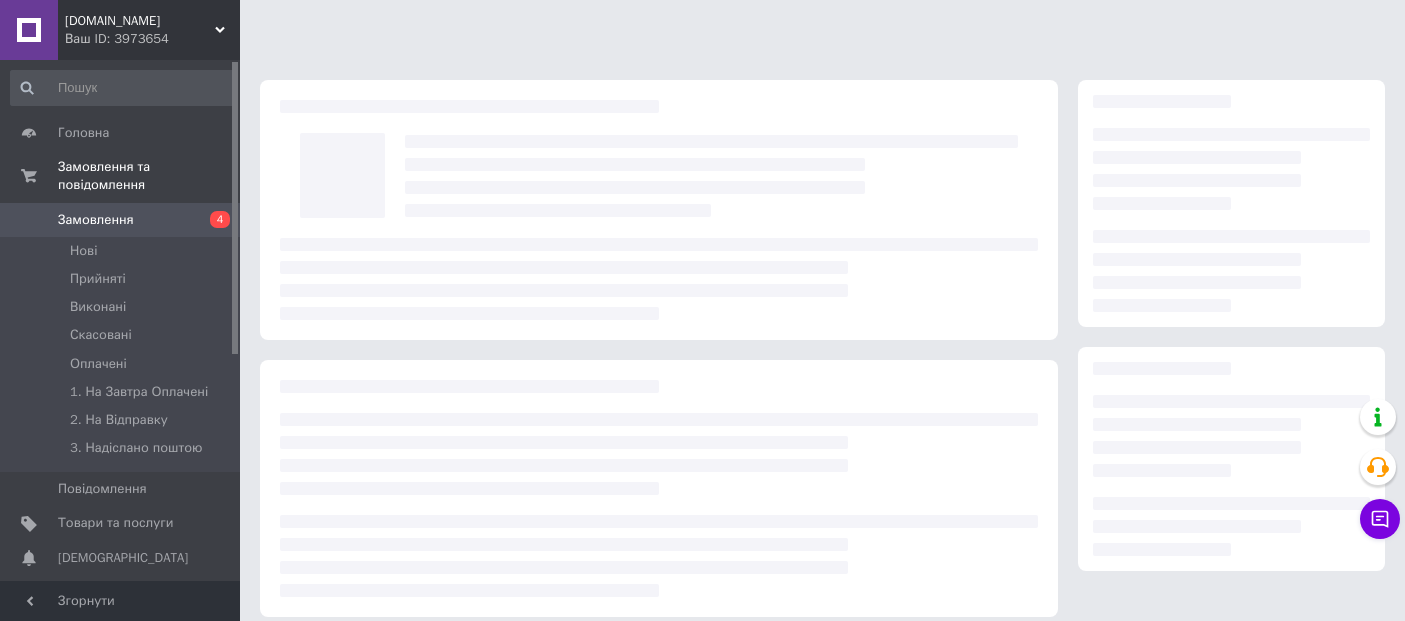 scroll, scrollTop: 0, scrollLeft: 0, axis: both 